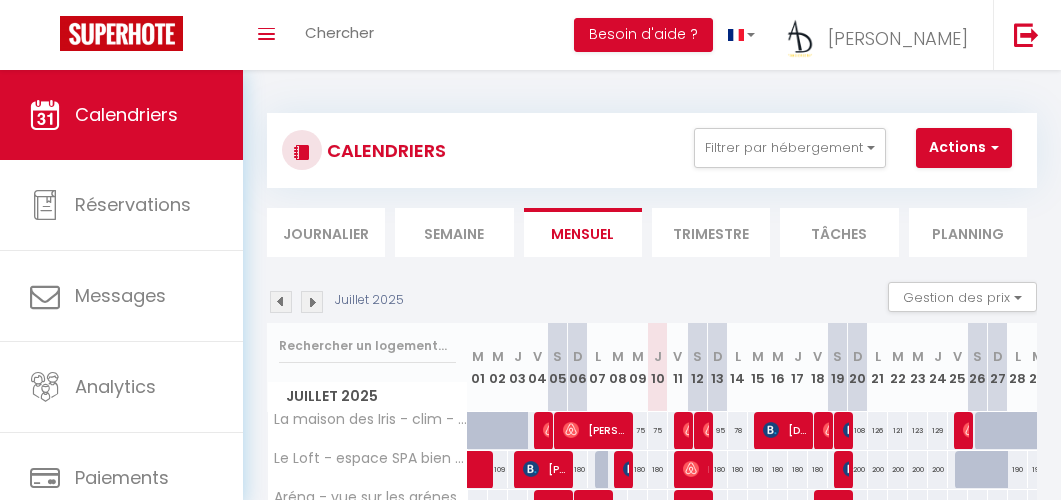 scroll, scrollTop: 320, scrollLeft: 0, axis: vertical 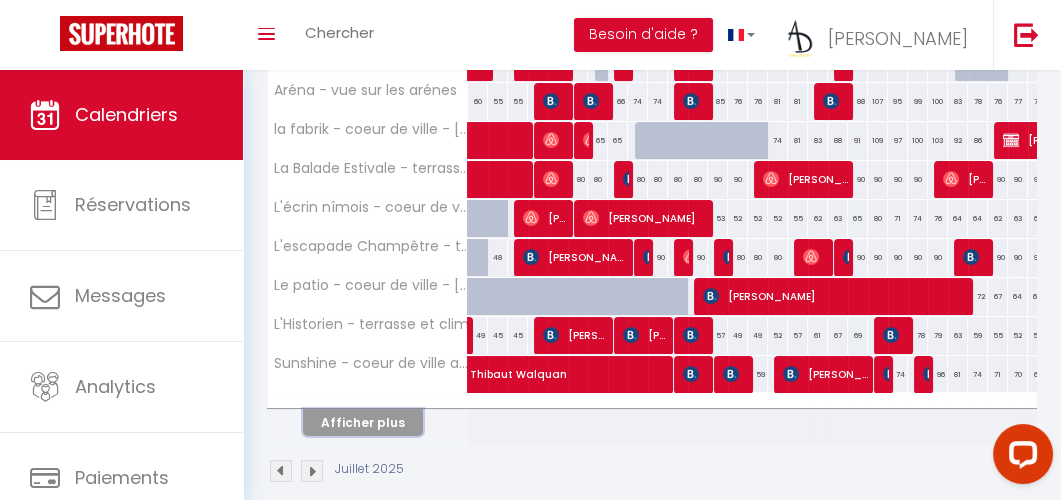 click on "Afficher plus" at bounding box center (363, 422) 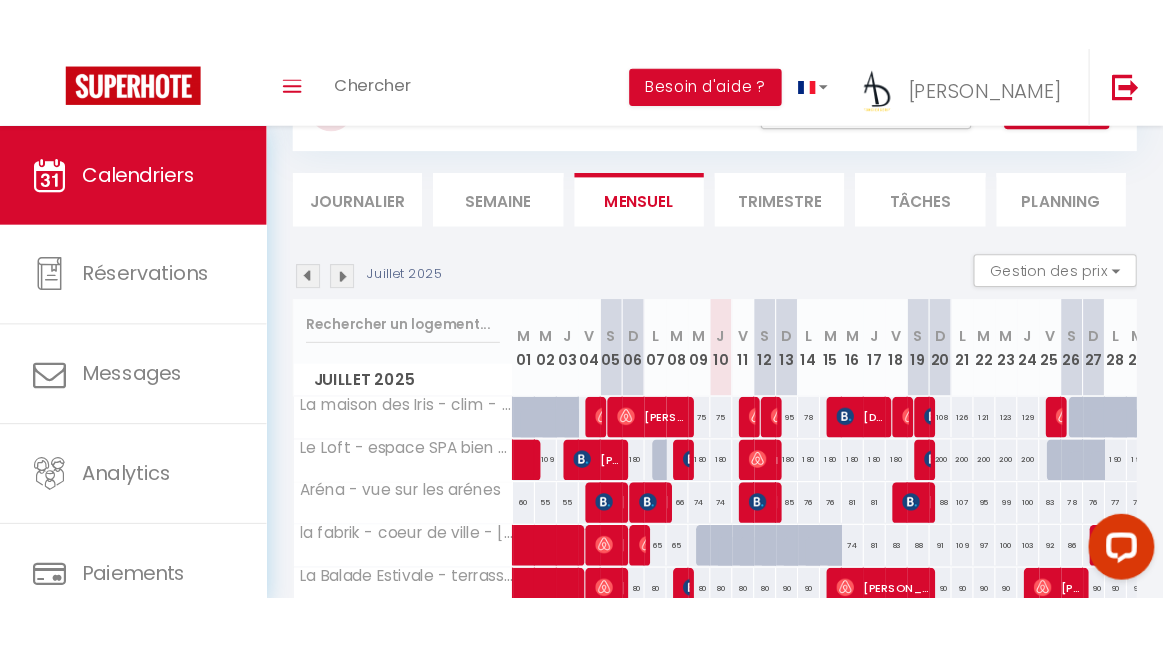 scroll, scrollTop: 0, scrollLeft: 0, axis: both 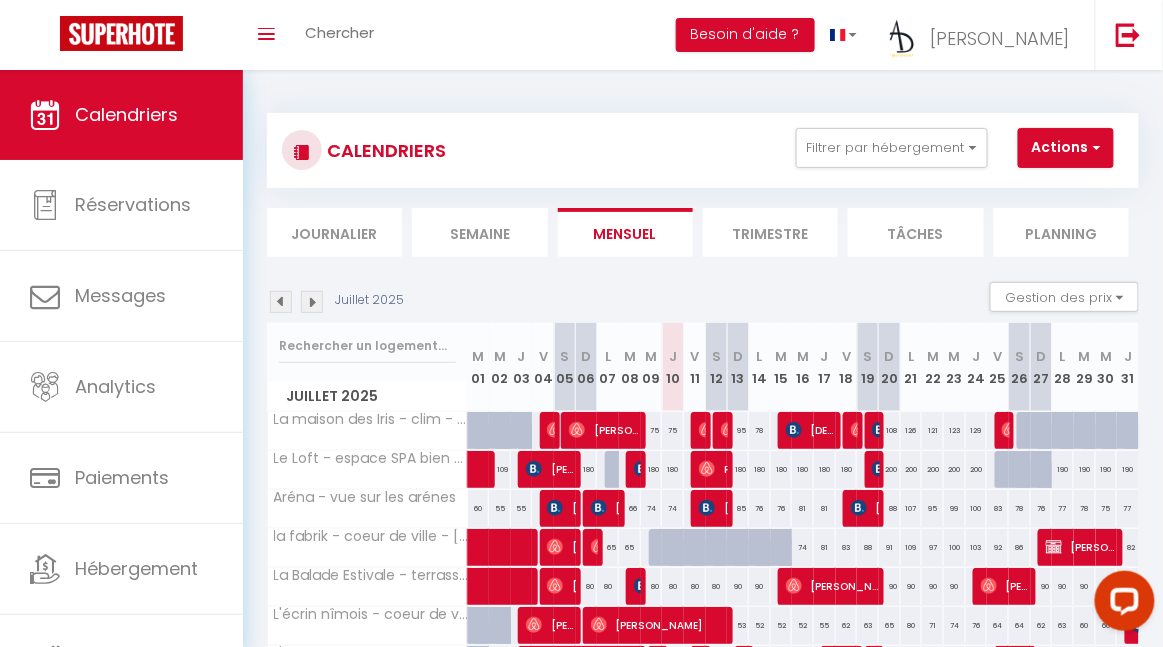 click at bounding box center [312, 302] 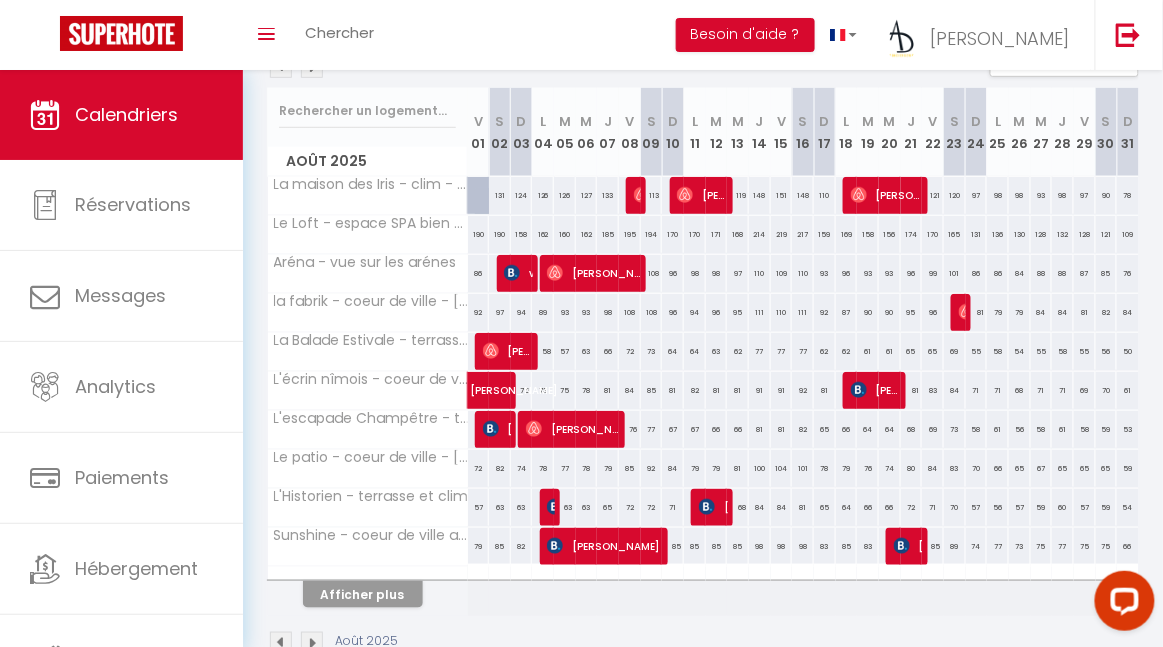 scroll, scrollTop: 284, scrollLeft: 0, axis: vertical 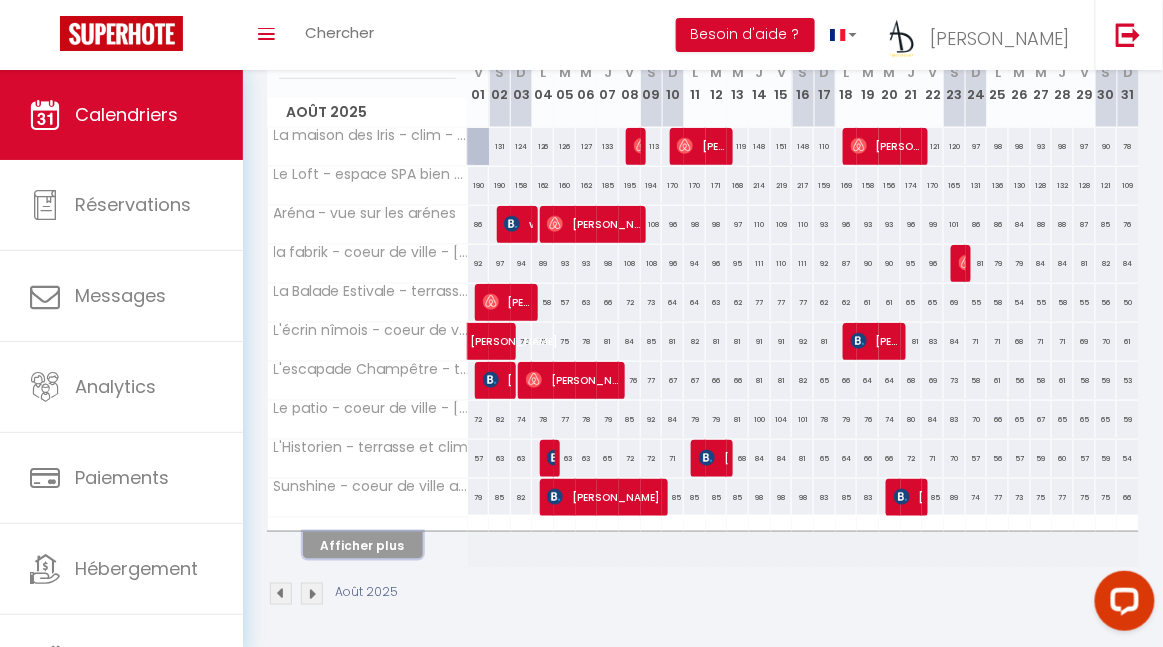 click on "Afficher plus" at bounding box center [363, 545] 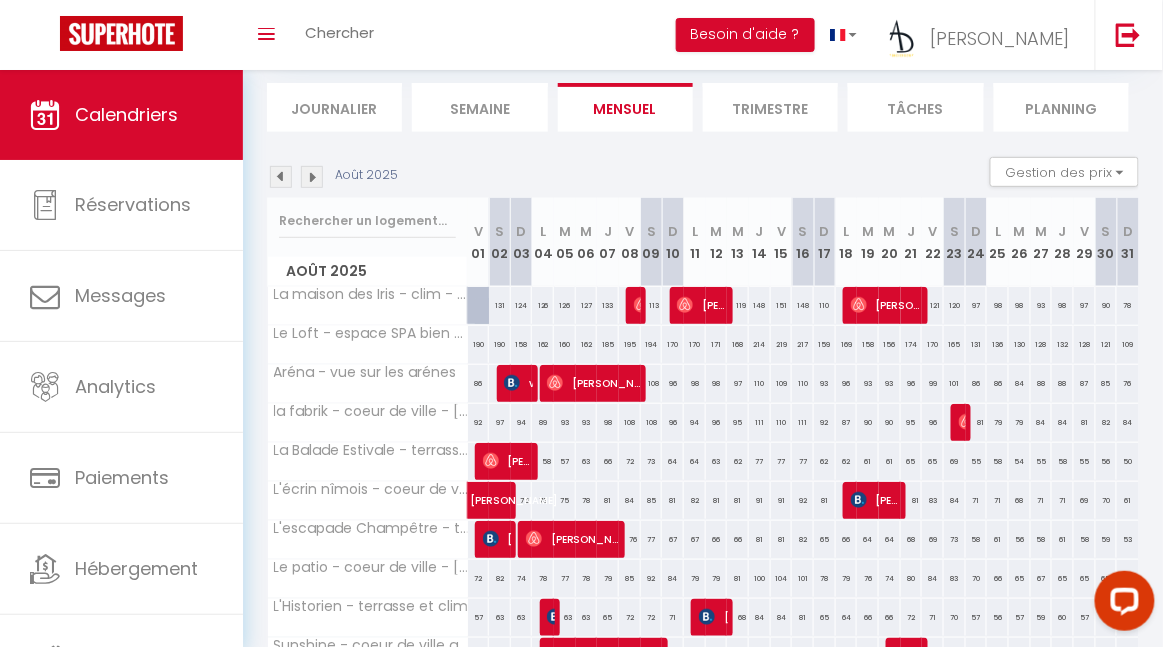 scroll, scrollTop: 0, scrollLeft: 0, axis: both 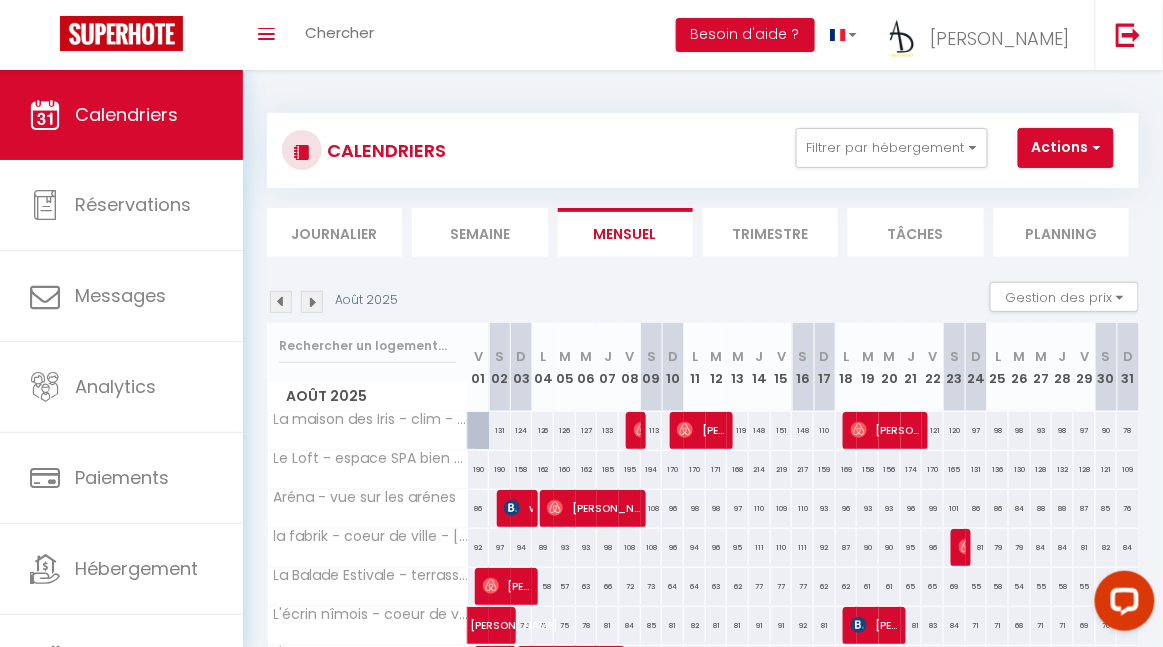 click at bounding box center [281, 302] 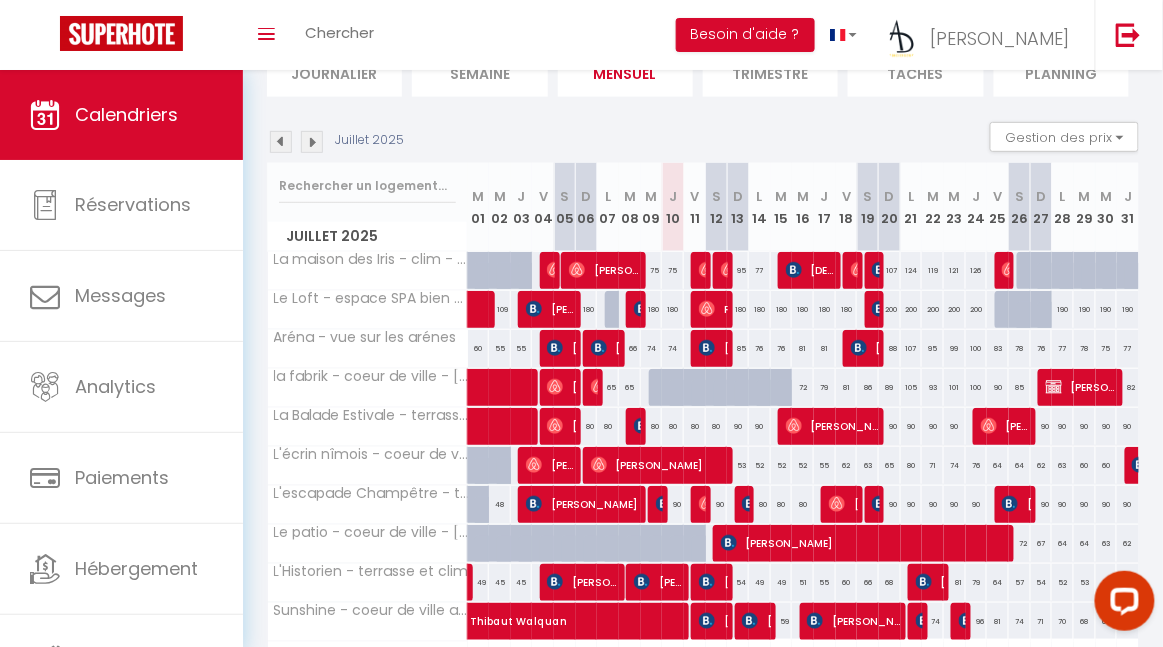 scroll, scrollTop: 284, scrollLeft: 0, axis: vertical 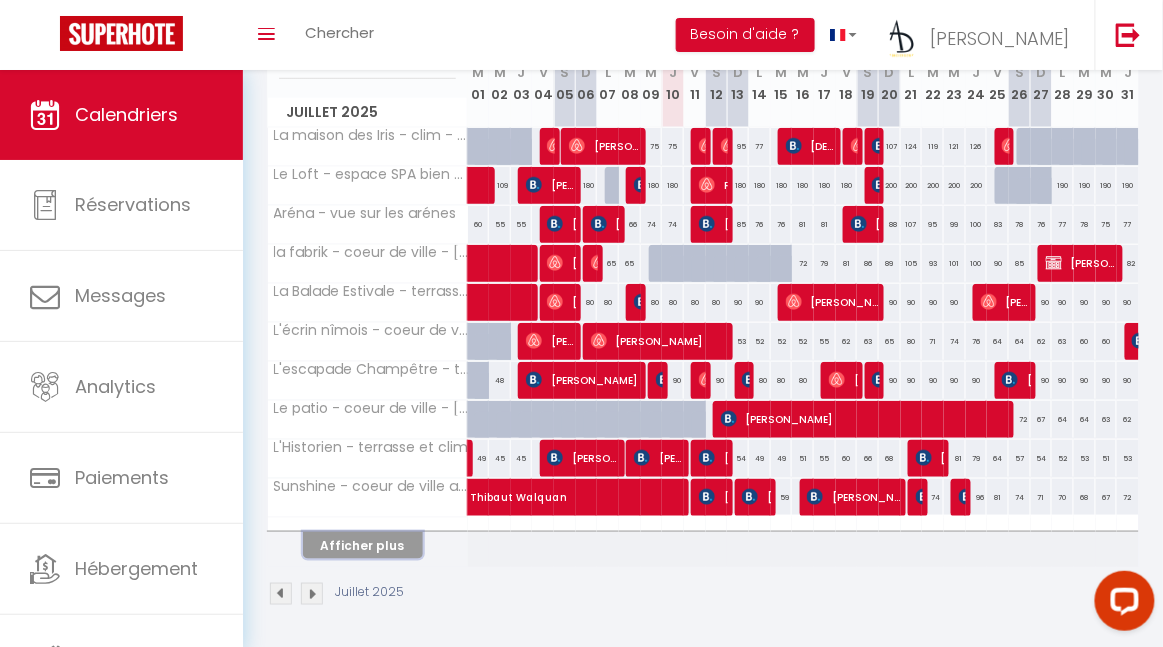 click on "Afficher plus" at bounding box center (363, 545) 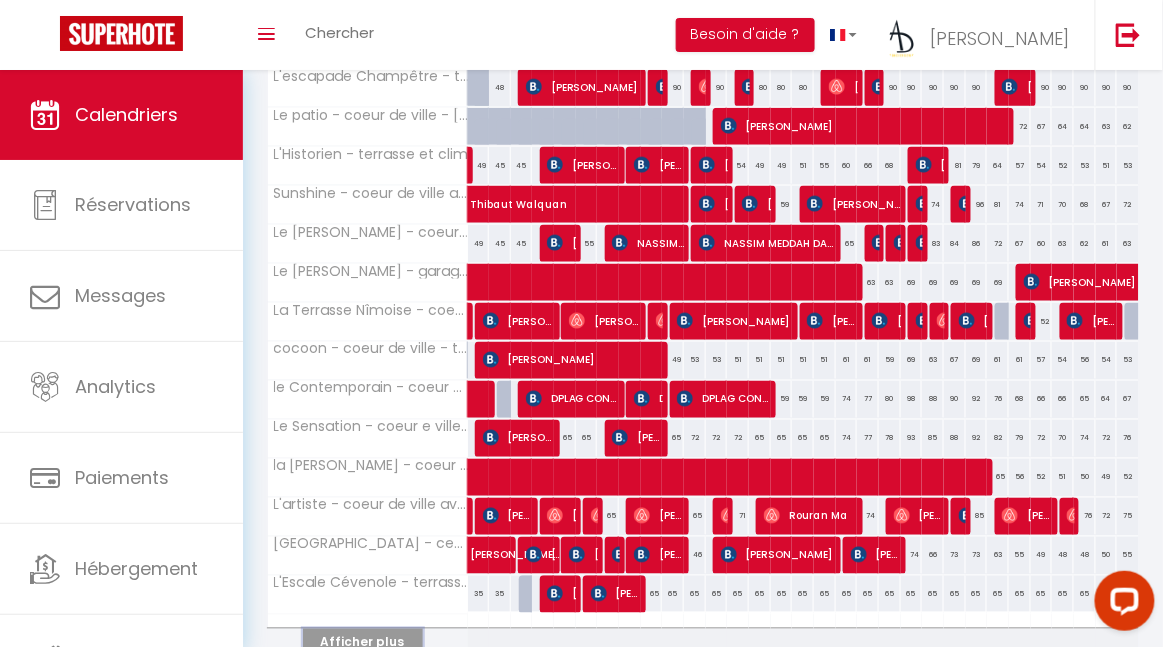 scroll, scrollTop: 582, scrollLeft: 0, axis: vertical 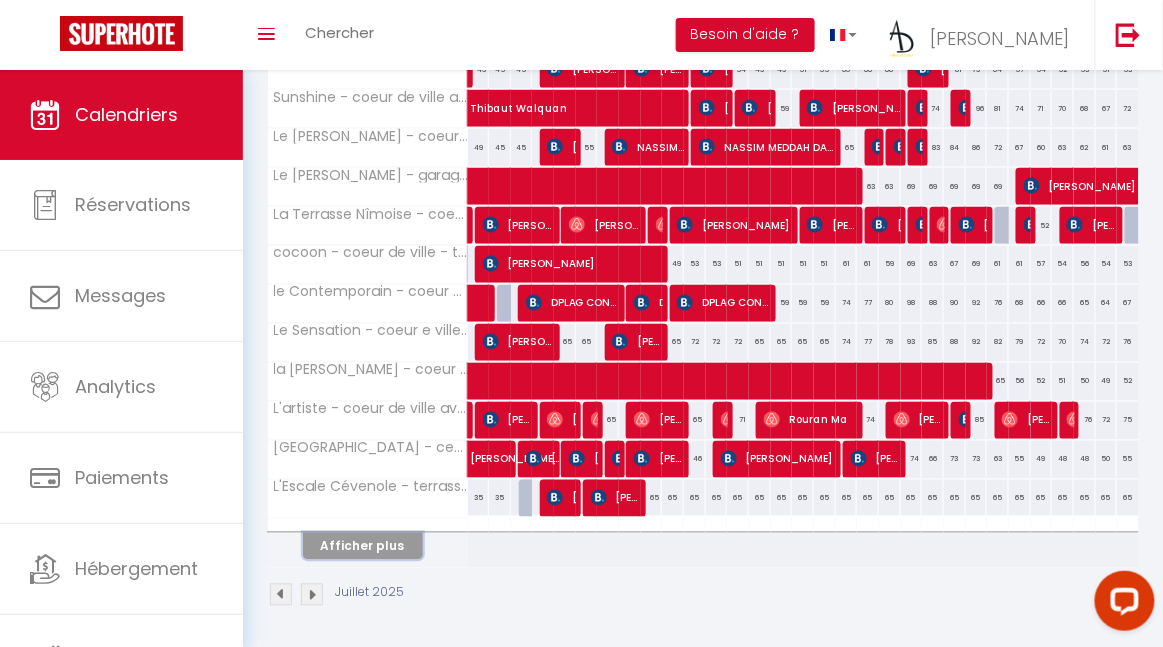 click on "Afficher plus" at bounding box center (363, 546) 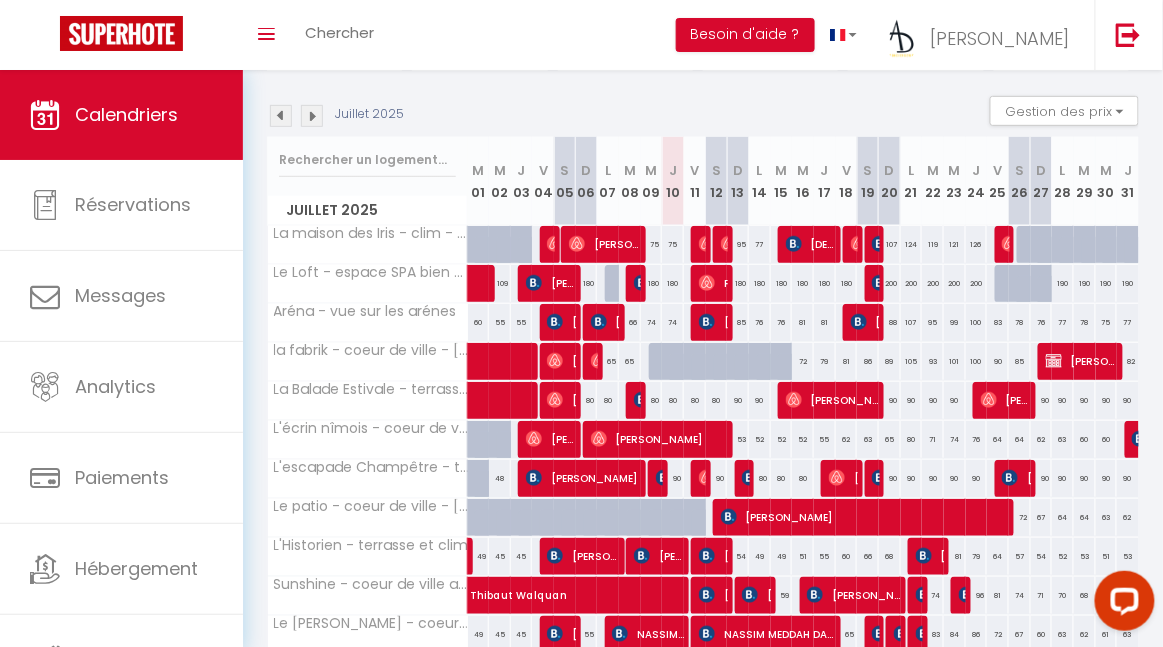 scroll, scrollTop: 0, scrollLeft: 0, axis: both 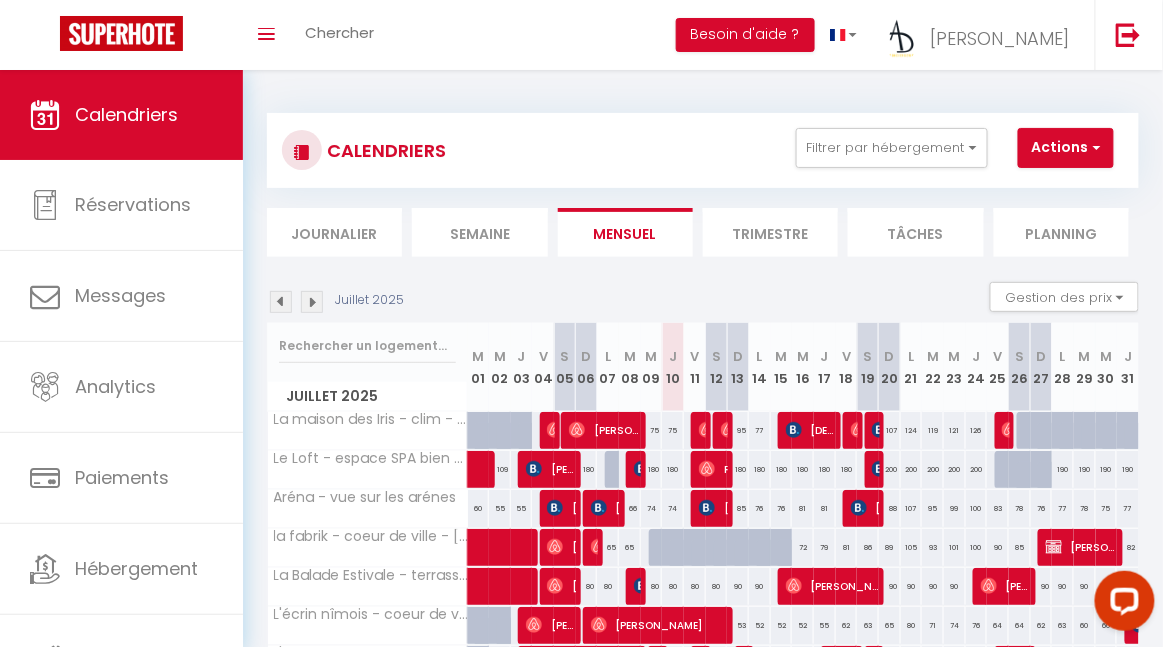 click at bounding box center (312, 302) 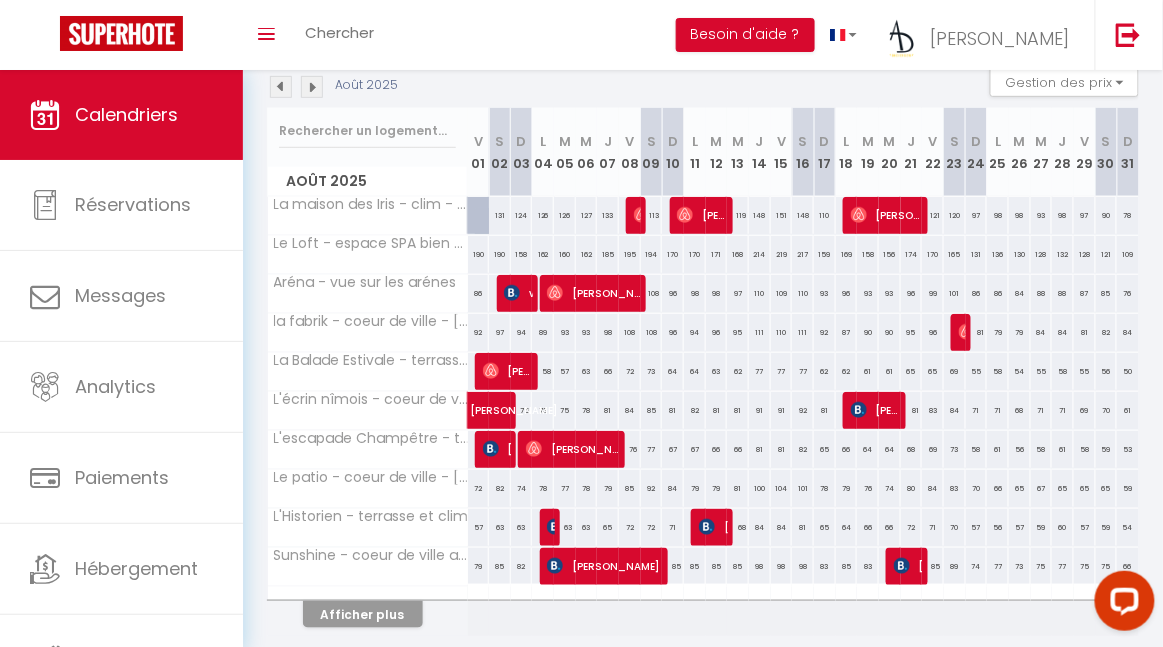 scroll, scrollTop: 284, scrollLeft: 0, axis: vertical 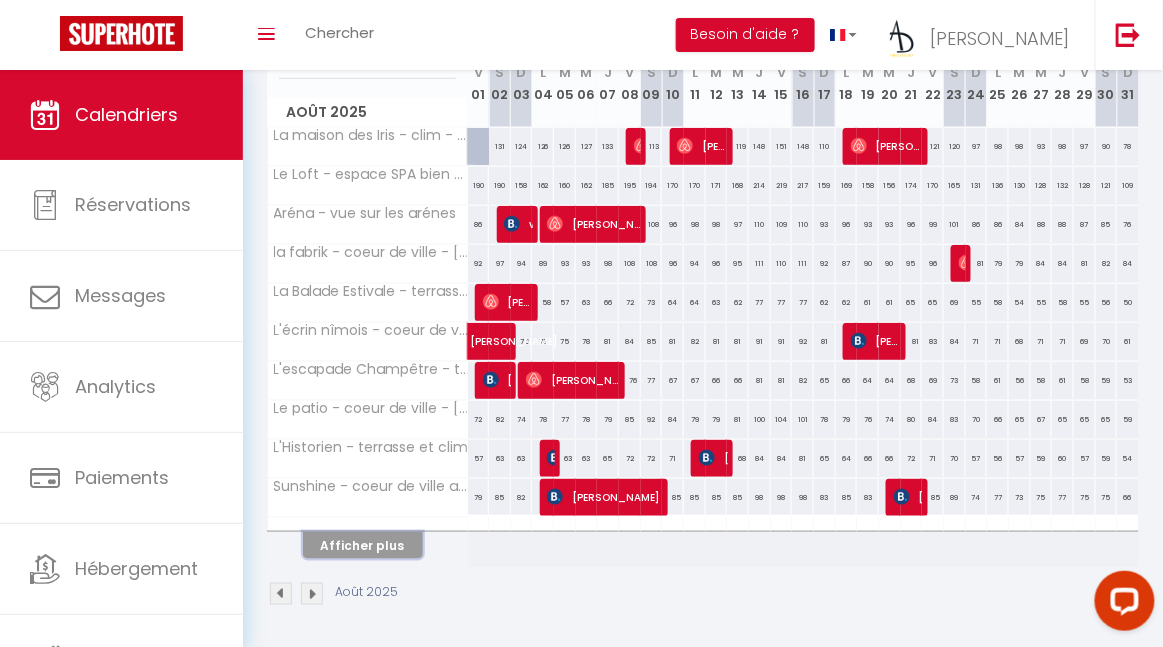 click on "Afficher plus" at bounding box center [363, 545] 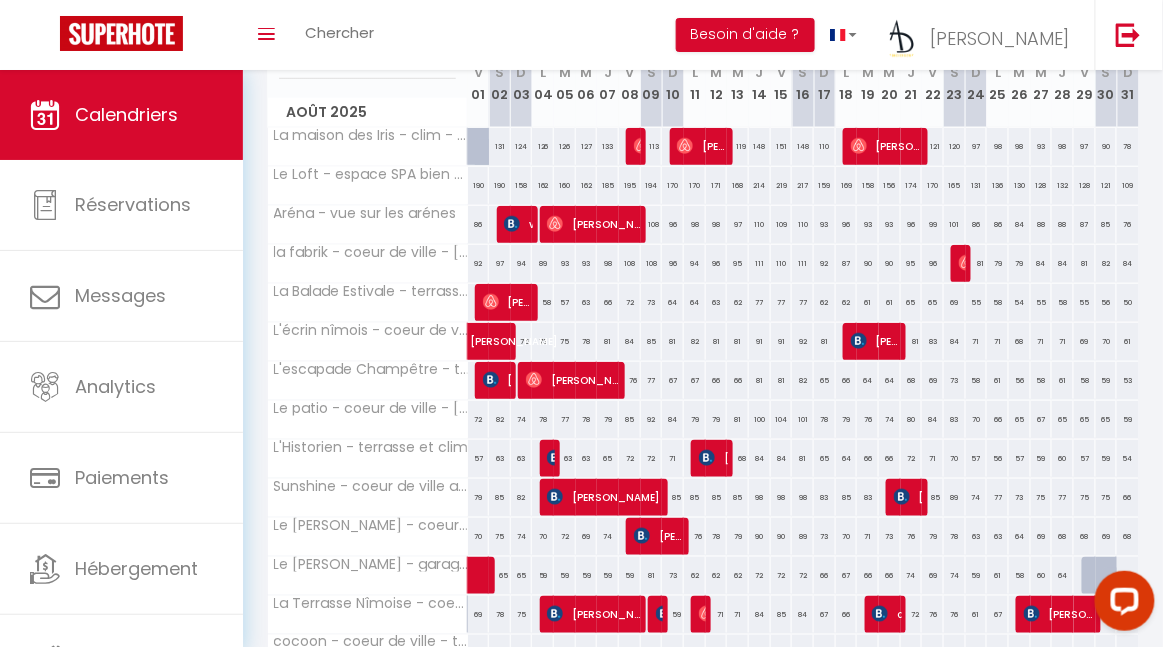 scroll, scrollTop: 673, scrollLeft: 0, axis: vertical 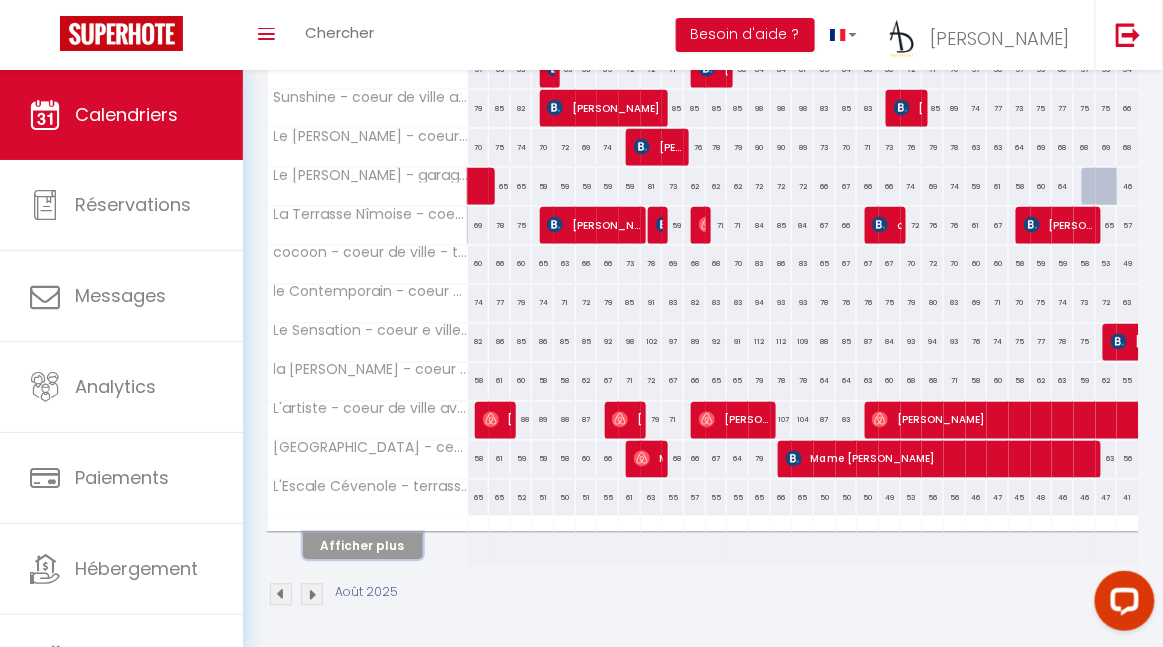 click on "Afficher plus" at bounding box center [363, 546] 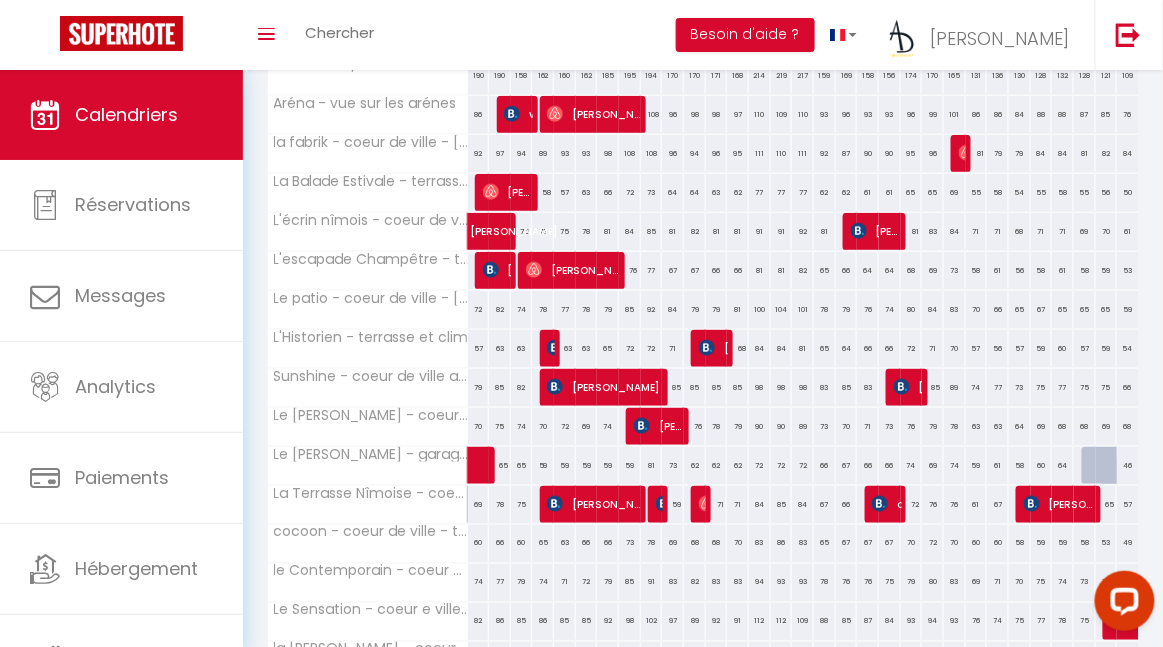 scroll, scrollTop: 0, scrollLeft: 0, axis: both 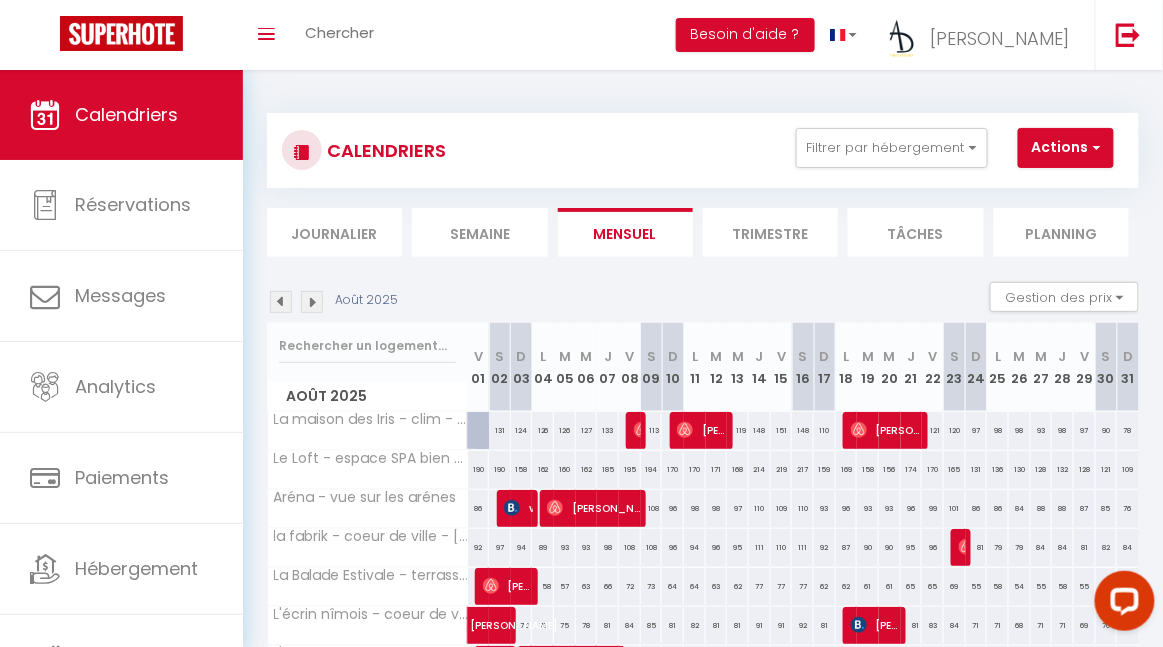 click at bounding box center (281, 302) 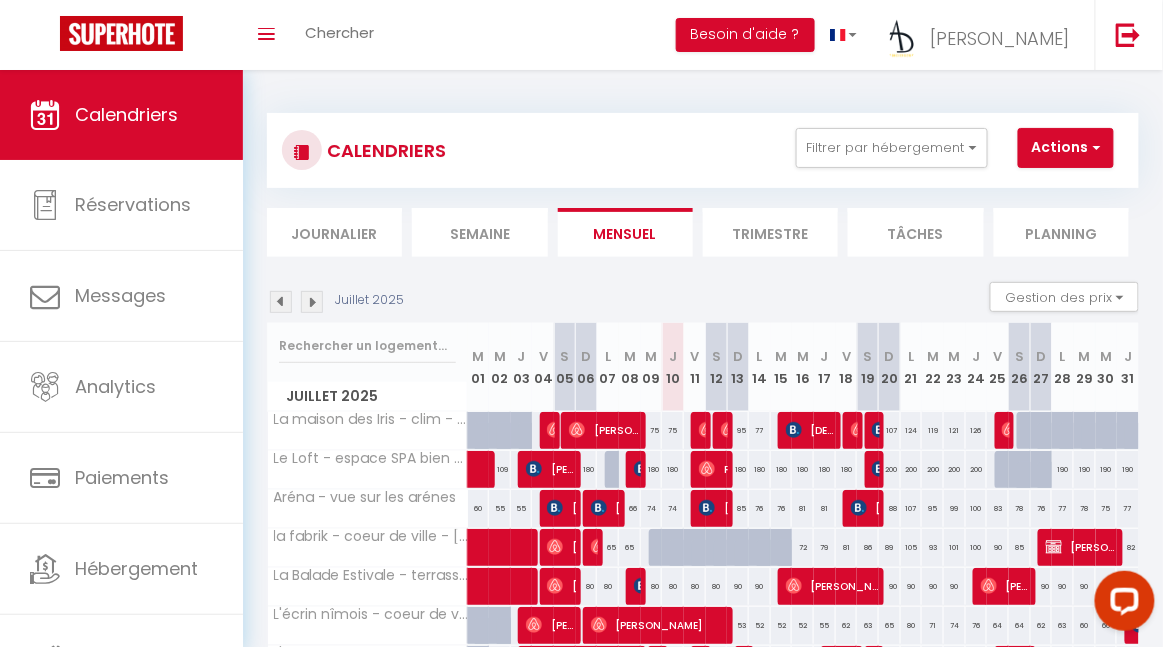 scroll, scrollTop: 284, scrollLeft: 0, axis: vertical 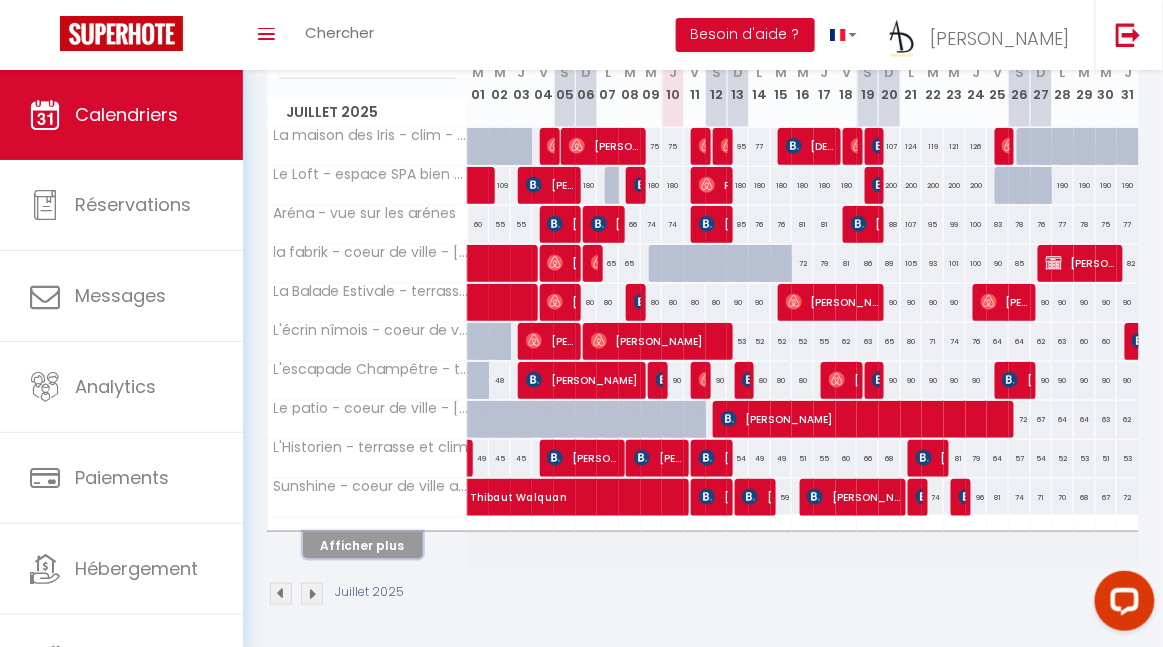 click on "Afficher plus" at bounding box center (363, 545) 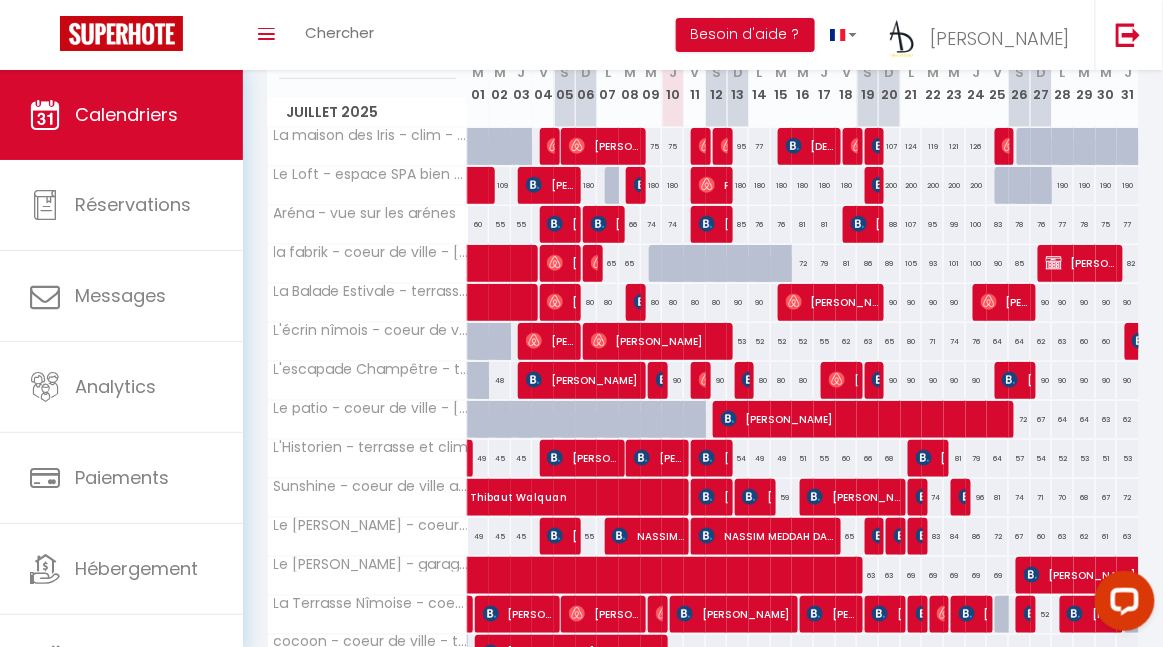 scroll, scrollTop: 673, scrollLeft: 0, axis: vertical 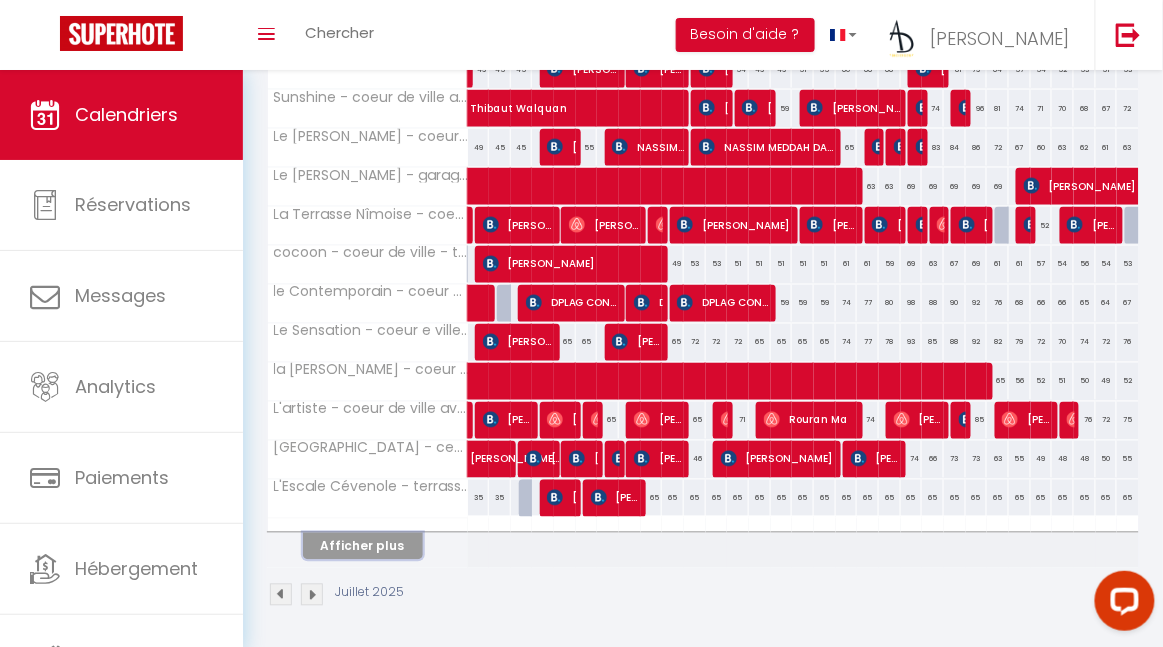click on "Afficher plus" at bounding box center (363, 546) 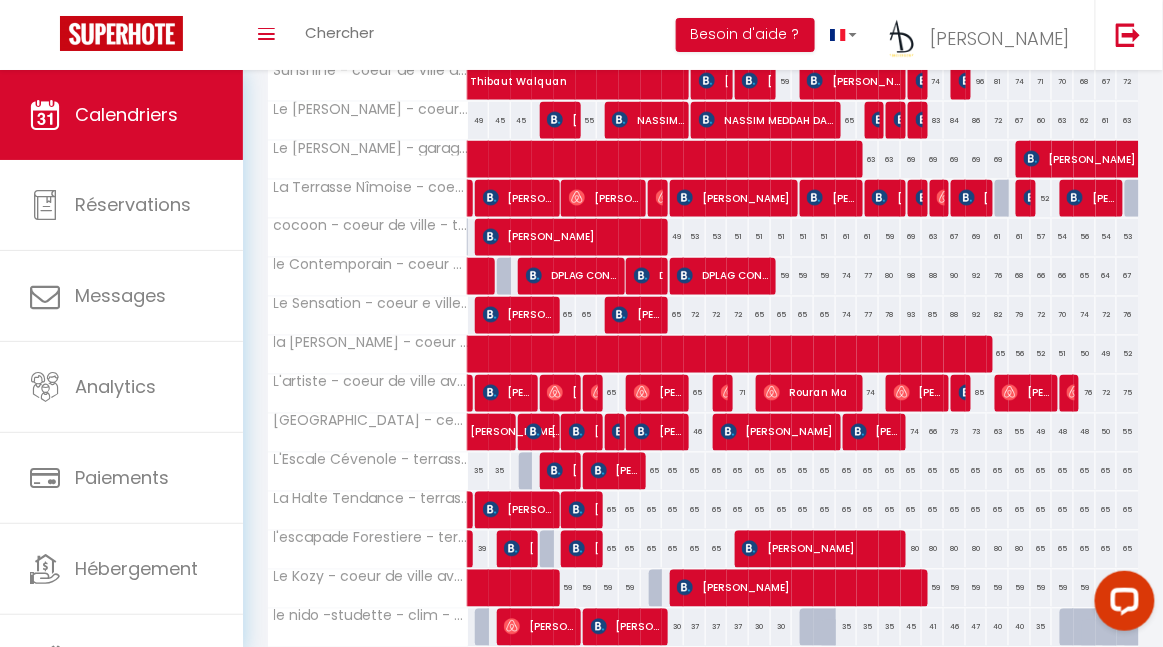scroll, scrollTop: 818, scrollLeft: 0, axis: vertical 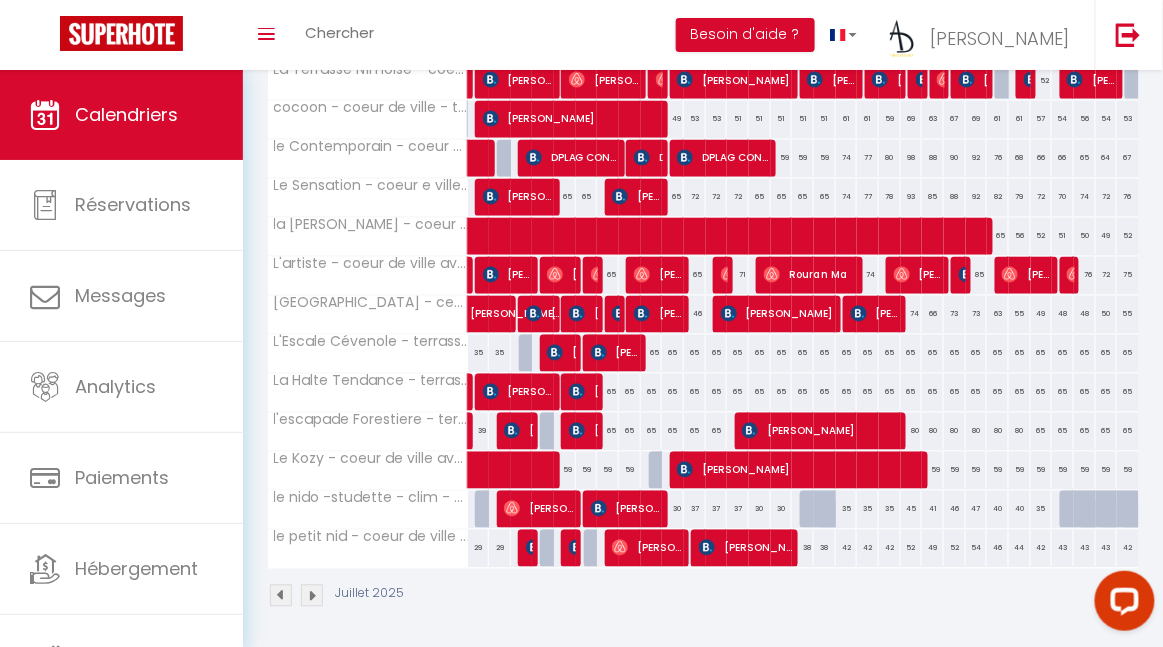 drag, startPoint x: 674, startPoint y: 513, endPoint x: 782, endPoint y: 516, distance: 108.04166 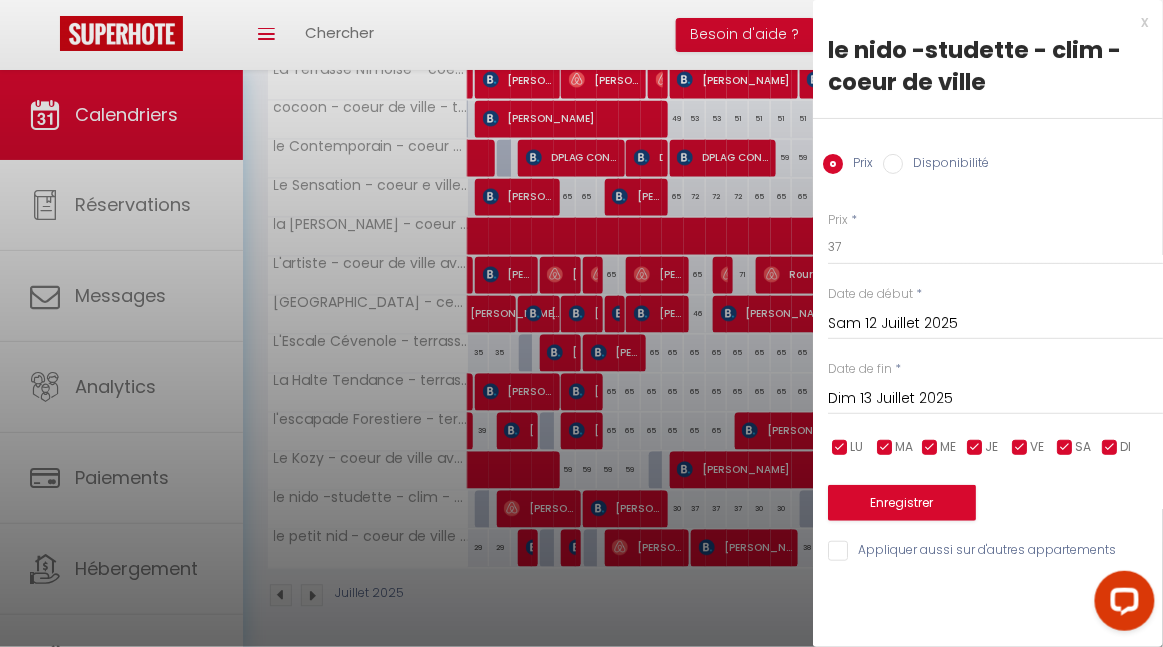 click at bounding box center (581, 323) 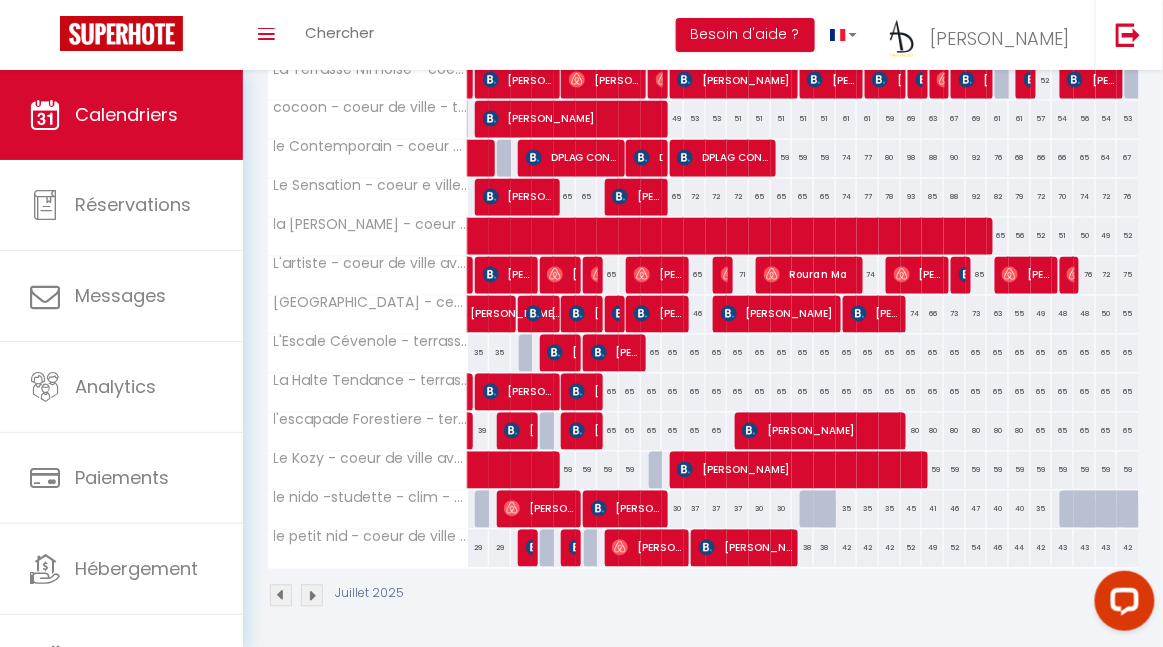 click on "37" at bounding box center (695, 509) 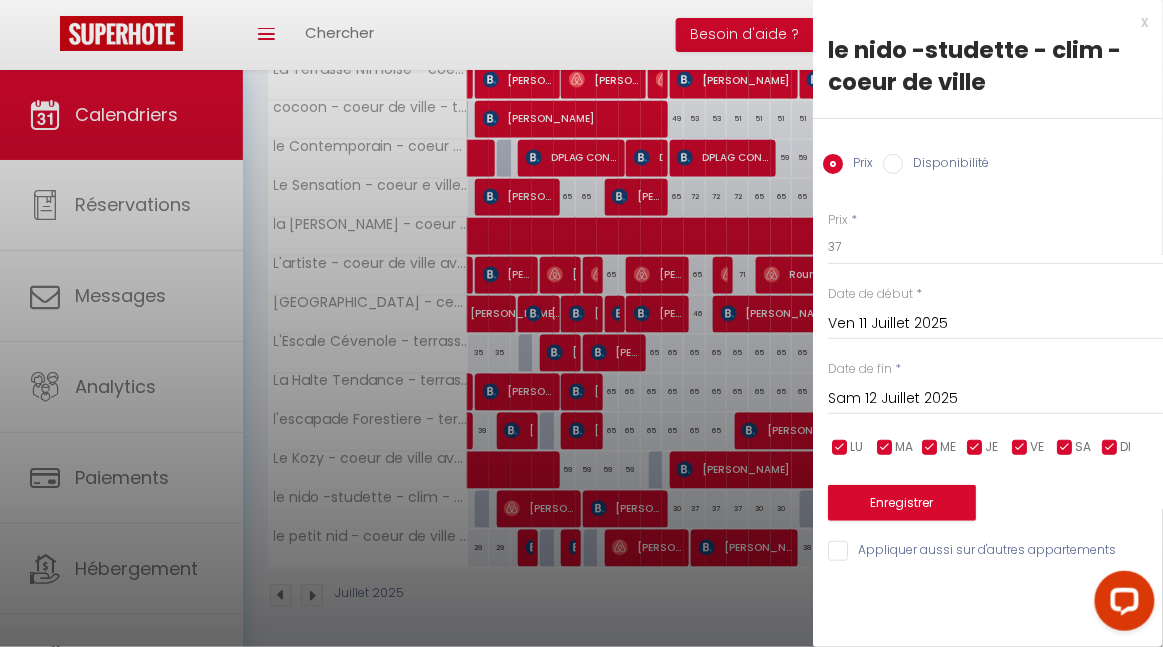 click on "Sam 12 Juillet 2025" at bounding box center (995, 399) 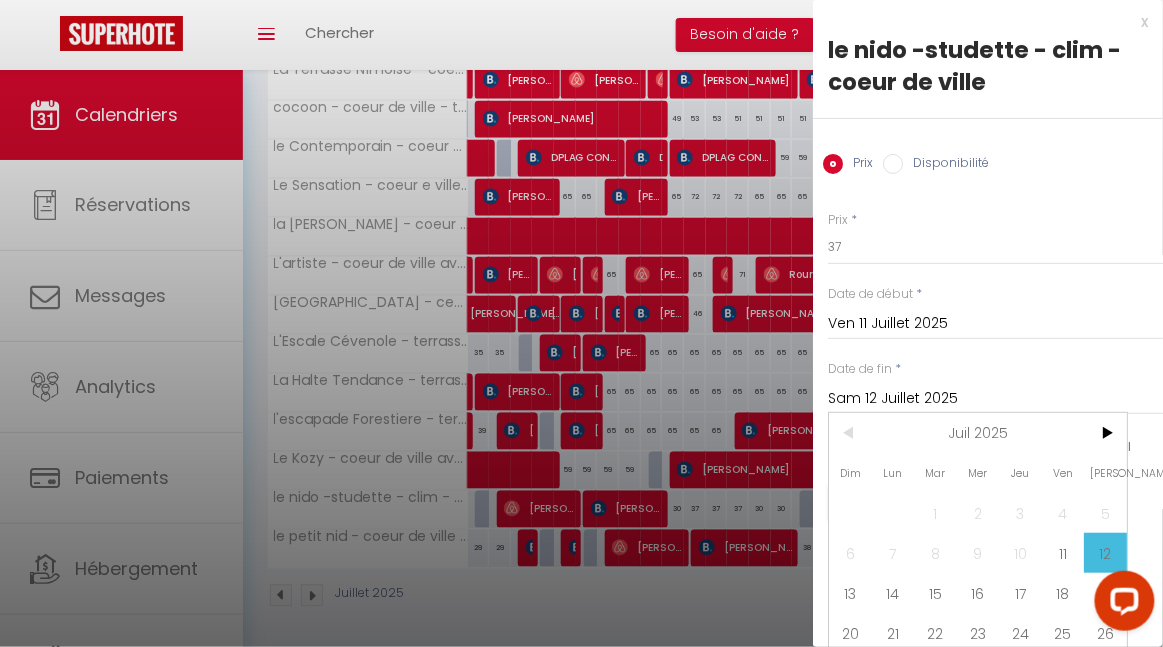 scroll, scrollTop: 45, scrollLeft: 0, axis: vertical 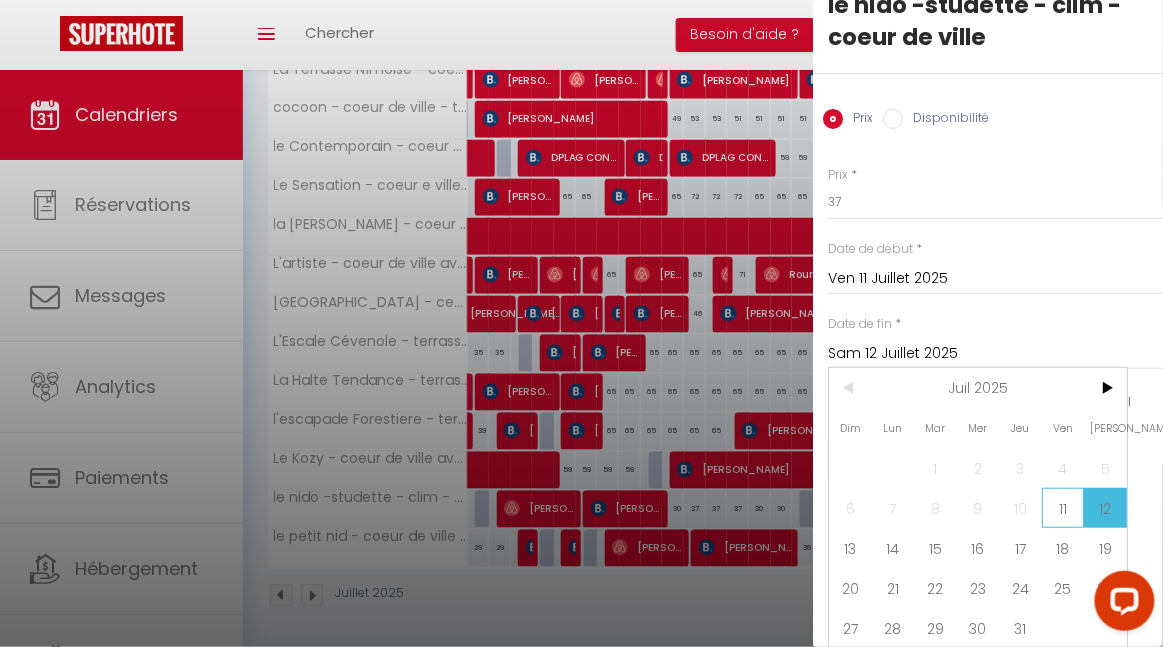 click on "11" at bounding box center (1063, 508) 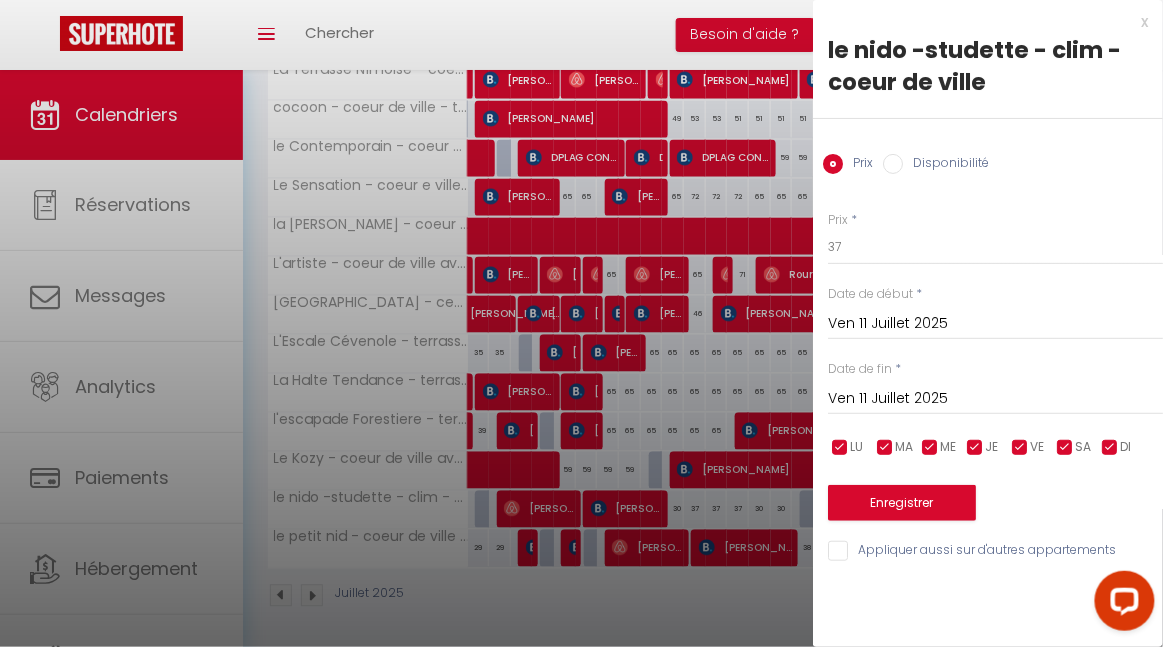 scroll, scrollTop: 0, scrollLeft: 0, axis: both 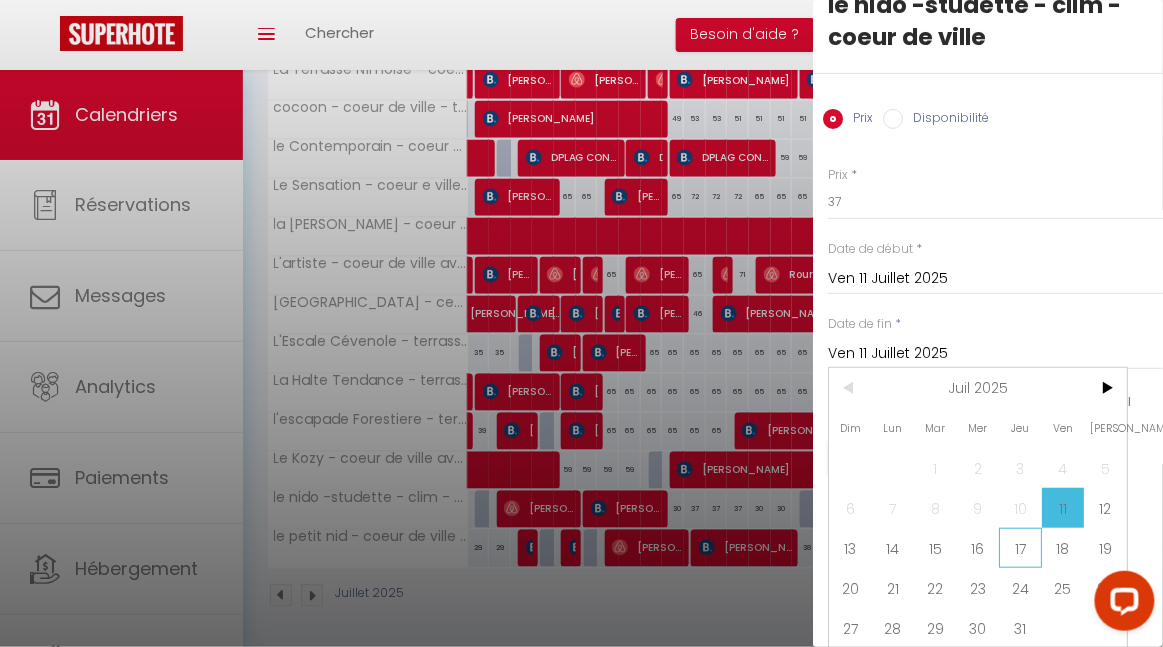 click on "17" at bounding box center [1020, 548] 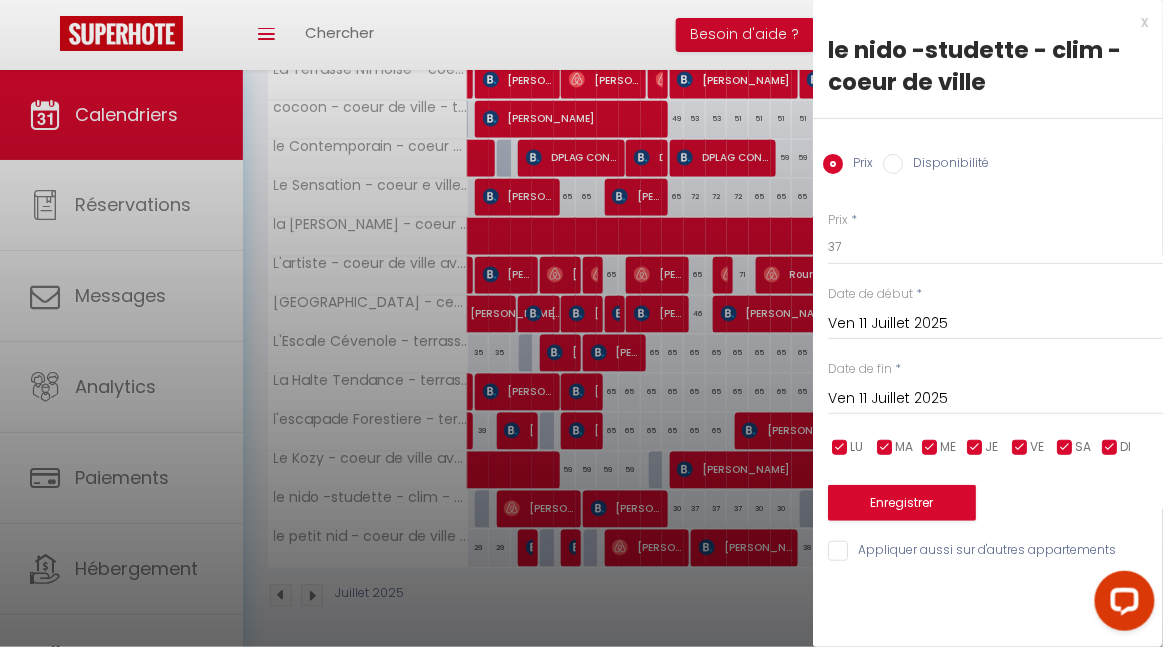 type on "Jeu 17 Juillet 2025" 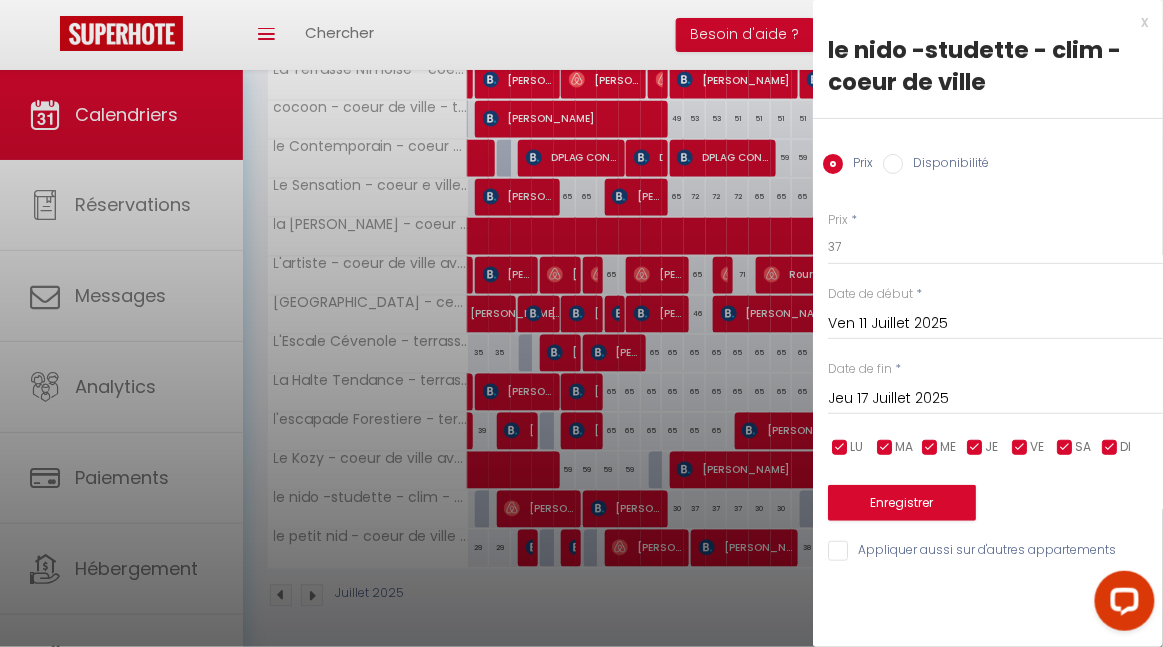 scroll, scrollTop: 0, scrollLeft: 0, axis: both 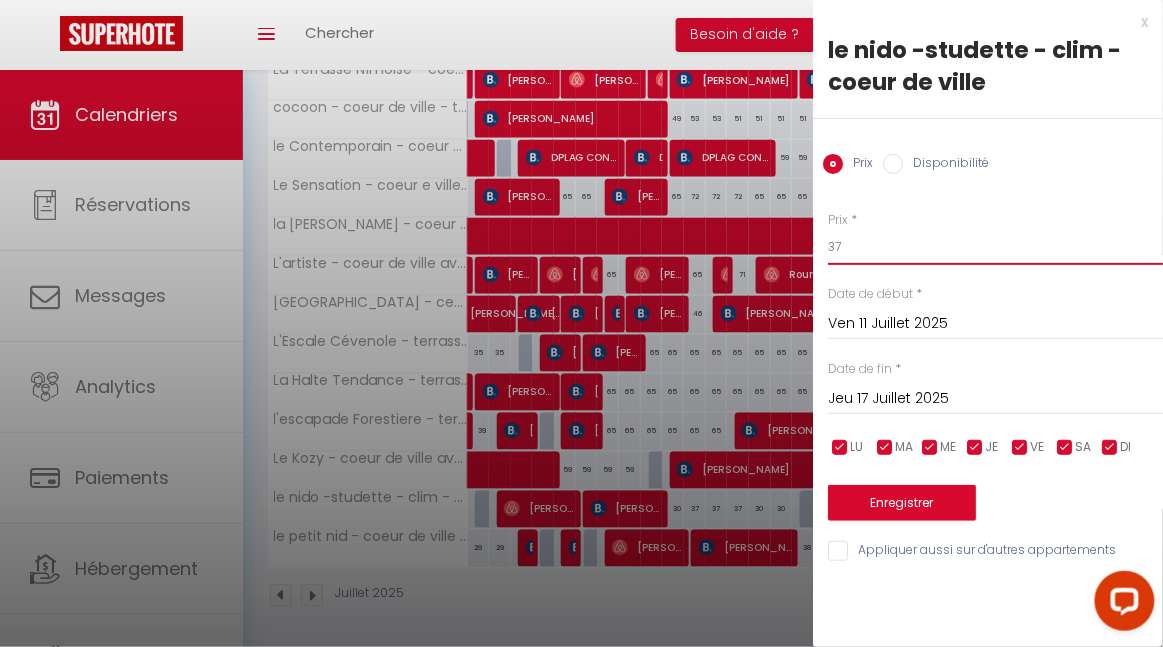 click on "37" at bounding box center (995, 247) 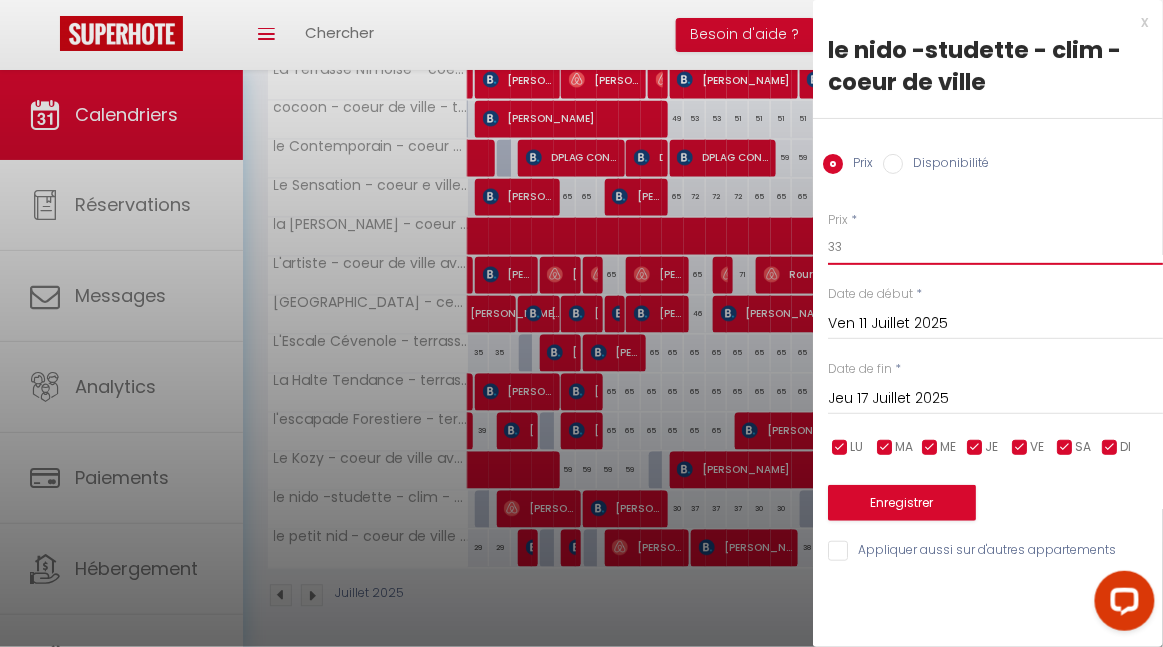 type on "33" 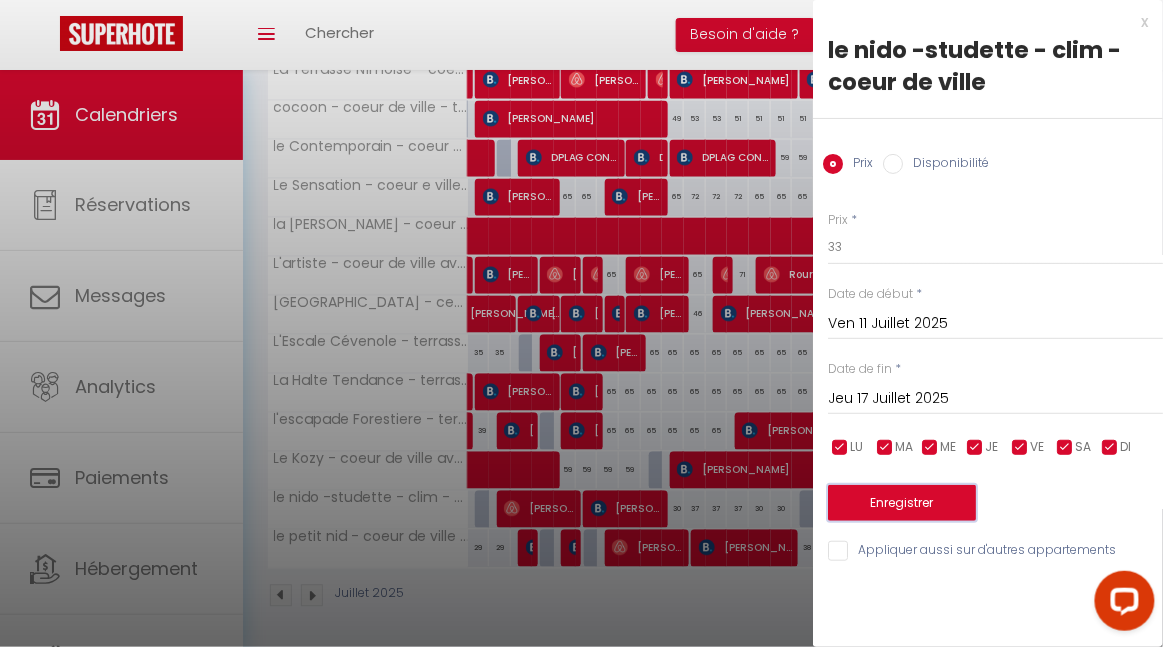 click on "Enregistrer" at bounding box center [902, 503] 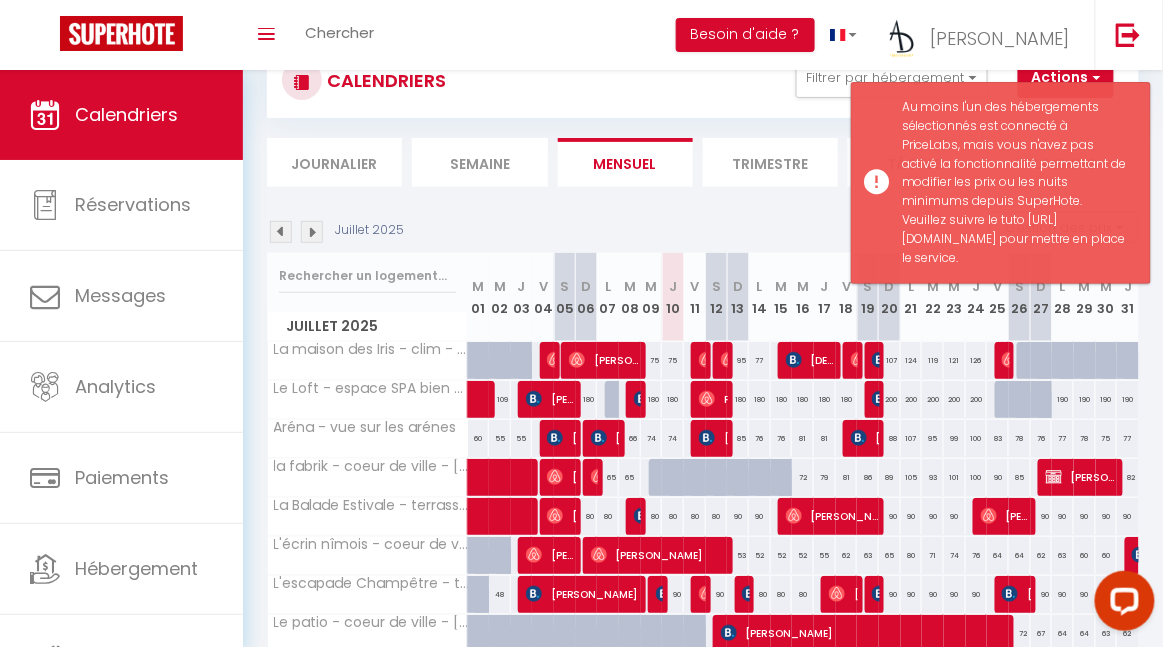 scroll, scrollTop: 284, scrollLeft: 0, axis: vertical 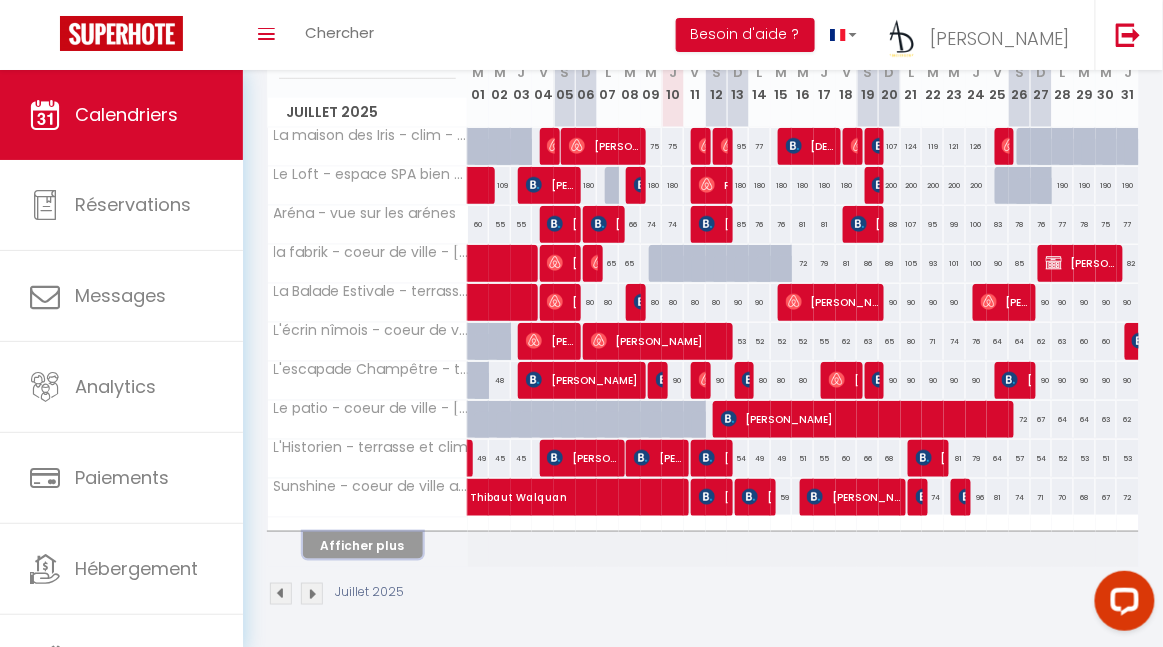 click on "Afficher plus" at bounding box center (363, 545) 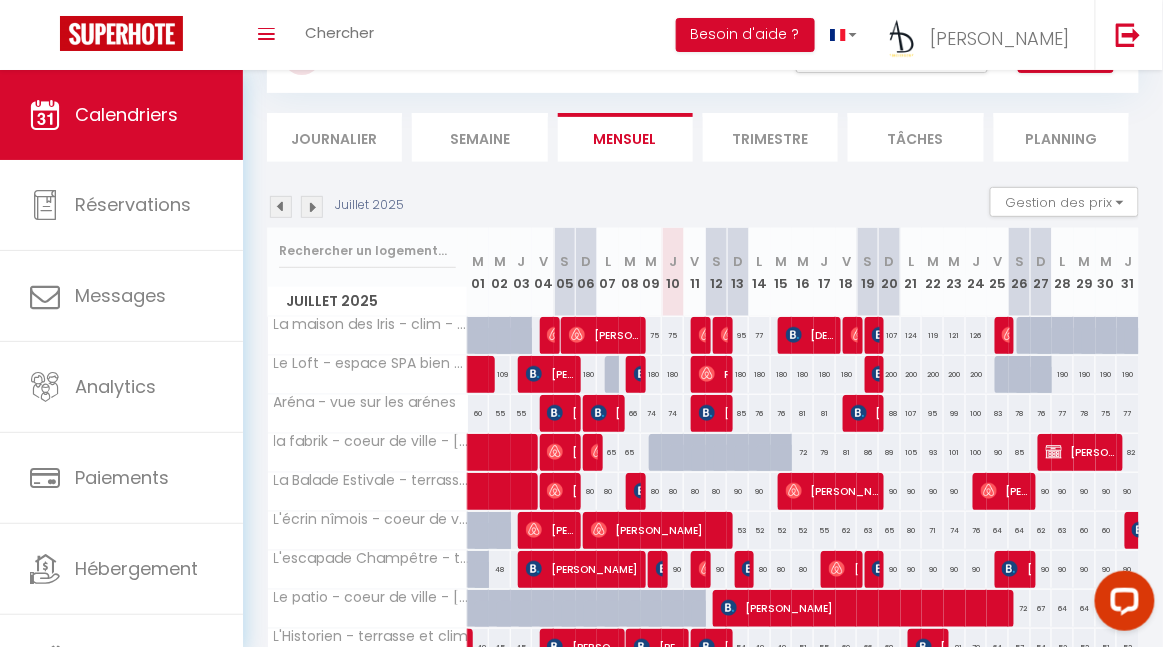 scroll, scrollTop: 0, scrollLeft: 0, axis: both 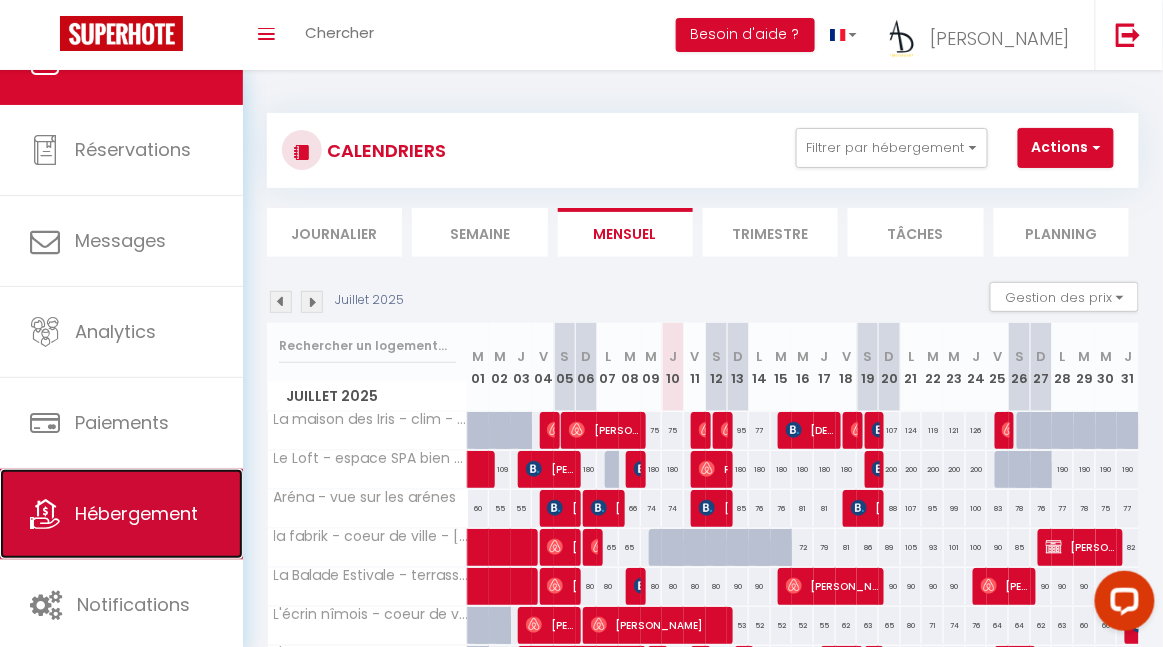 click on "Hébergement" at bounding box center (136, 513) 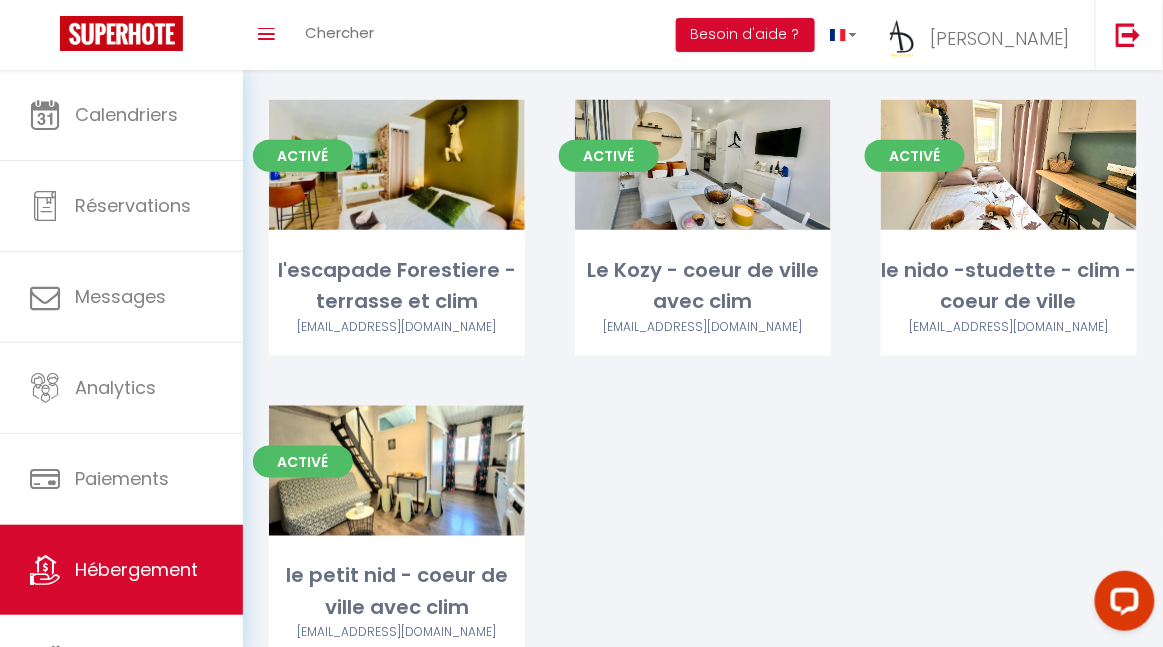 scroll, scrollTop: 2259, scrollLeft: 0, axis: vertical 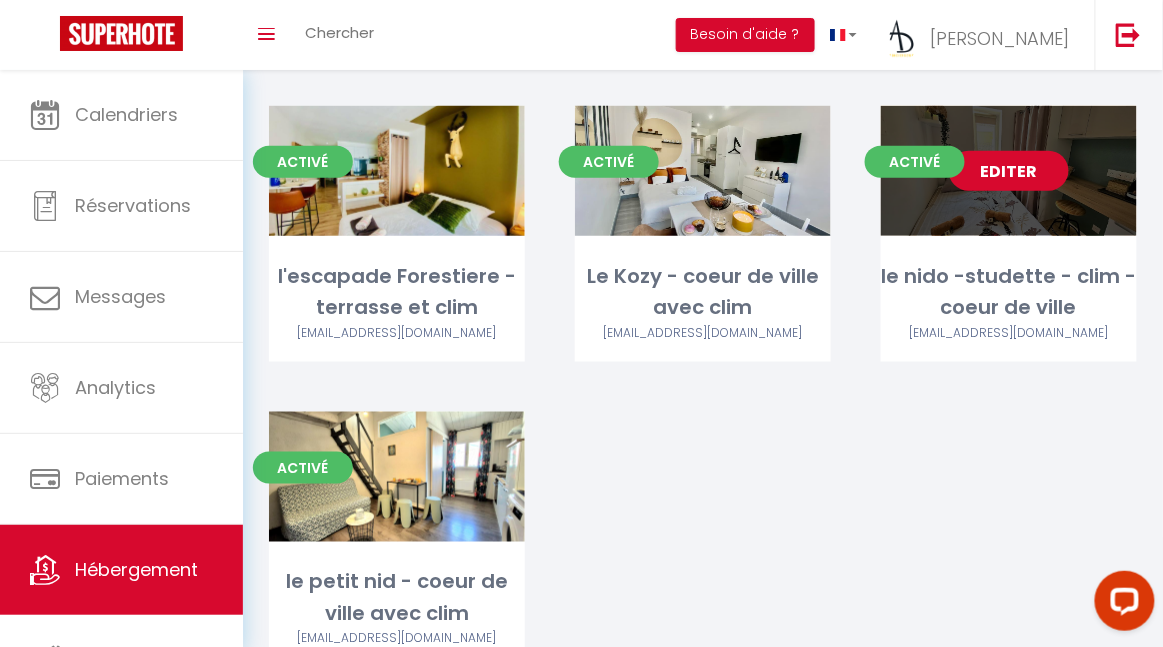 click on "Editer" at bounding box center (1009, 171) 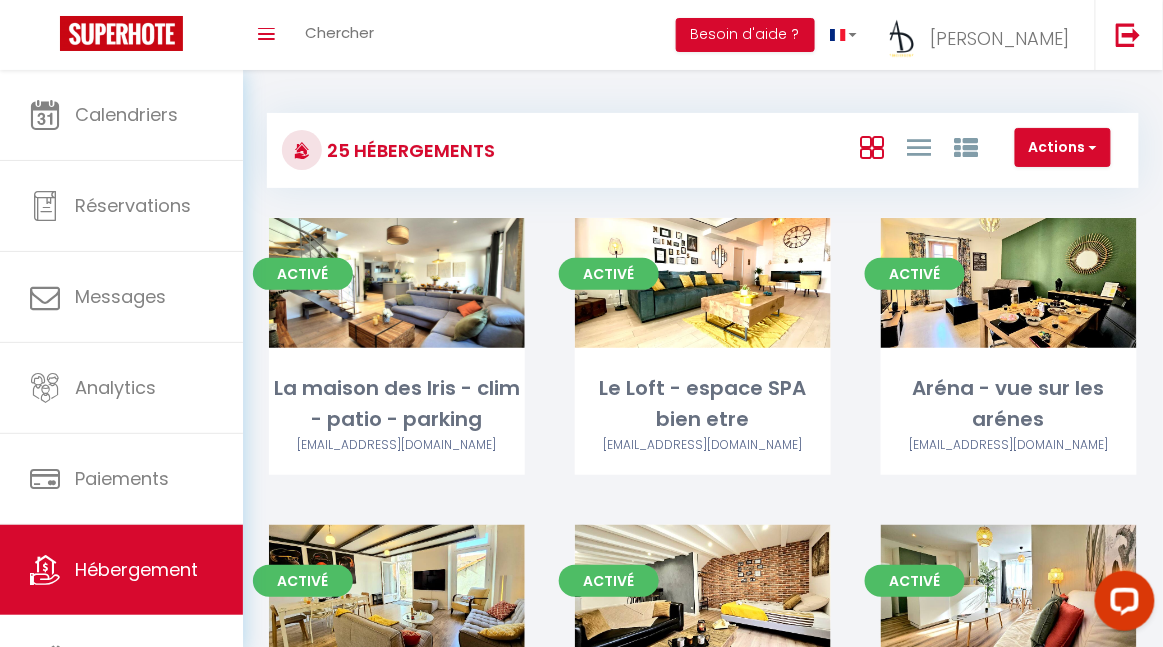 select on "3" 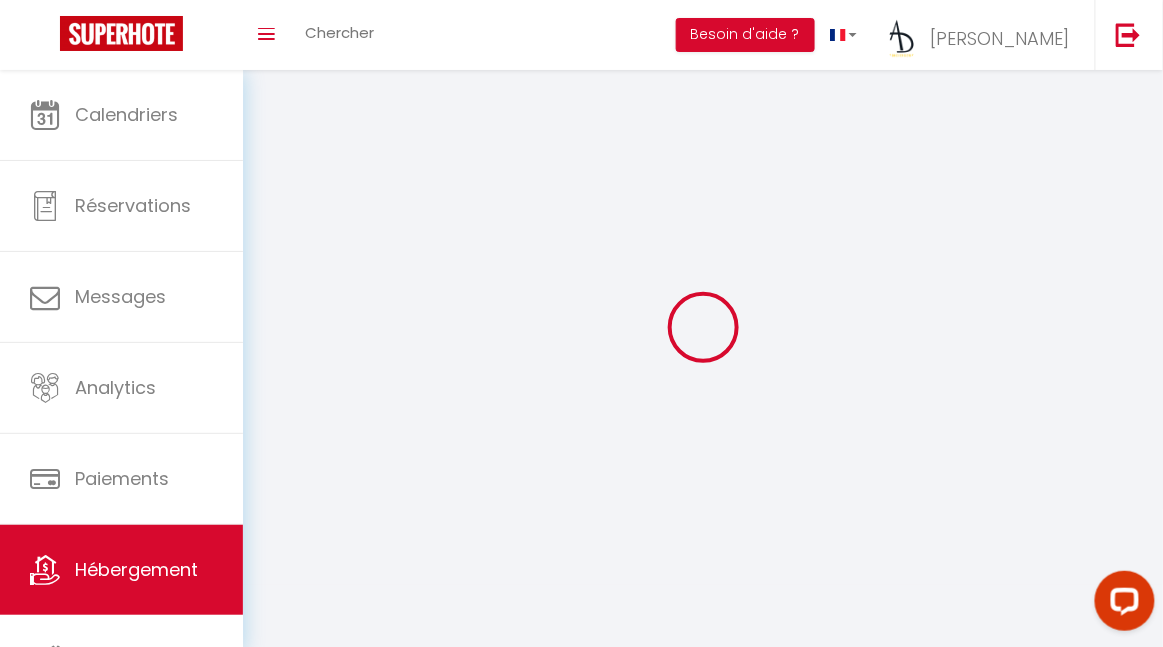 select 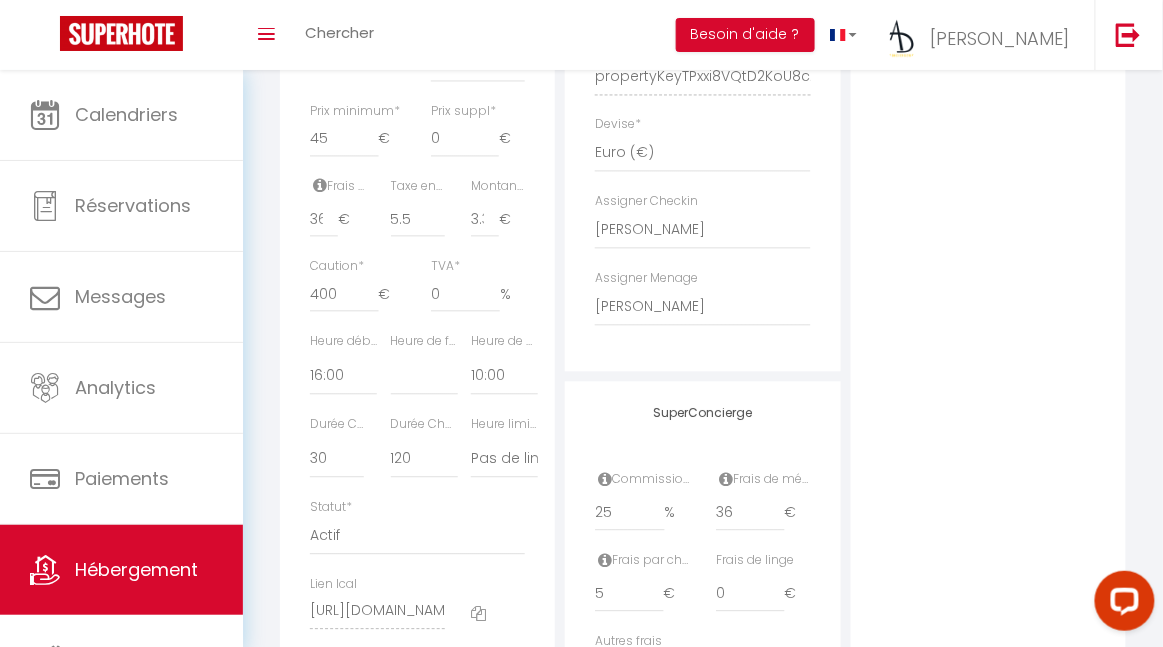scroll, scrollTop: 1069, scrollLeft: 0, axis: vertical 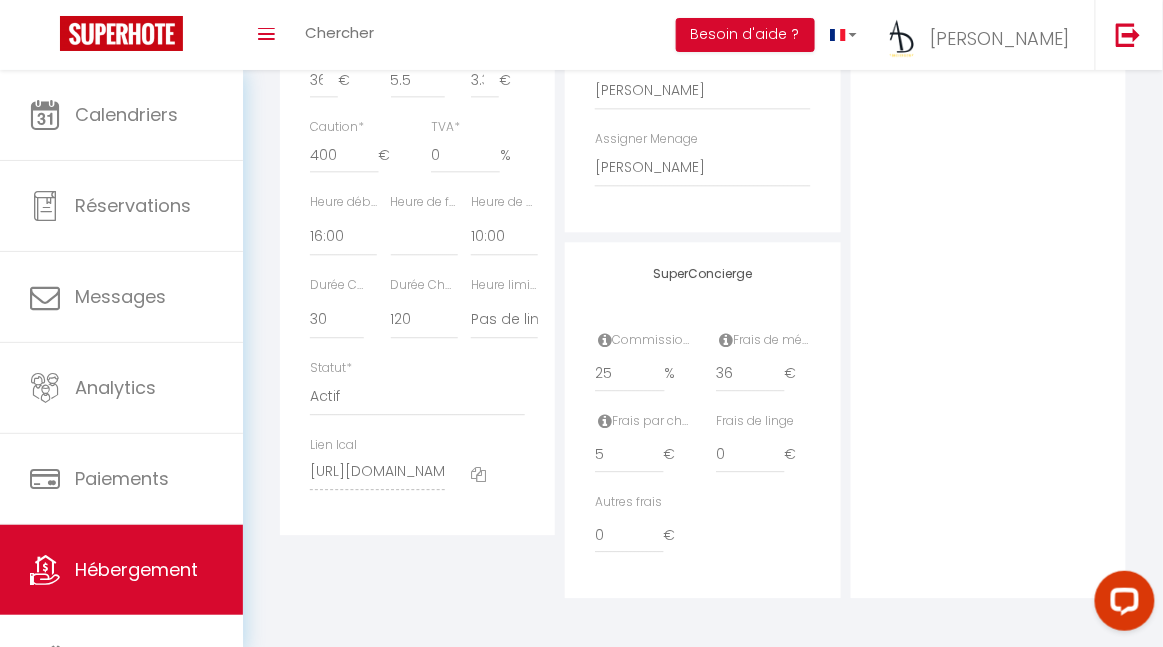 select 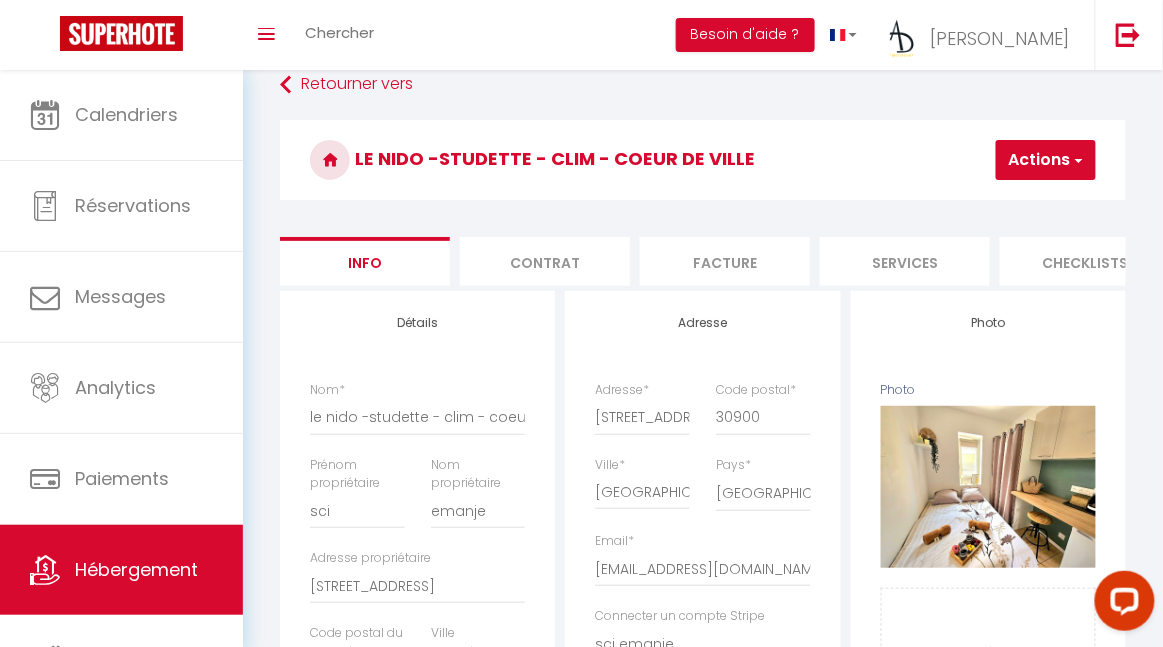 scroll, scrollTop: 0, scrollLeft: 0, axis: both 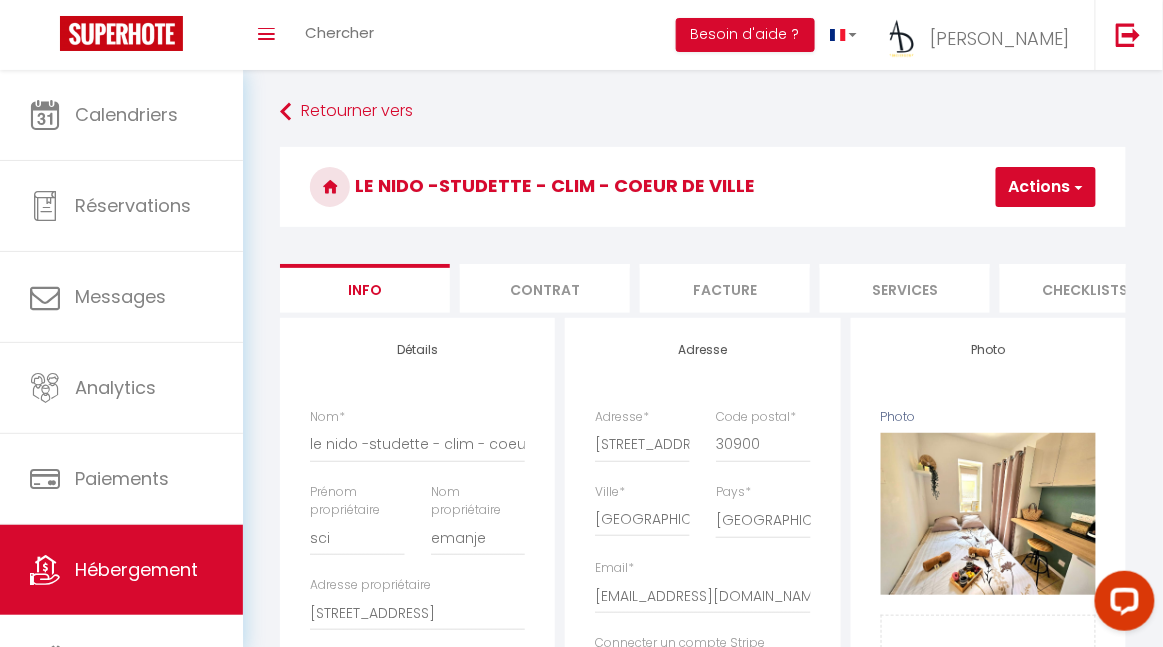 click on "Services" at bounding box center [905, 288] 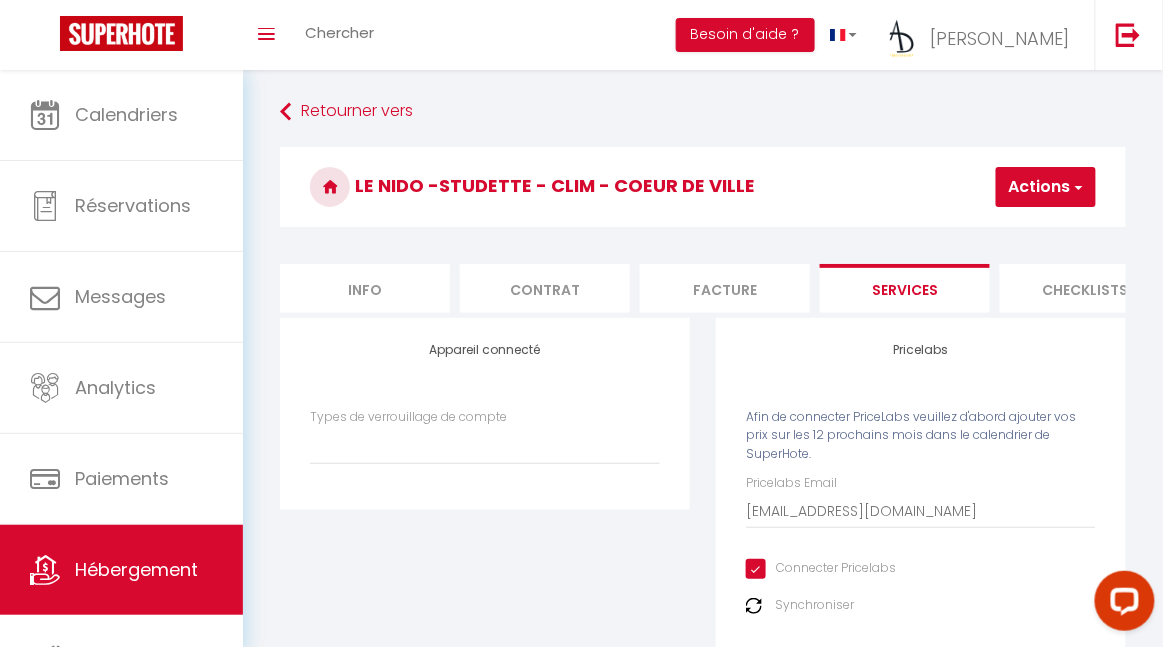 click on "Connecter Pricelabs" at bounding box center (821, 569) 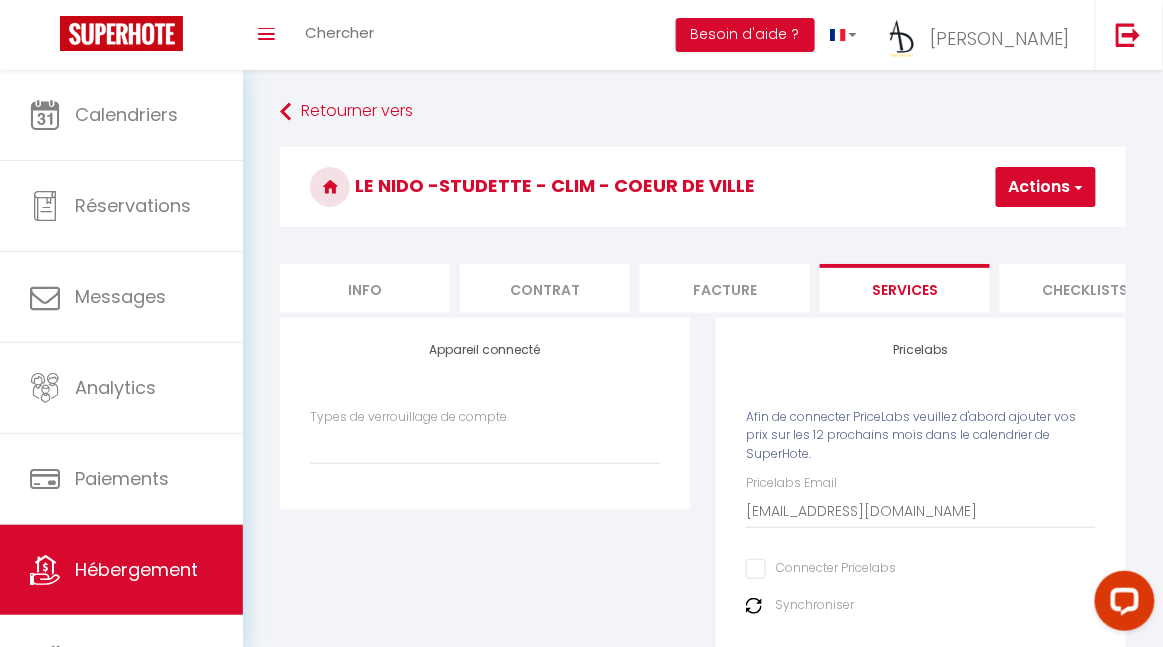 select 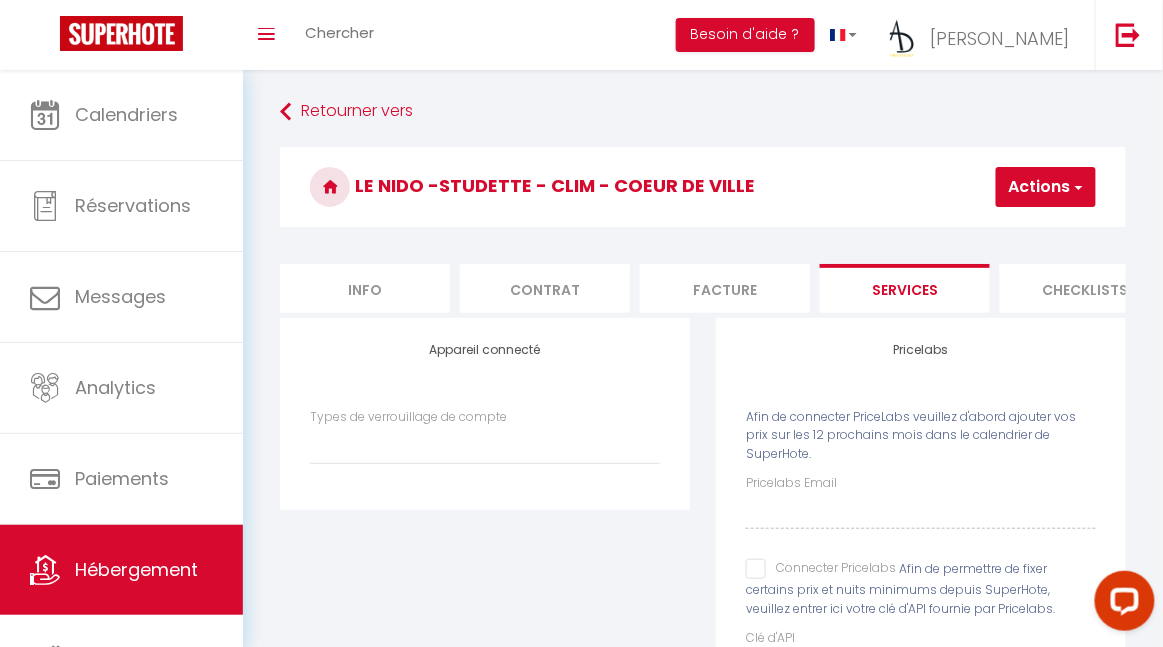 click on "Actions" at bounding box center [1046, 187] 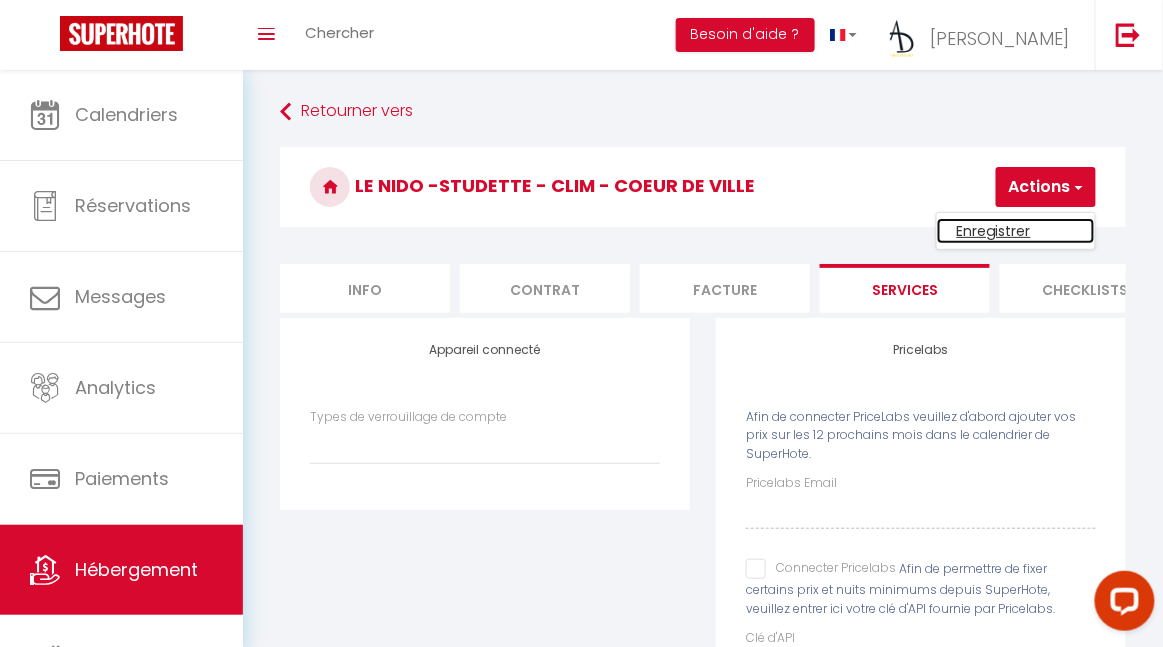 click on "Enregistrer" at bounding box center [1016, 231] 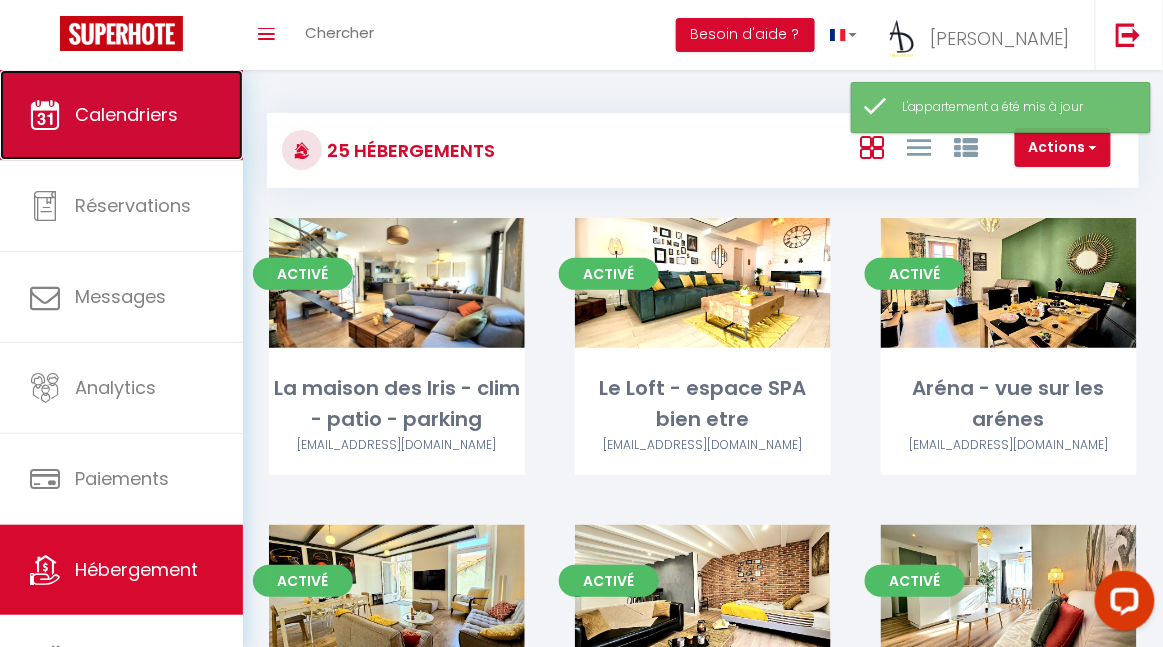 click on "Calendriers" at bounding box center [126, 114] 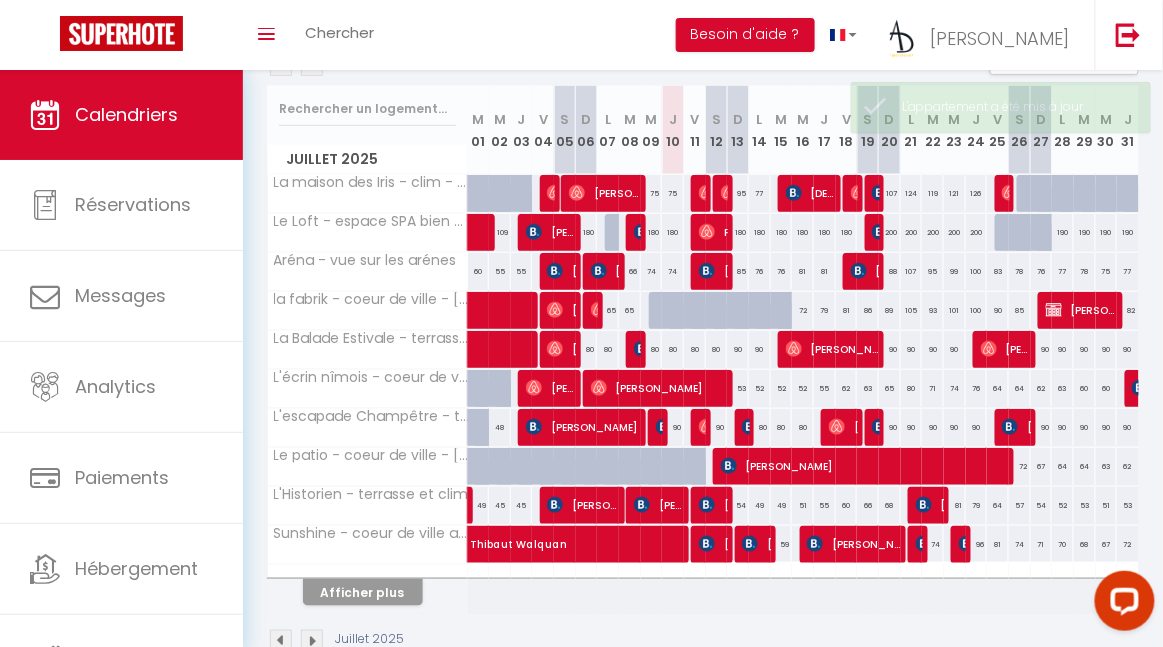 scroll, scrollTop: 284, scrollLeft: 0, axis: vertical 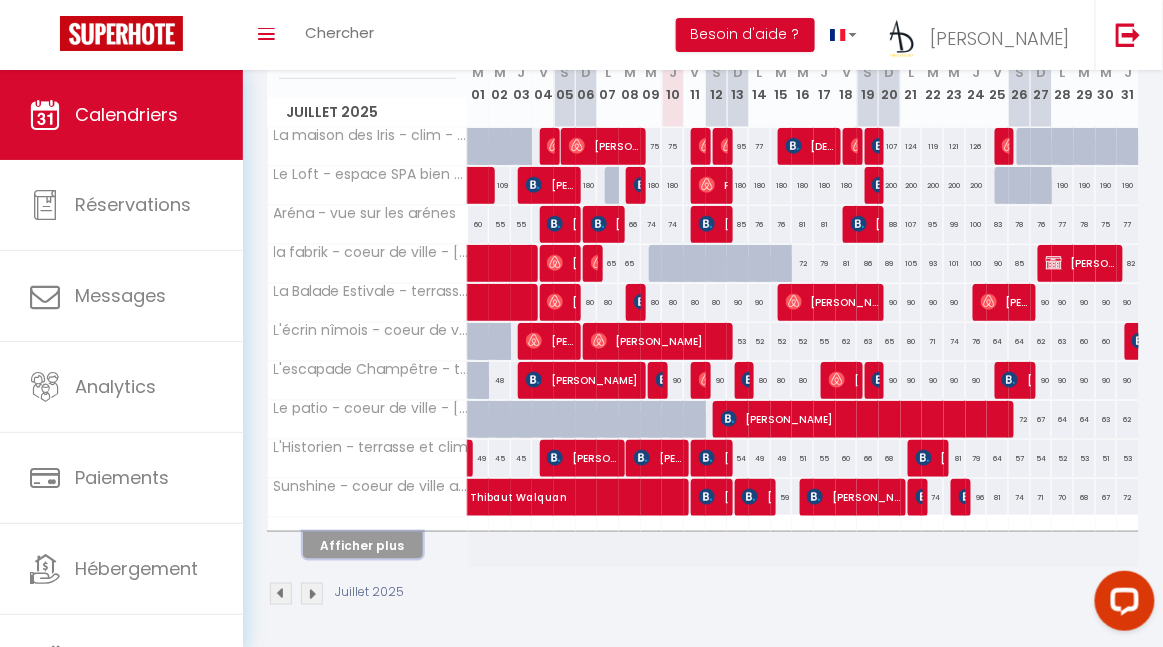 click on "Afficher plus" at bounding box center (363, 545) 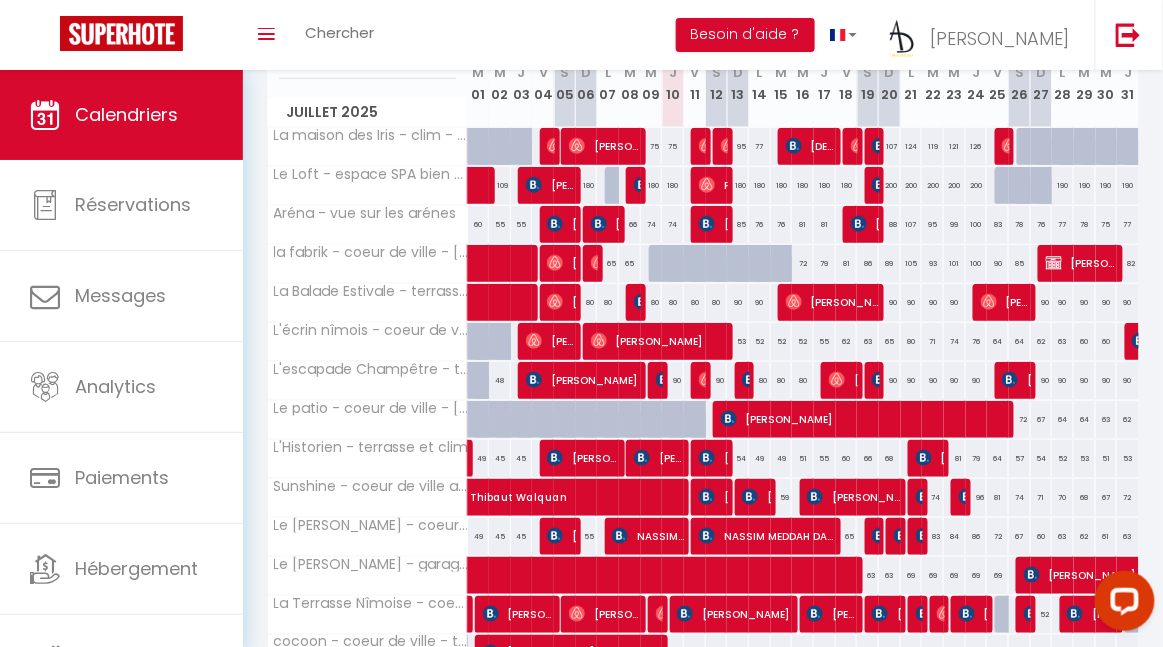 scroll, scrollTop: 673, scrollLeft: 0, axis: vertical 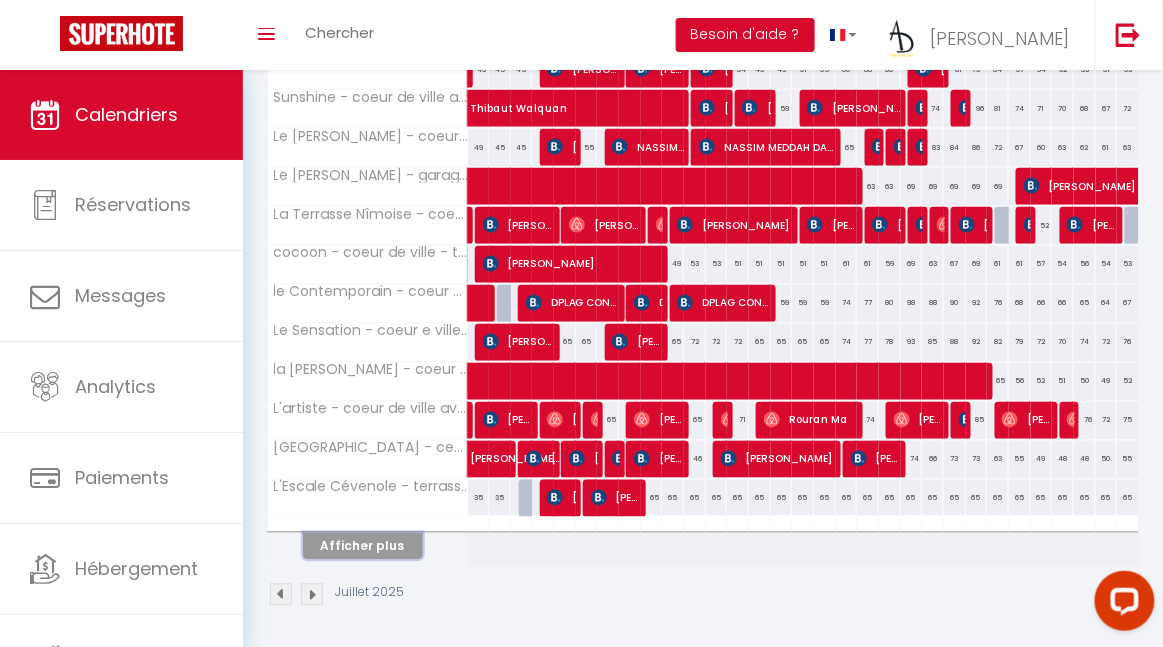 click on "Afficher plus" at bounding box center (363, 546) 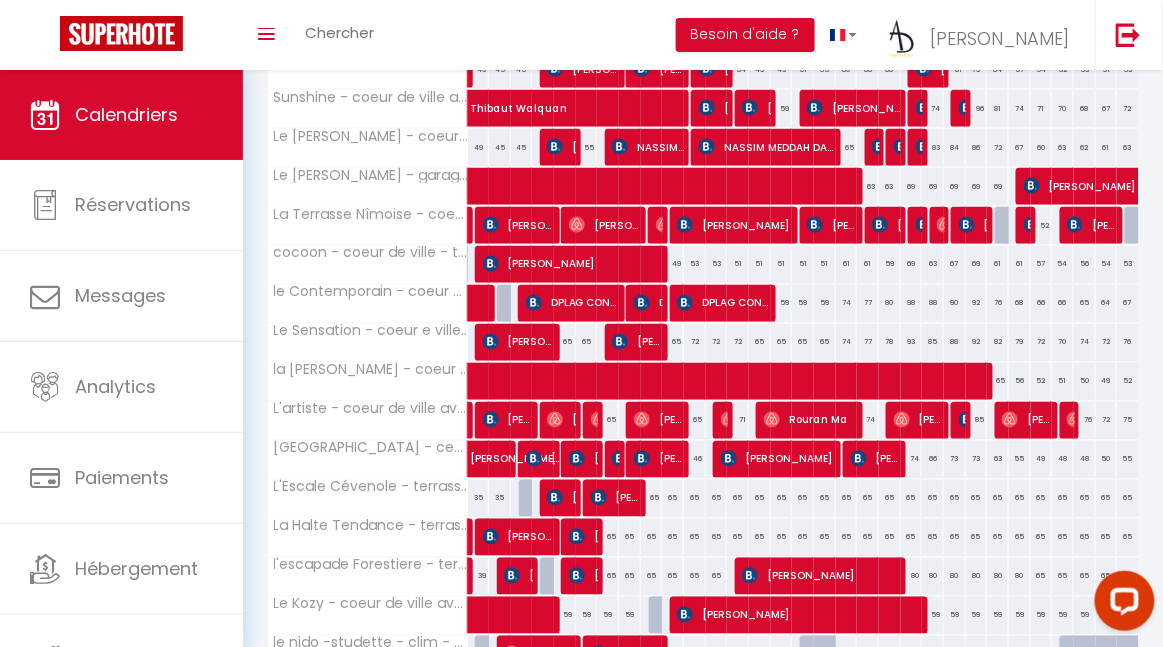 scroll, scrollTop: 818, scrollLeft: 0, axis: vertical 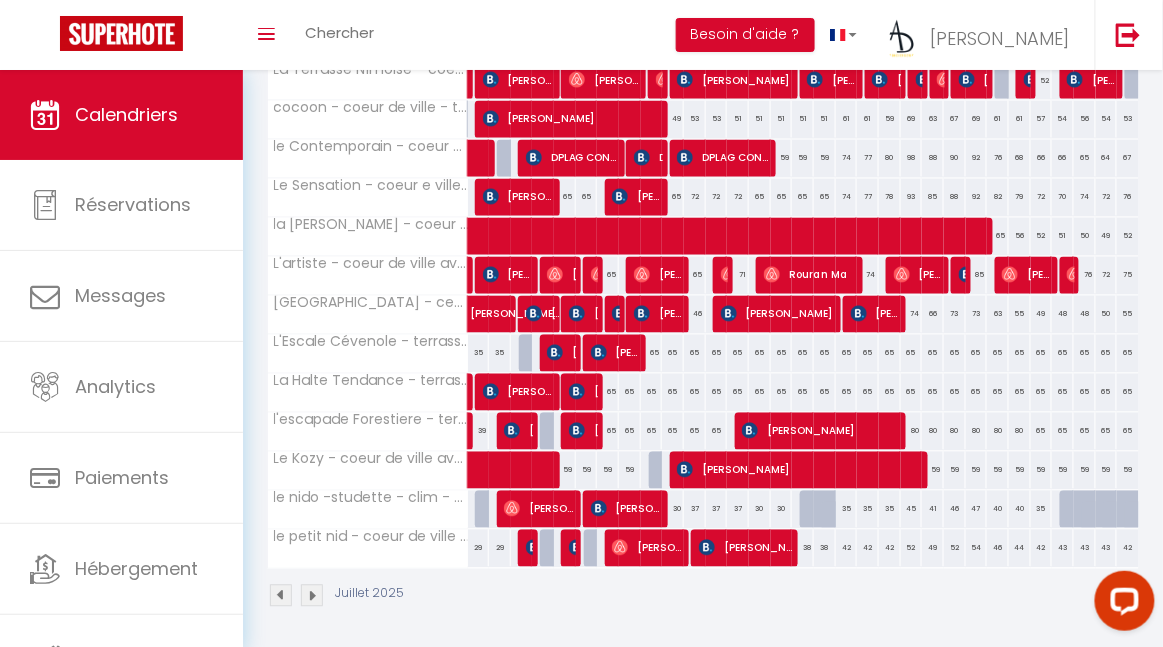 drag, startPoint x: 692, startPoint y: 515, endPoint x: 759, endPoint y: 514, distance: 67.00746 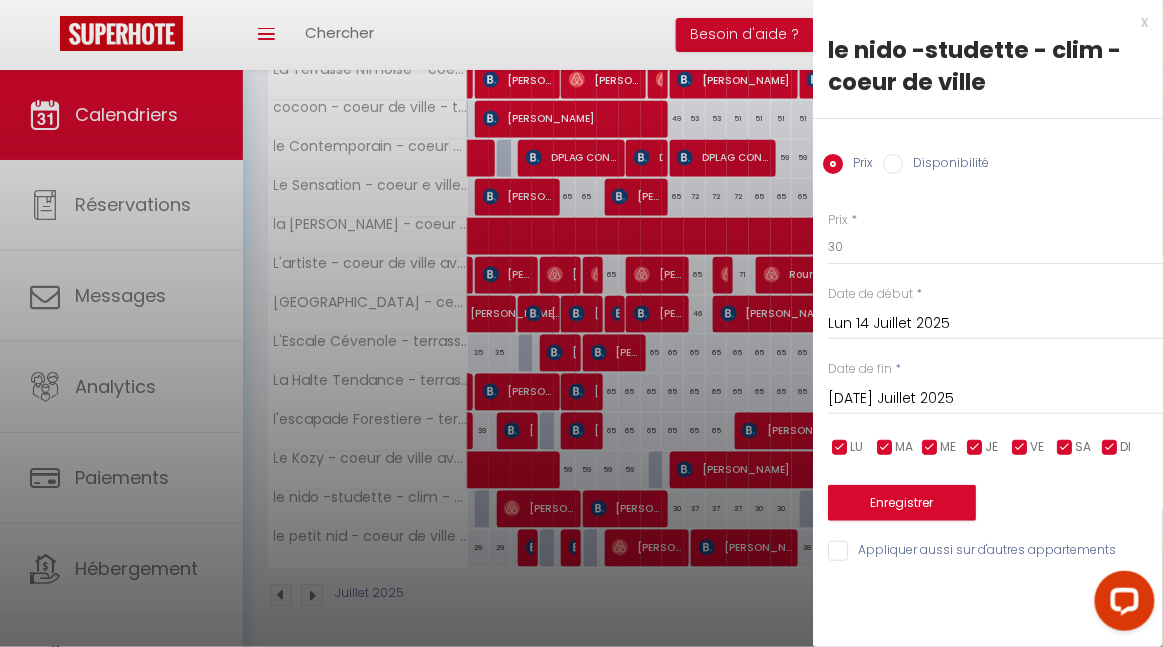 click at bounding box center (581, 323) 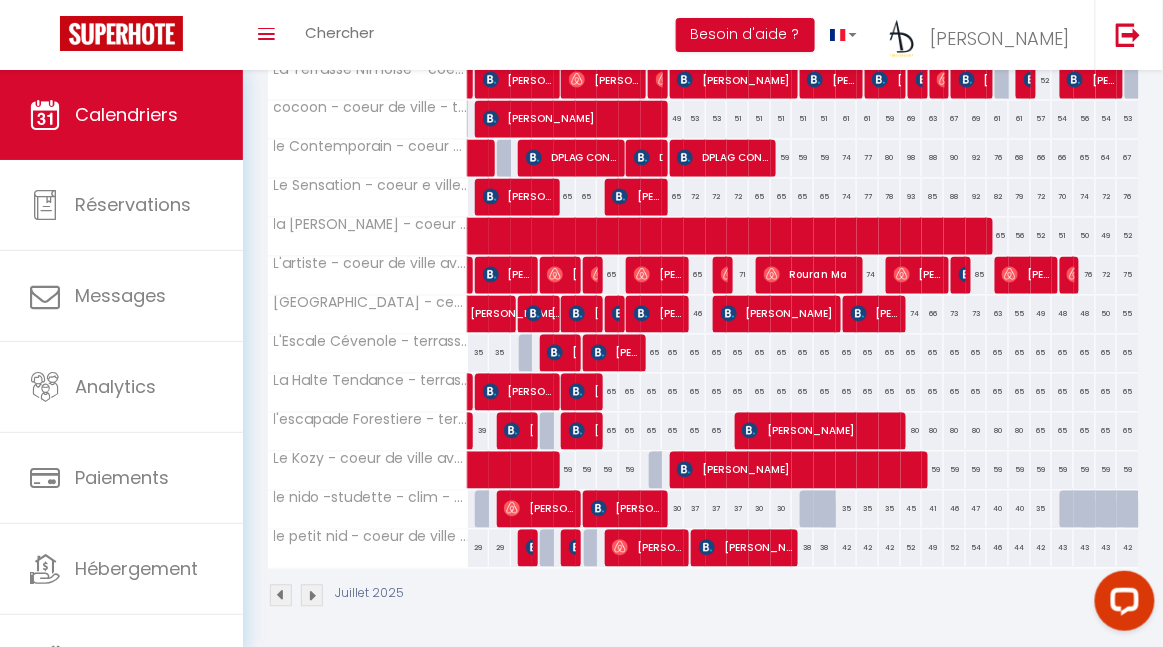 click on "37" at bounding box center (695, 509) 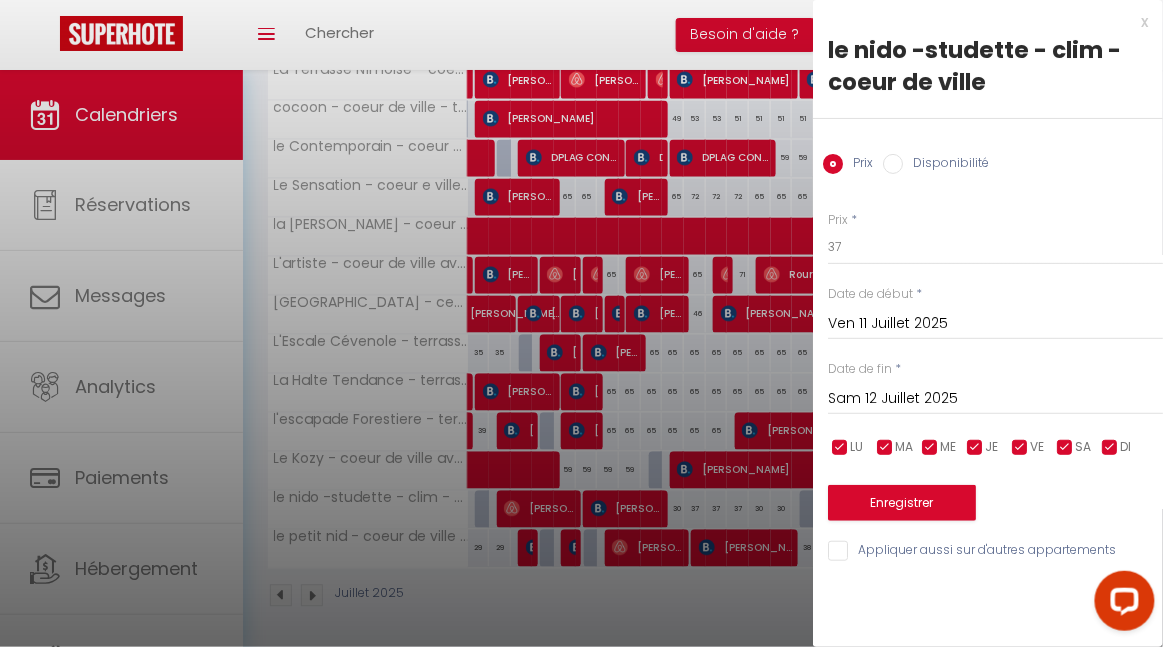 click on "Sam 12 Juillet 2025" at bounding box center [995, 399] 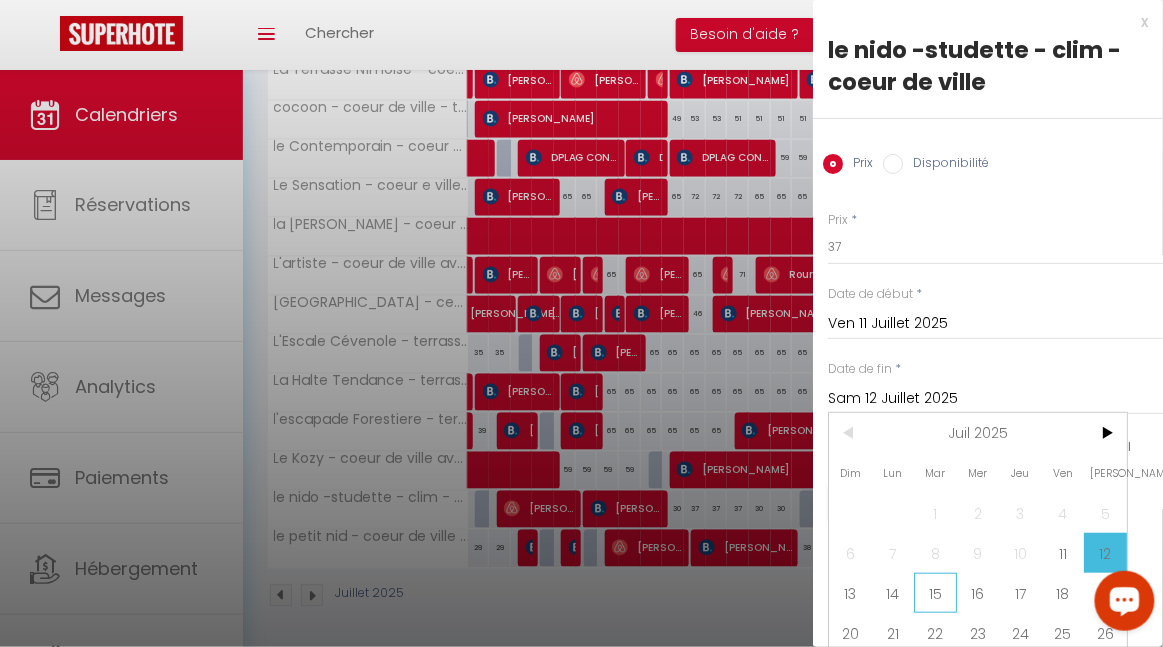 click on "15" at bounding box center [935, 593] 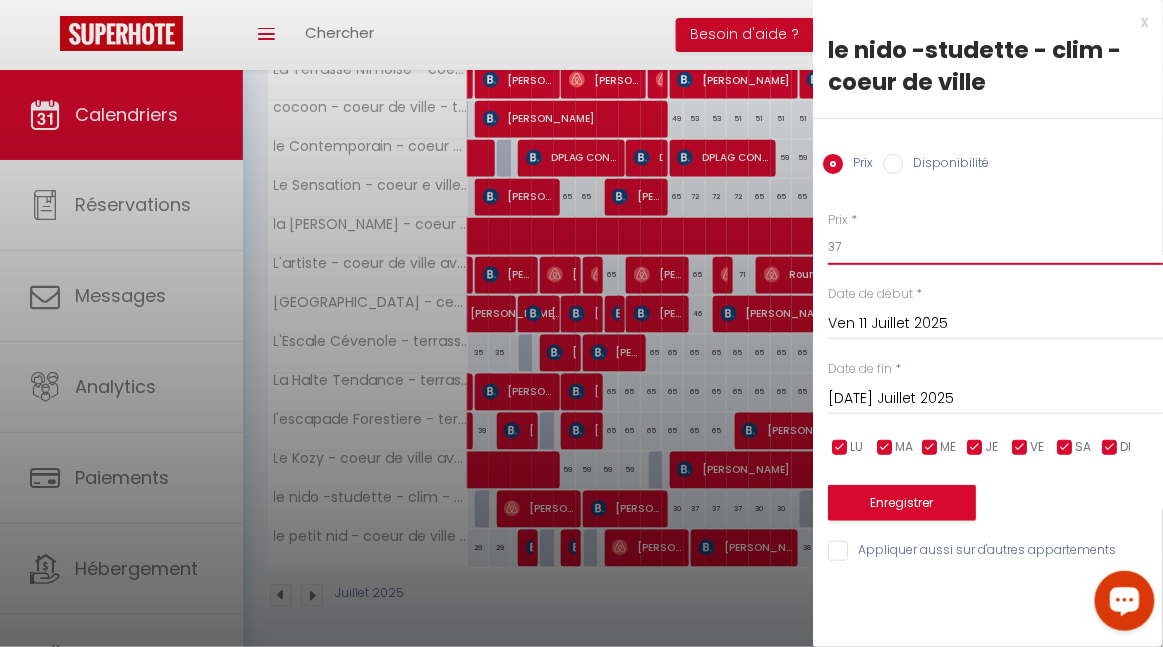click on "37" at bounding box center [995, 247] 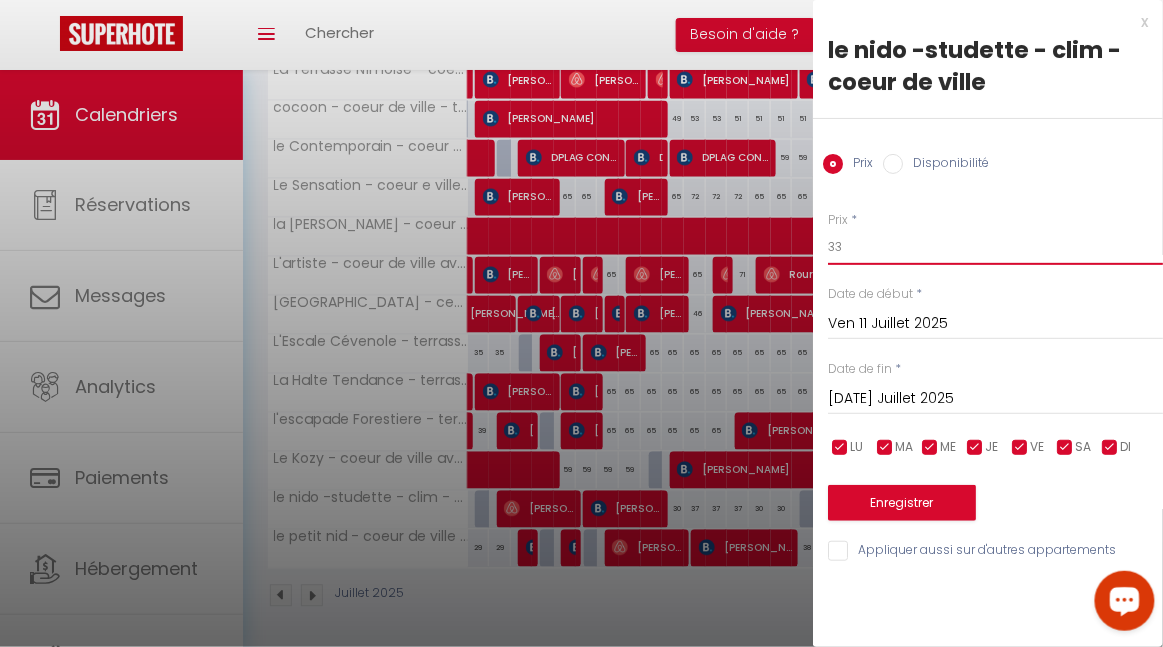 type on "33" 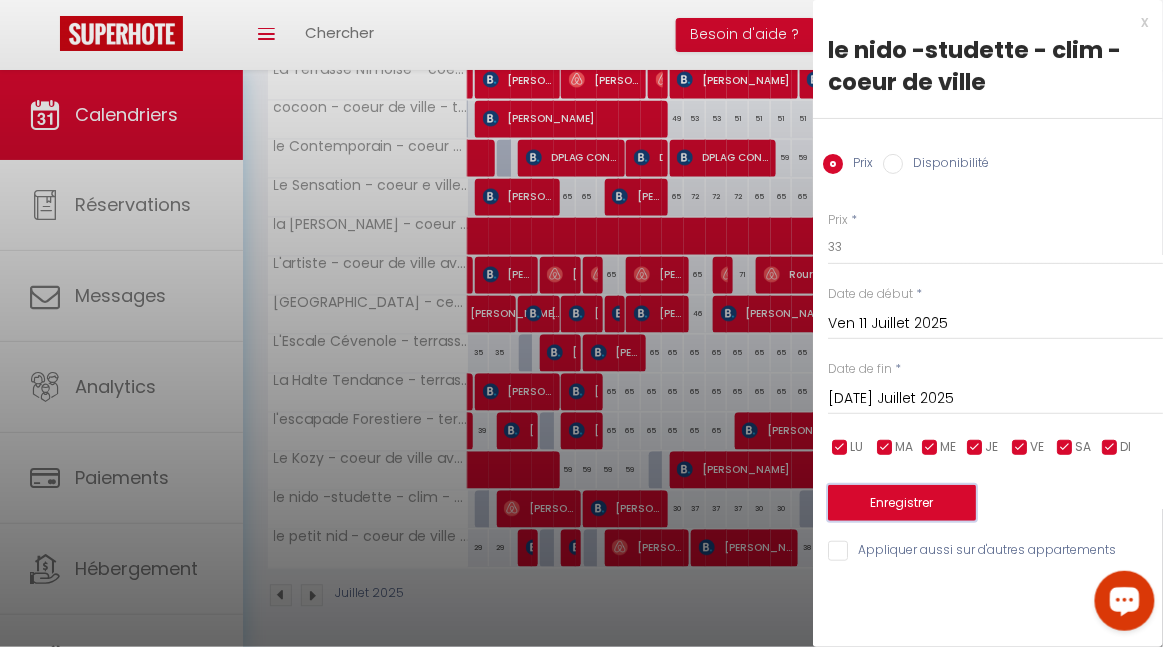 click on "Enregistrer" at bounding box center (902, 503) 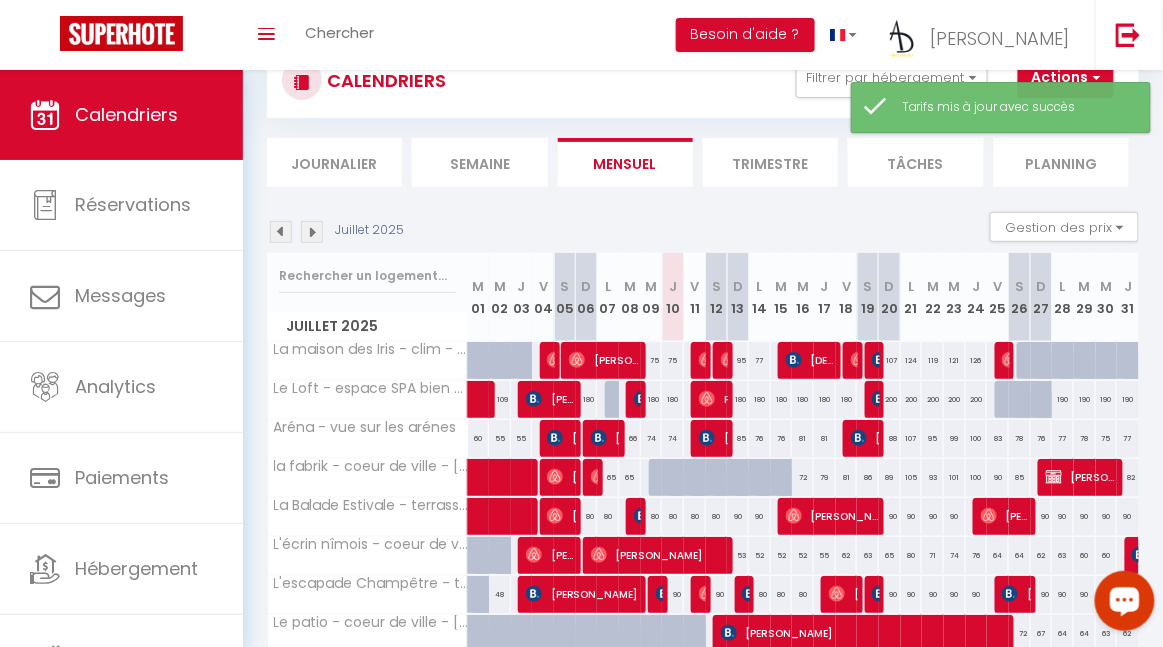 scroll, scrollTop: 284, scrollLeft: 0, axis: vertical 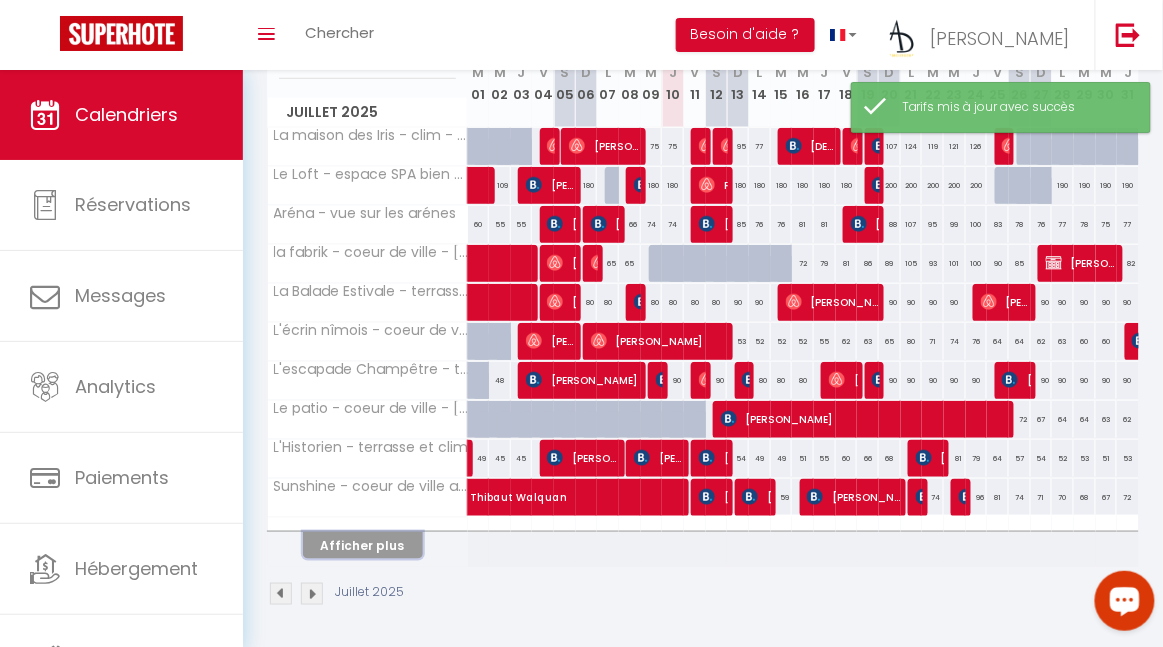 click on "Afficher plus" at bounding box center (363, 545) 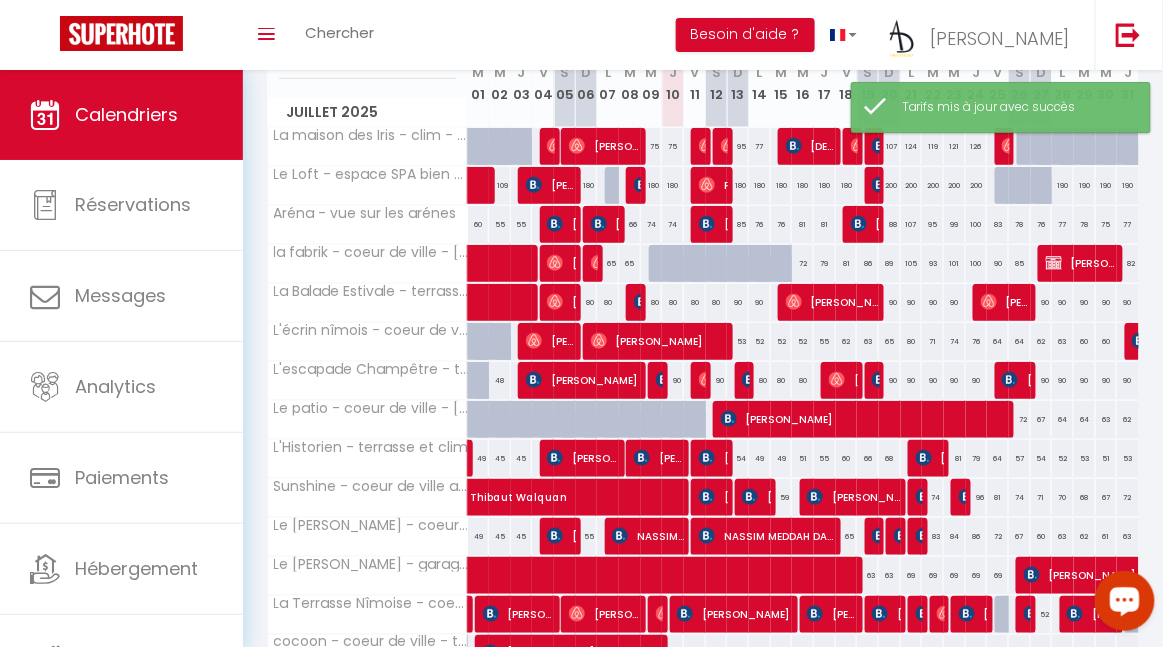 scroll, scrollTop: 673, scrollLeft: 0, axis: vertical 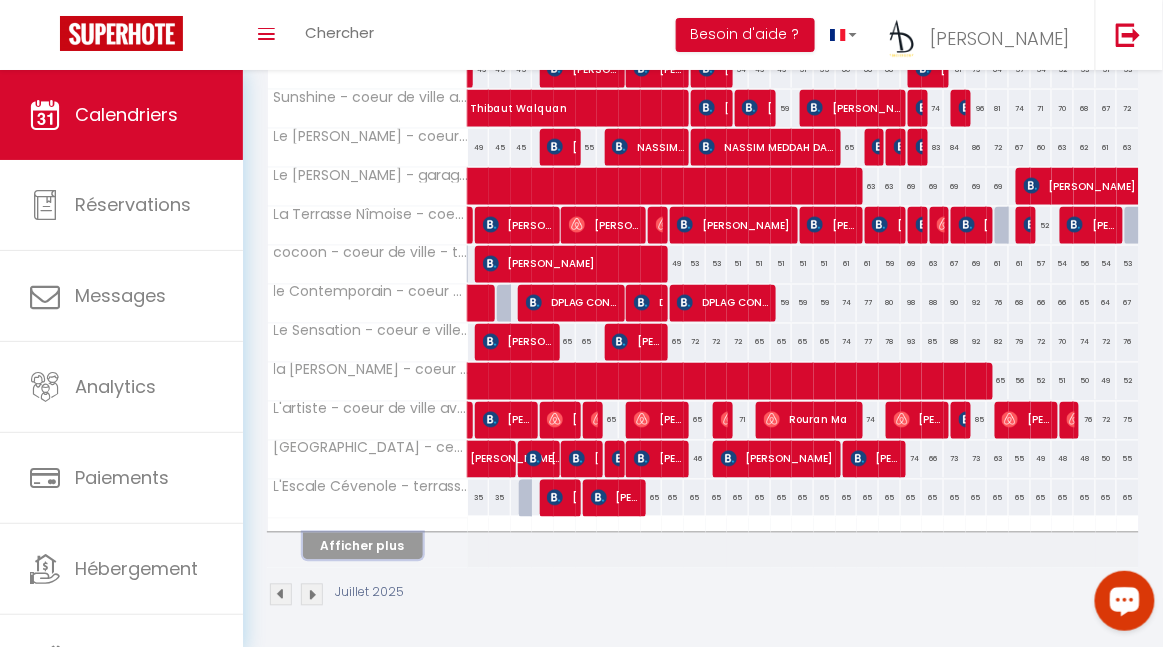 click on "Afficher plus" at bounding box center [363, 546] 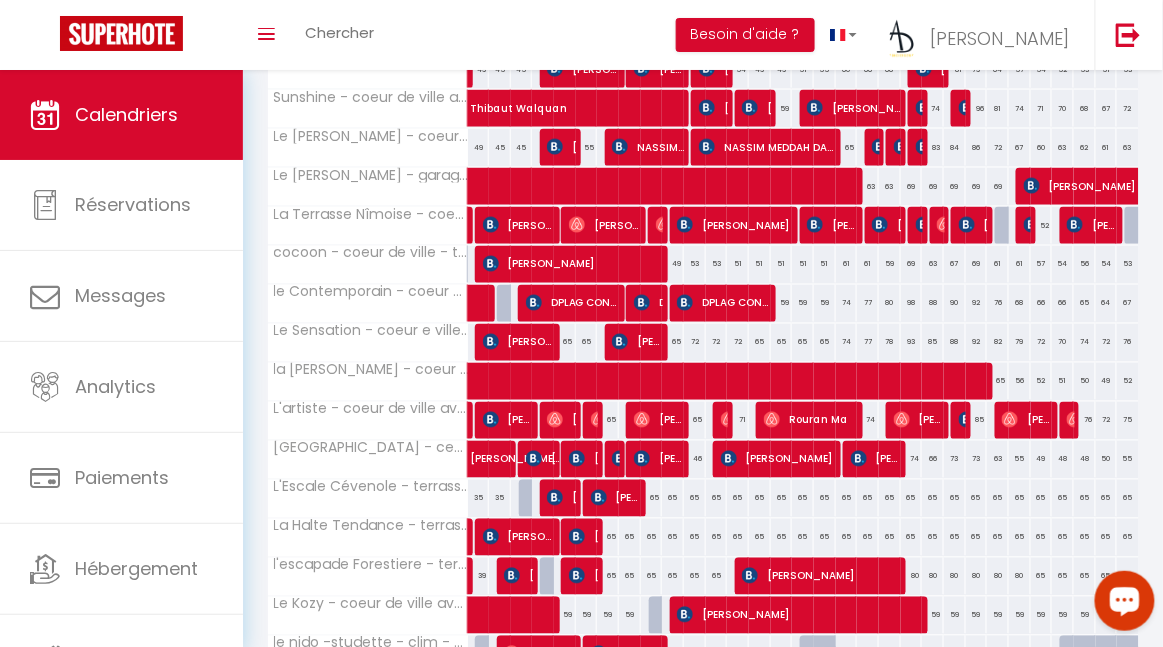 scroll, scrollTop: 818, scrollLeft: 0, axis: vertical 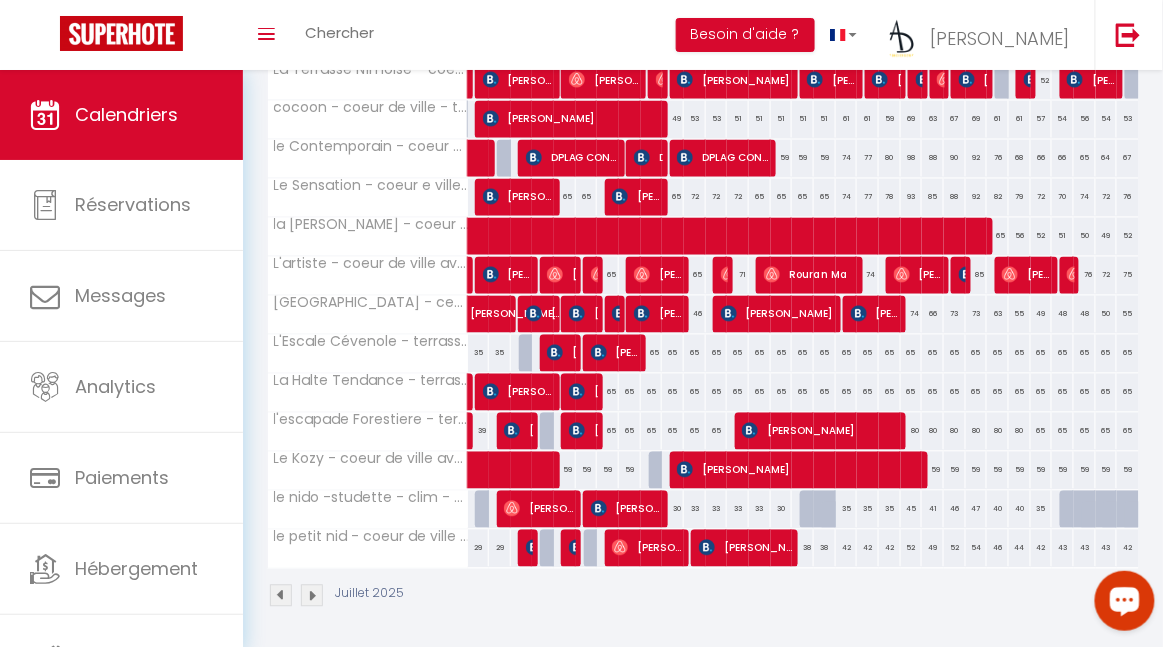 click on "45" at bounding box center [912, 509] 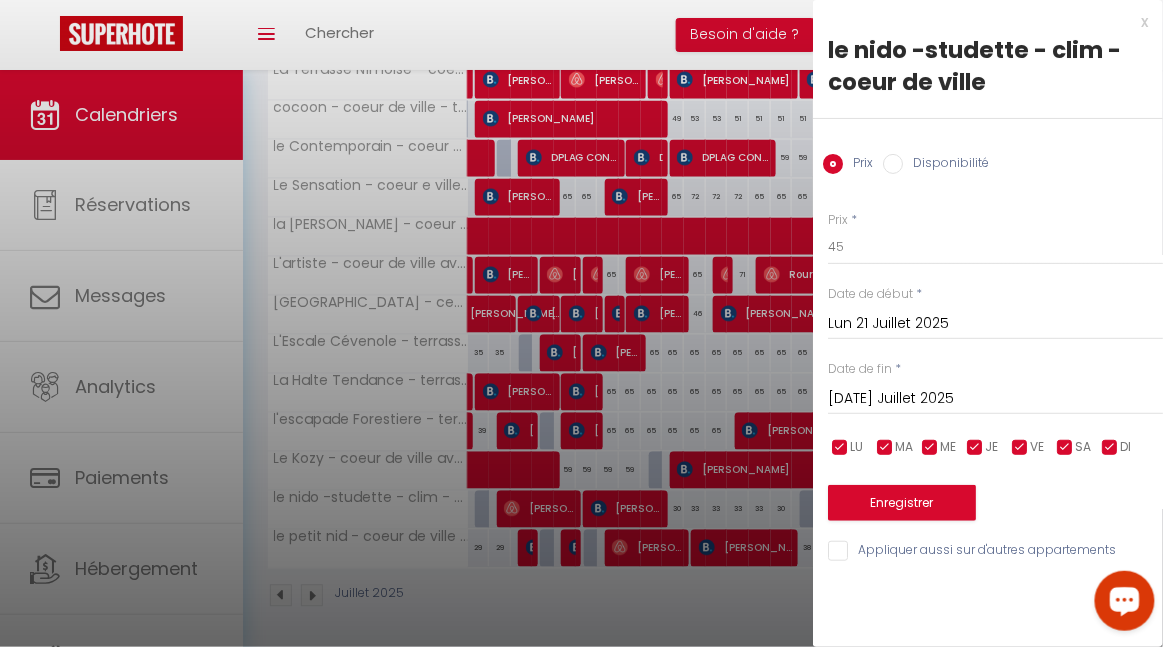 click on "[DATE] Juillet 2025" at bounding box center [995, 399] 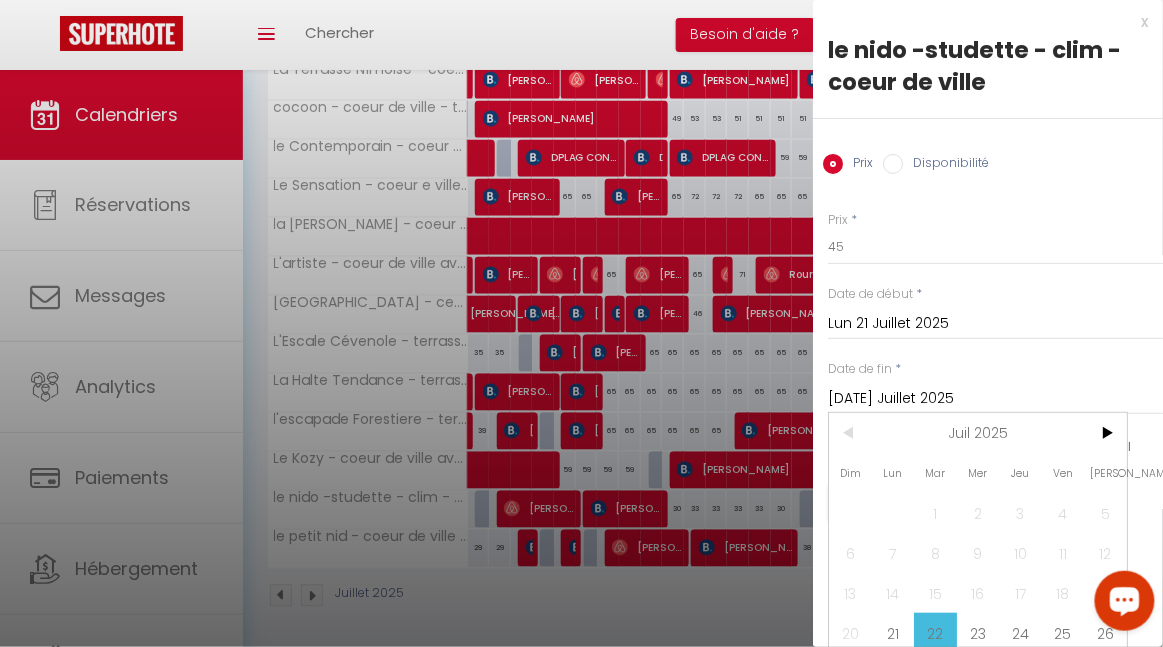 scroll, scrollTop: 45, scrollLeft: 0, axis: vertical 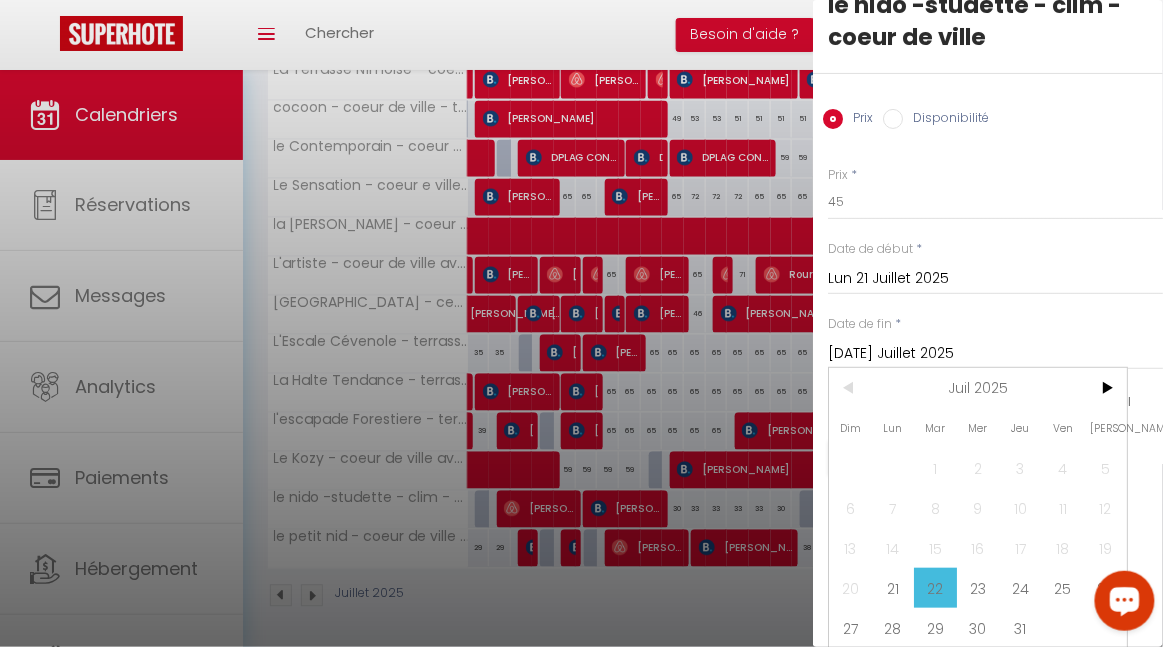 click at bounding box center [1124, 600] 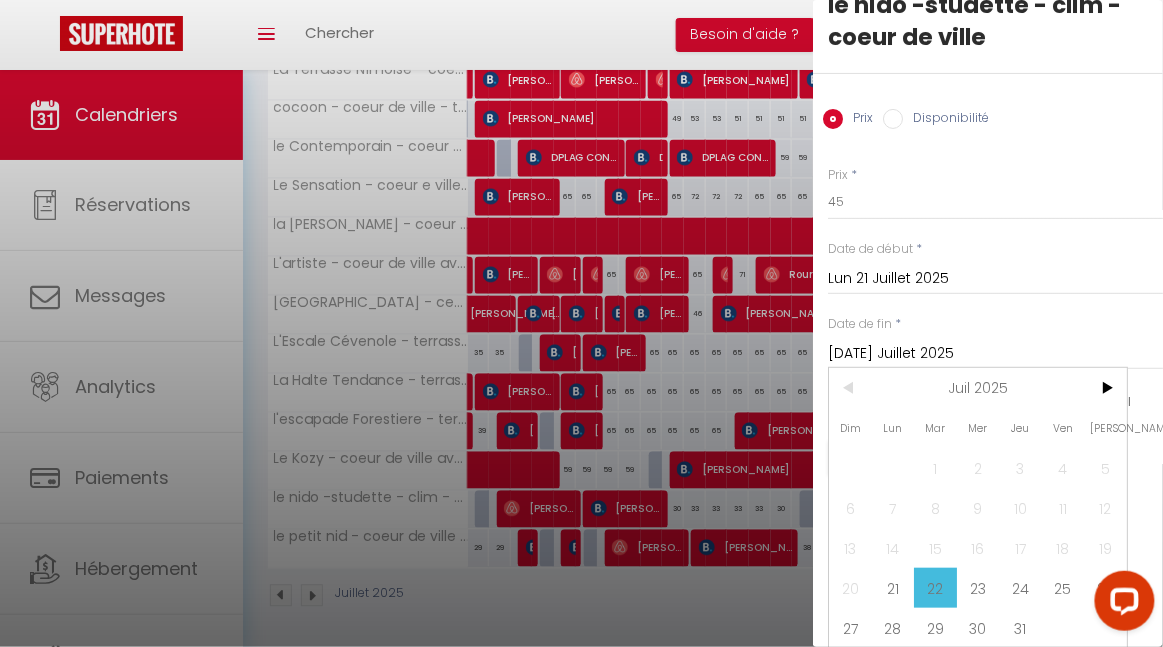 scroll, scrollTop: 0, scrollLeft: 0, axis: both 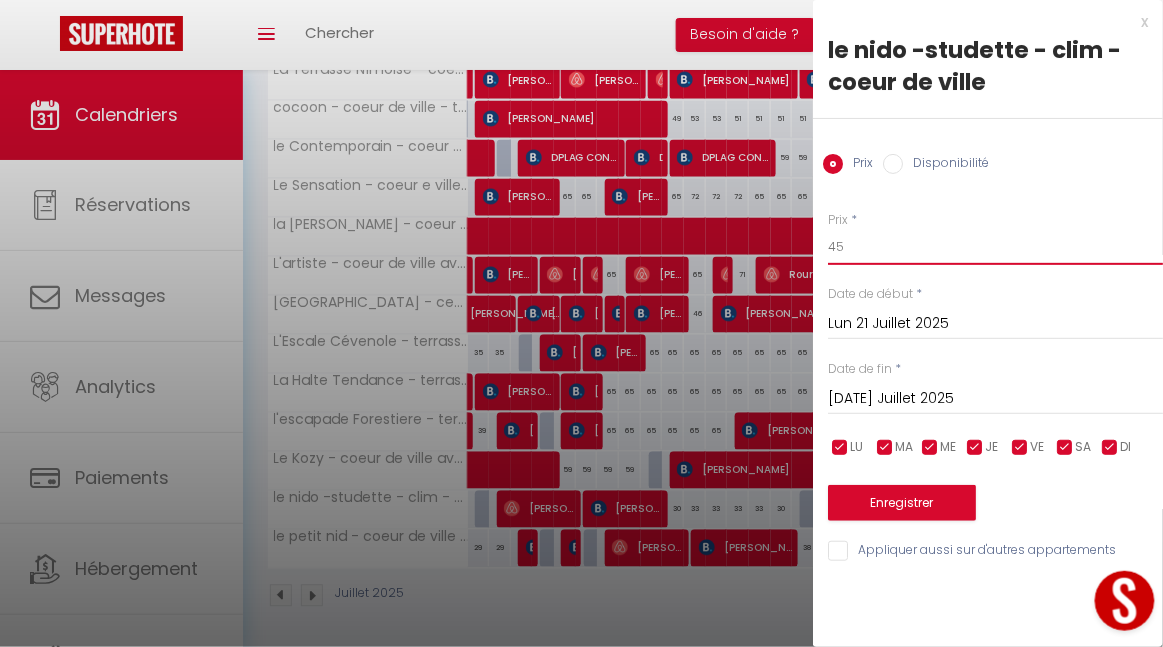 click on "45" at bounding box center (995, 247) 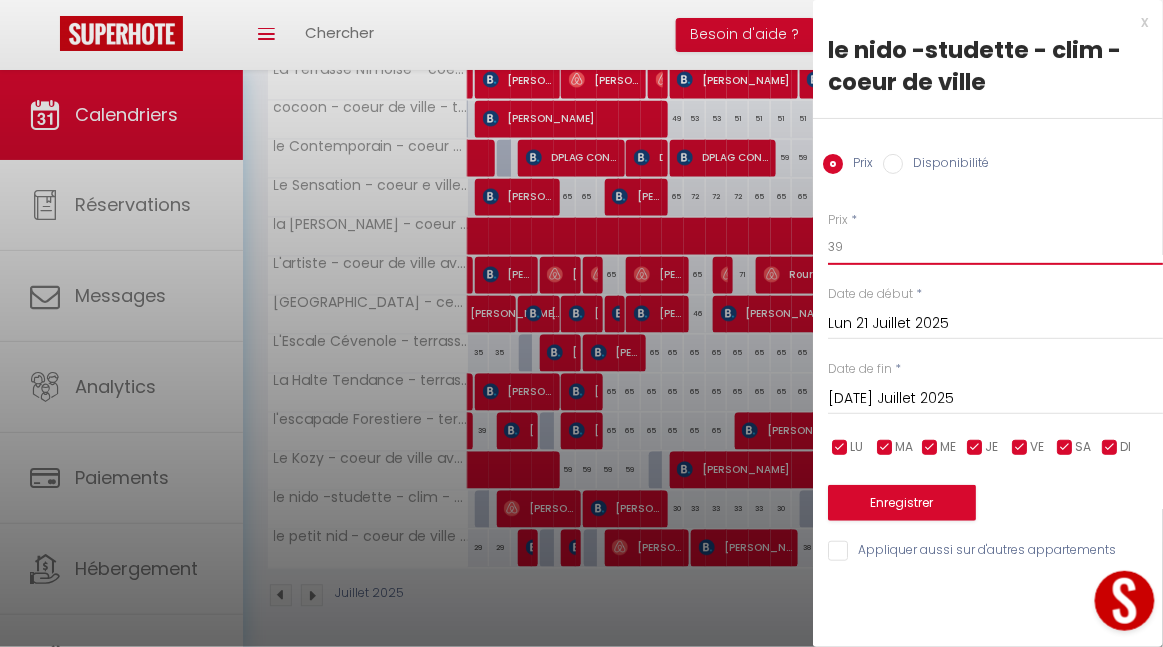 type on "39" 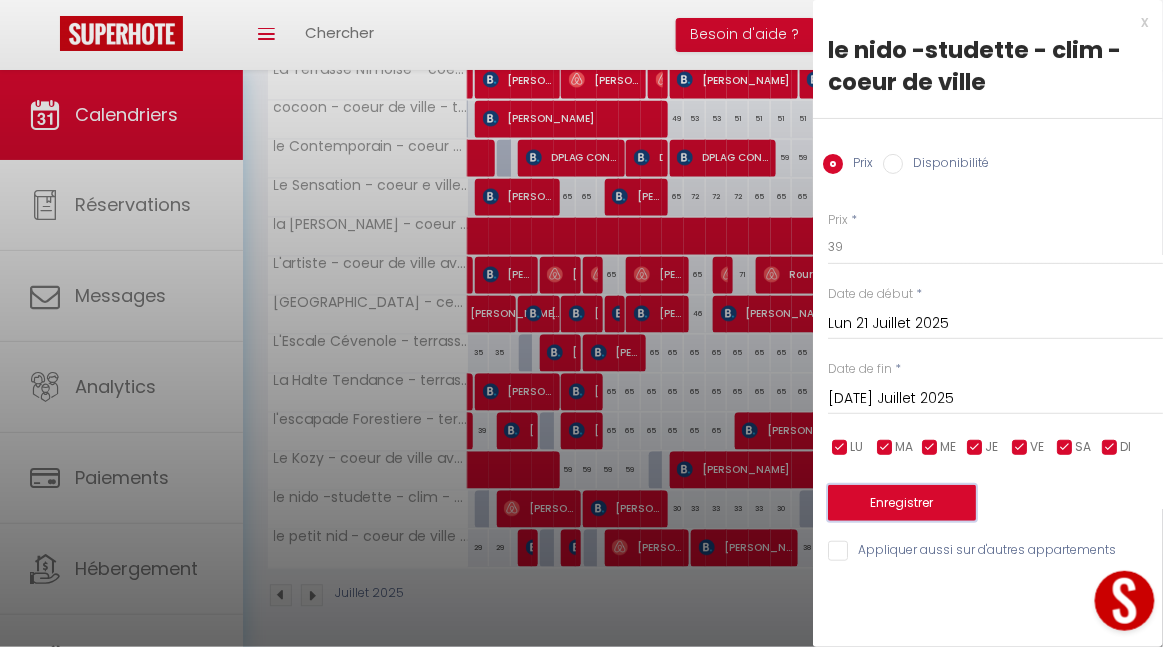 click on "Enregistrer" at bounding box center [902, 503] 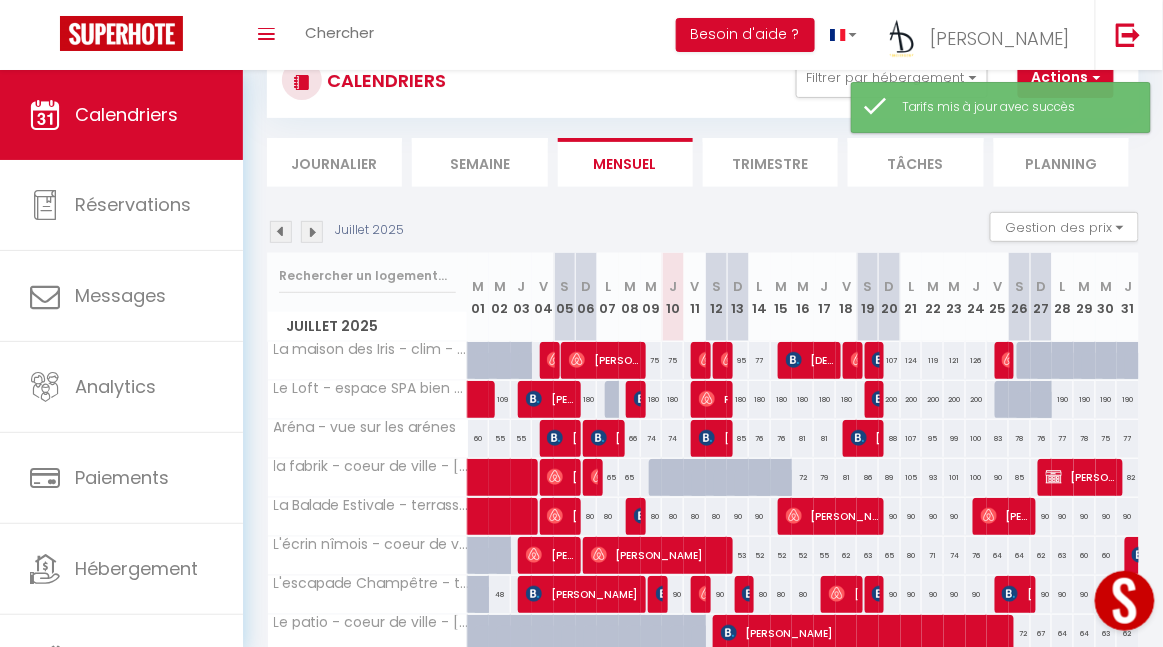 scroll, scrollTop: 284, scrollLeft: 0, axis: vertical 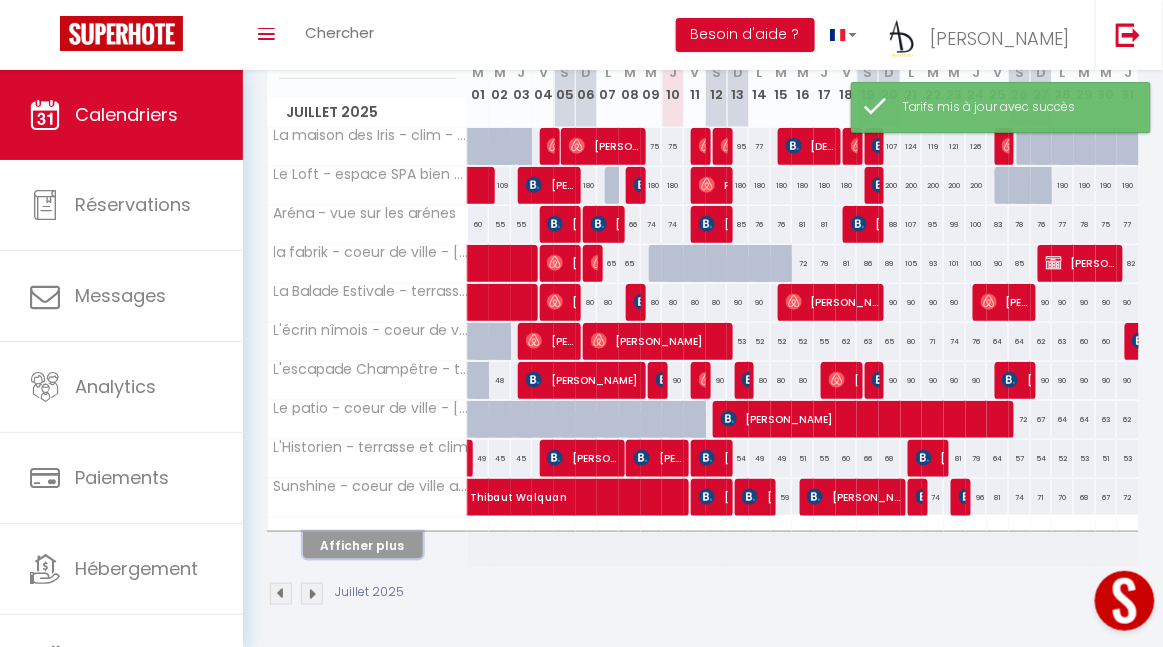 click on "Afficher plus" at bounding box center [363, 545] 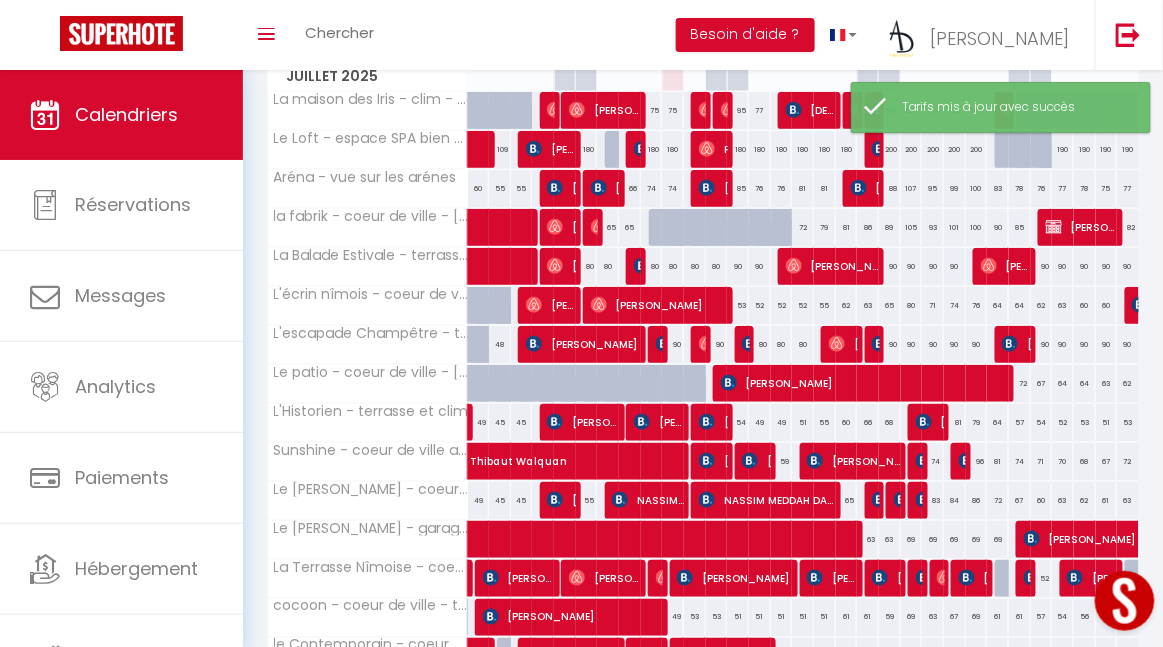 scroll, scrollTop: 673, scrollLeft: 0, axis: vertical 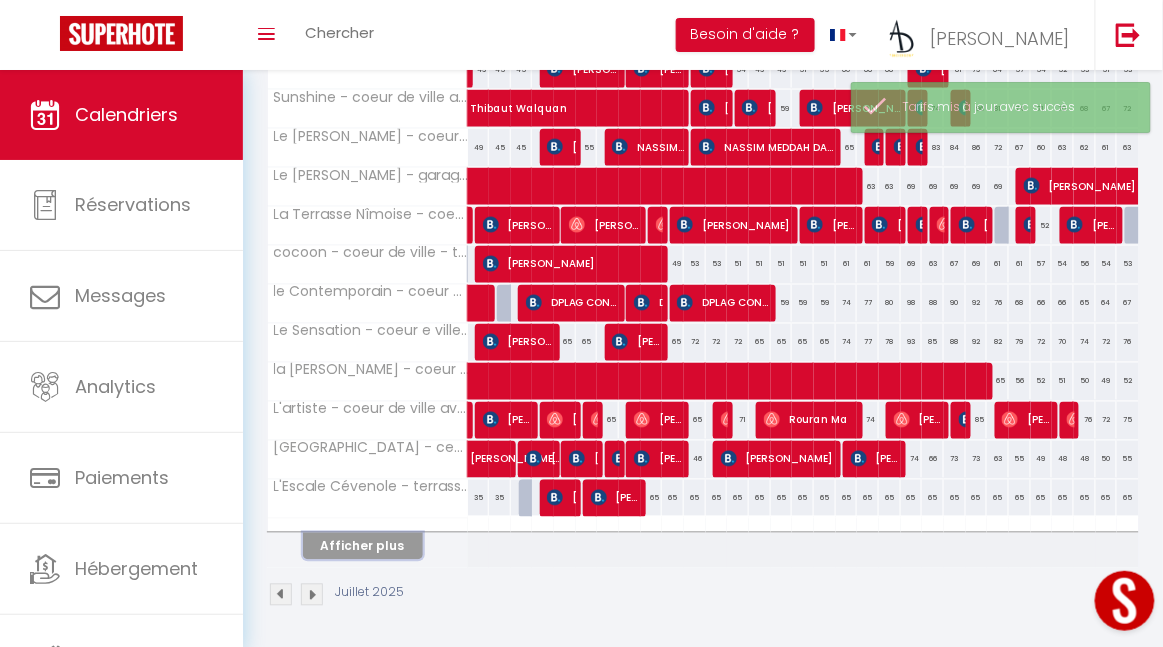 click on "Afficher plus" at bounding box center [363, 546] 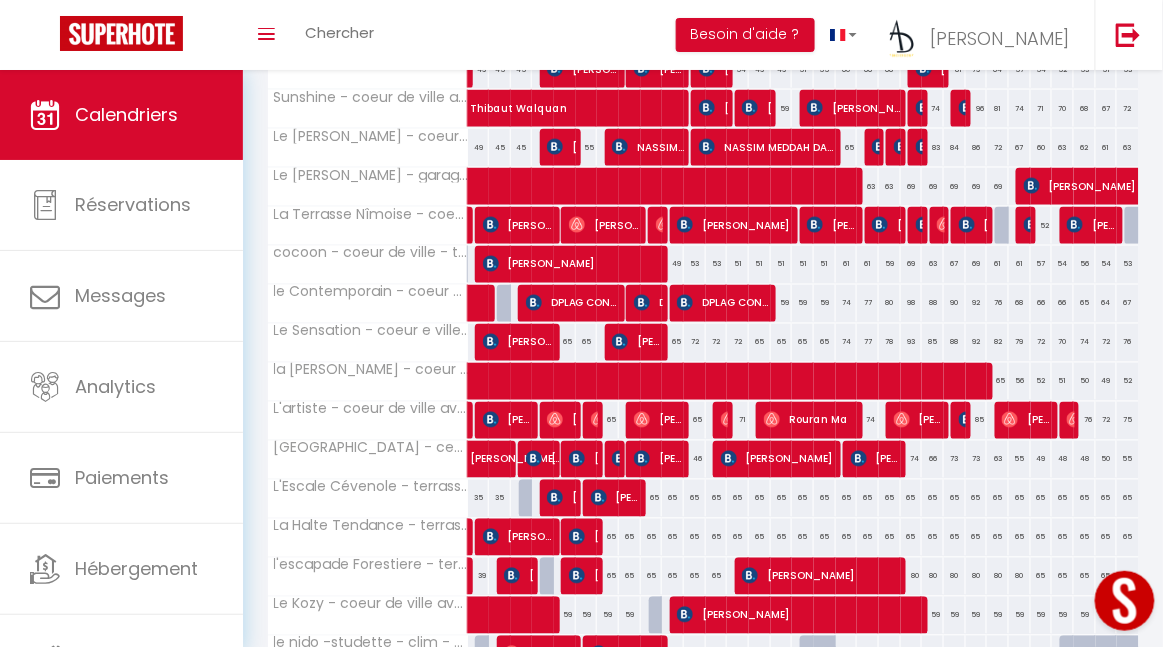 scroll, scrollTop: 818, scrollLeft: 0, axis: vertical 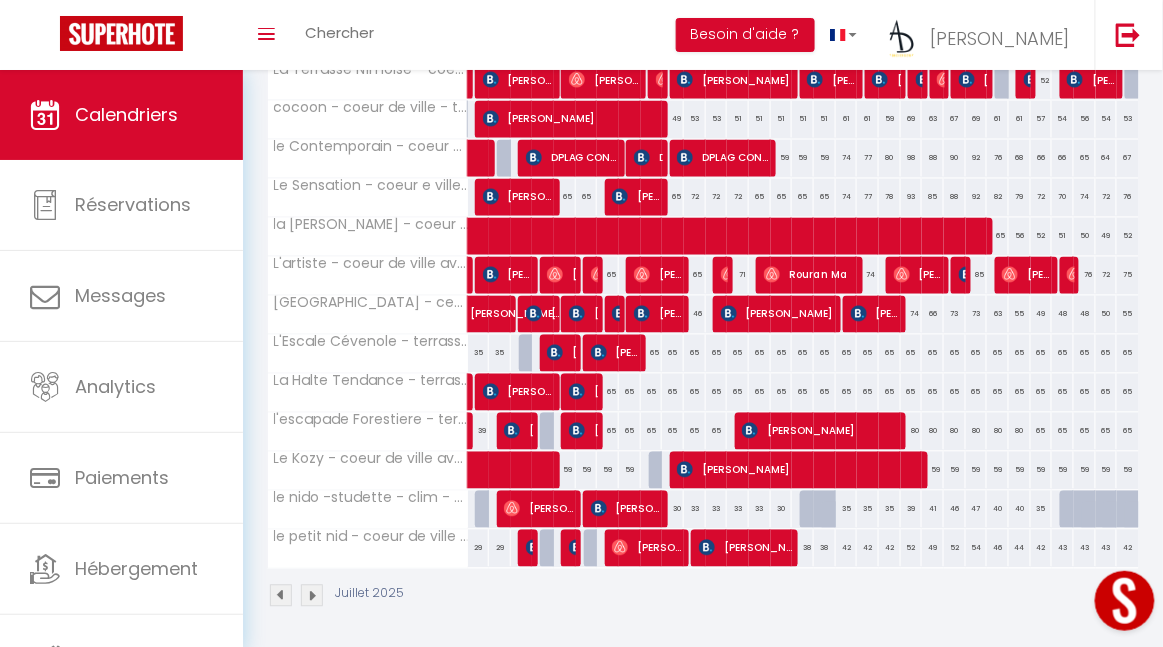 click on "41" at bounding box center [933, 509] 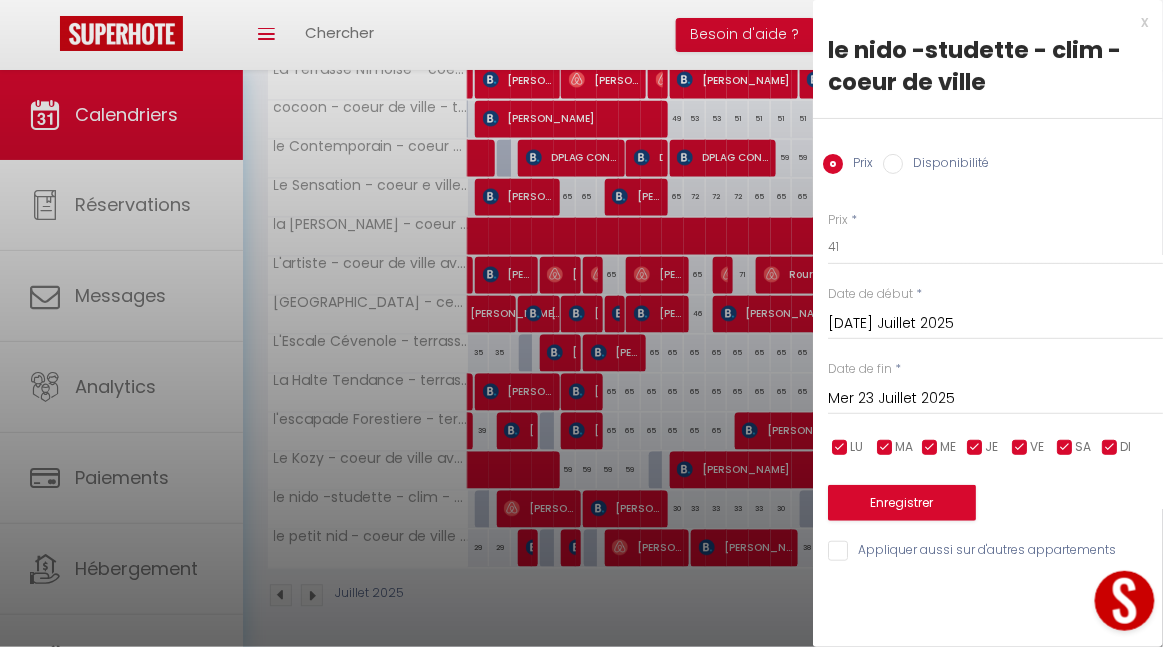 click on "Mer 23 Juillet 2025" at bounding box center [995, 399] 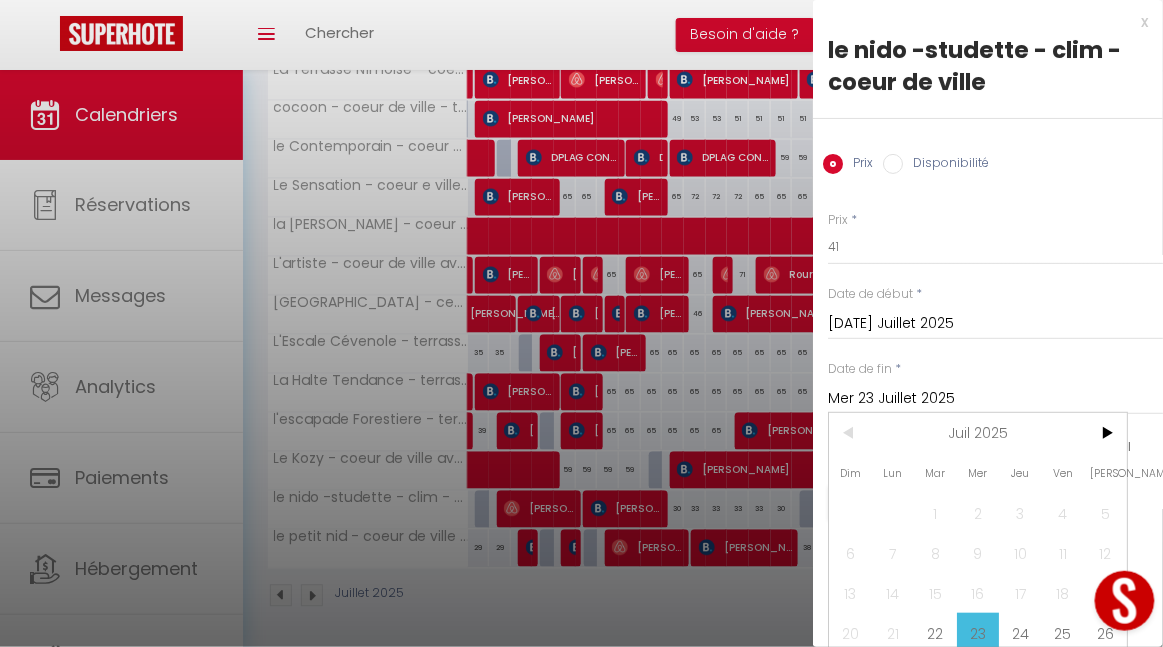 scroll, scrollTop: 45, scrollLeft: 0, axis: vertical 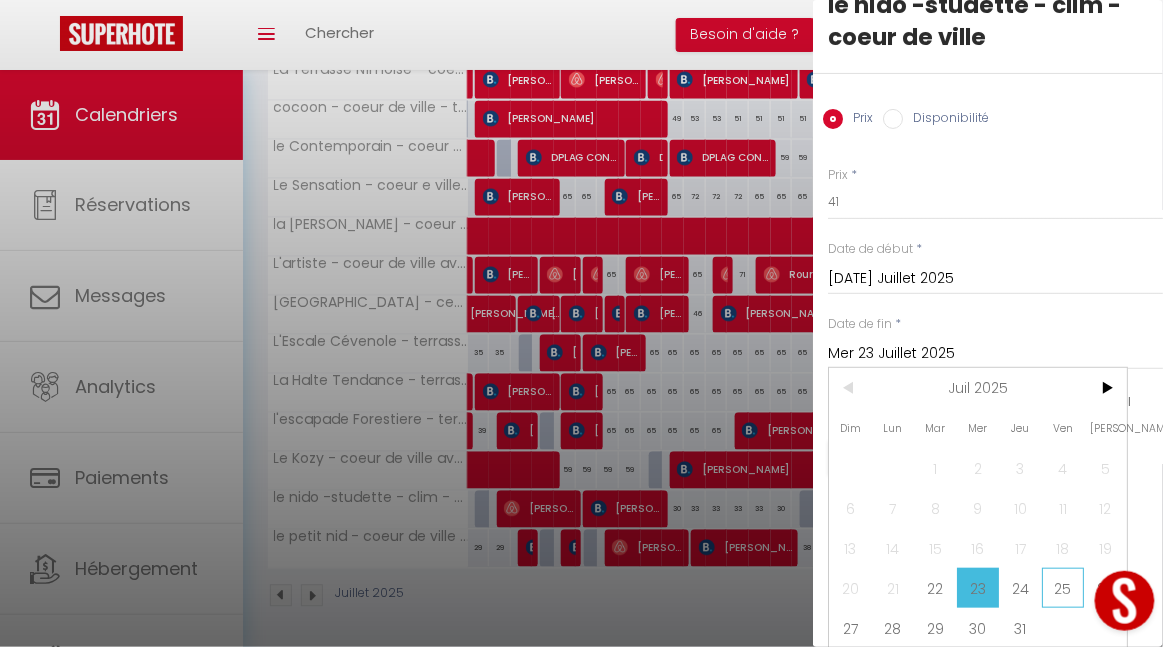 click on "25" at bounding box center (1063, 588) 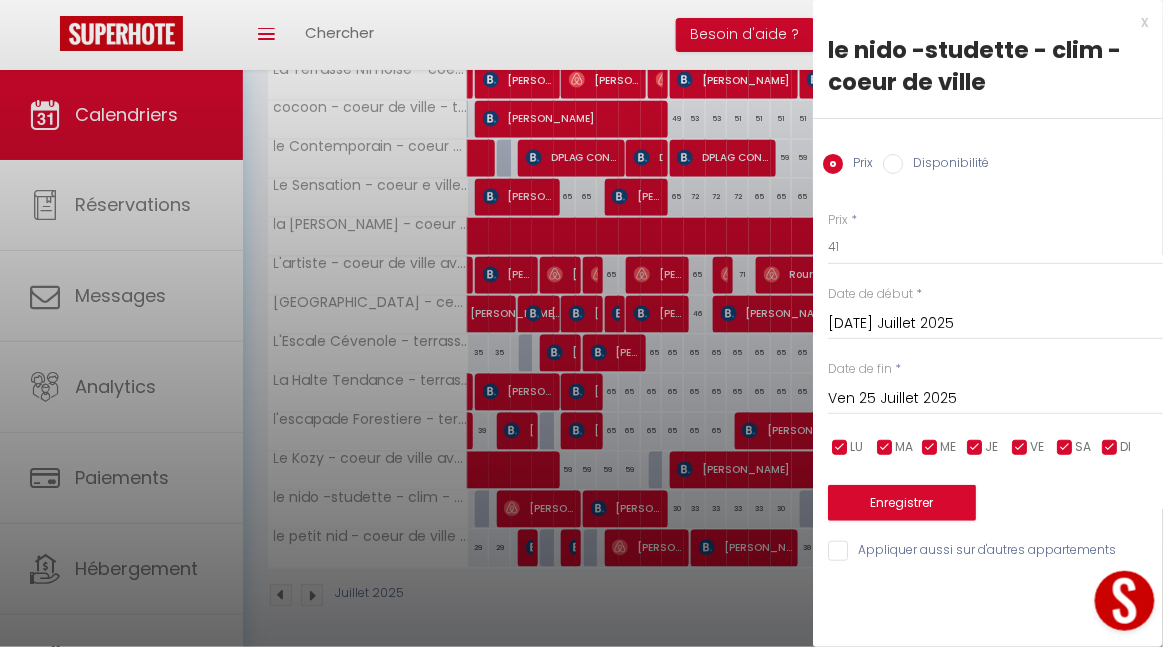 scroll, scrollTop: 0, scrollLeft: 0, axis: both 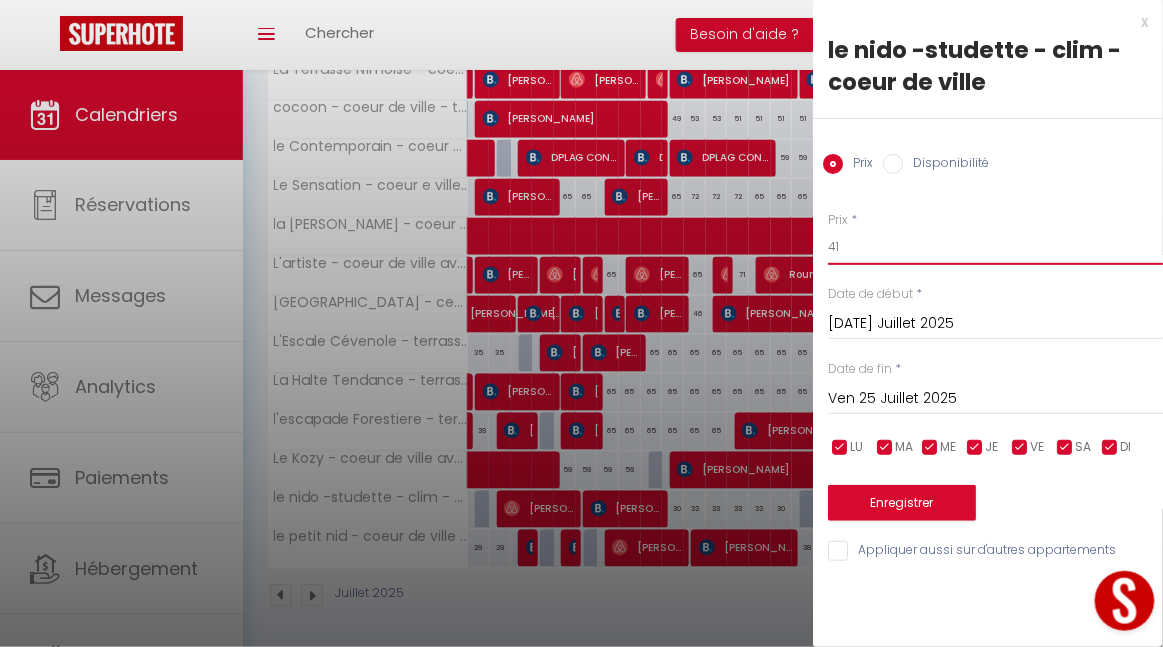 click on "41" at bounding box center [995, 247] 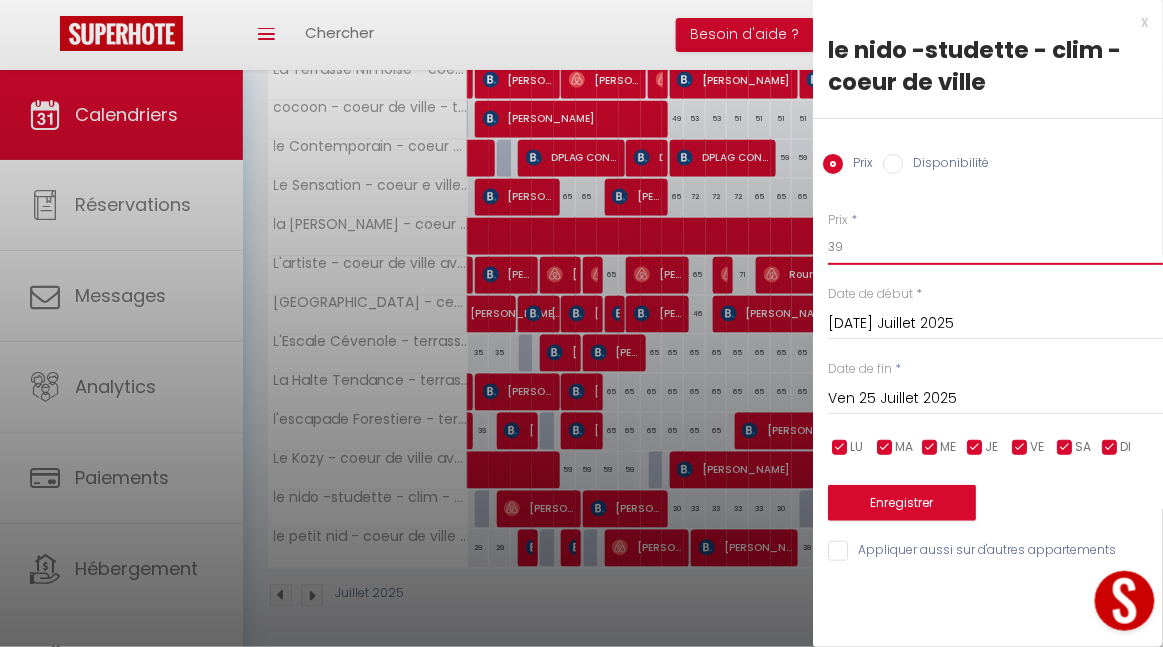 type on "39" 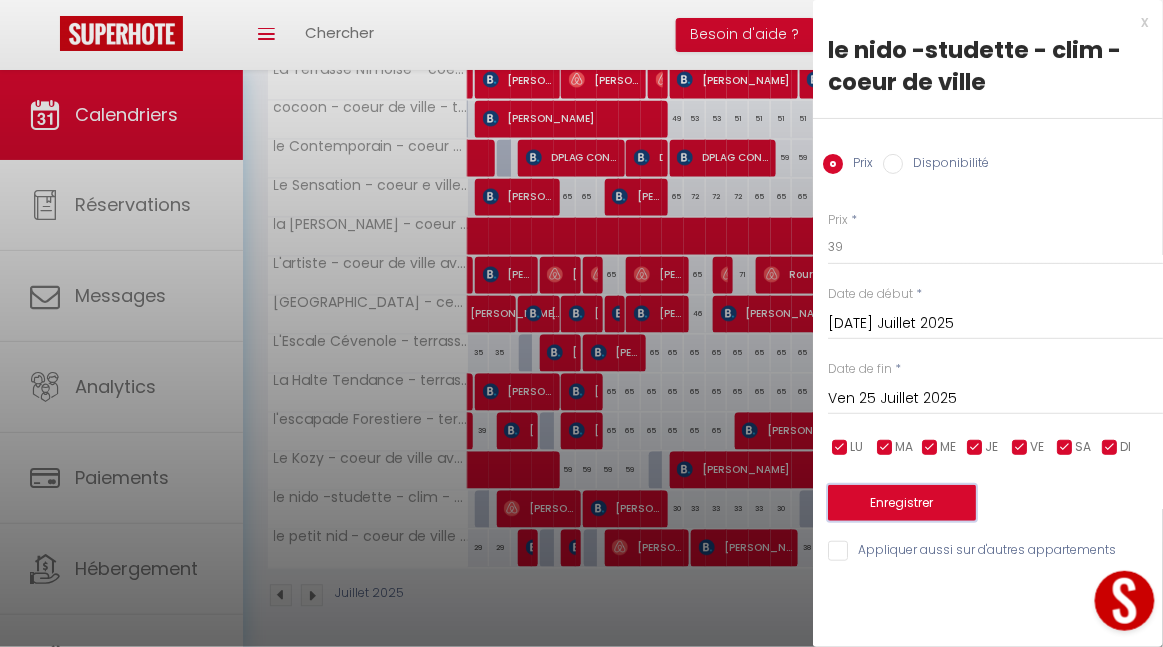 click on "Enregistrer" at bounding box center (902, 503) 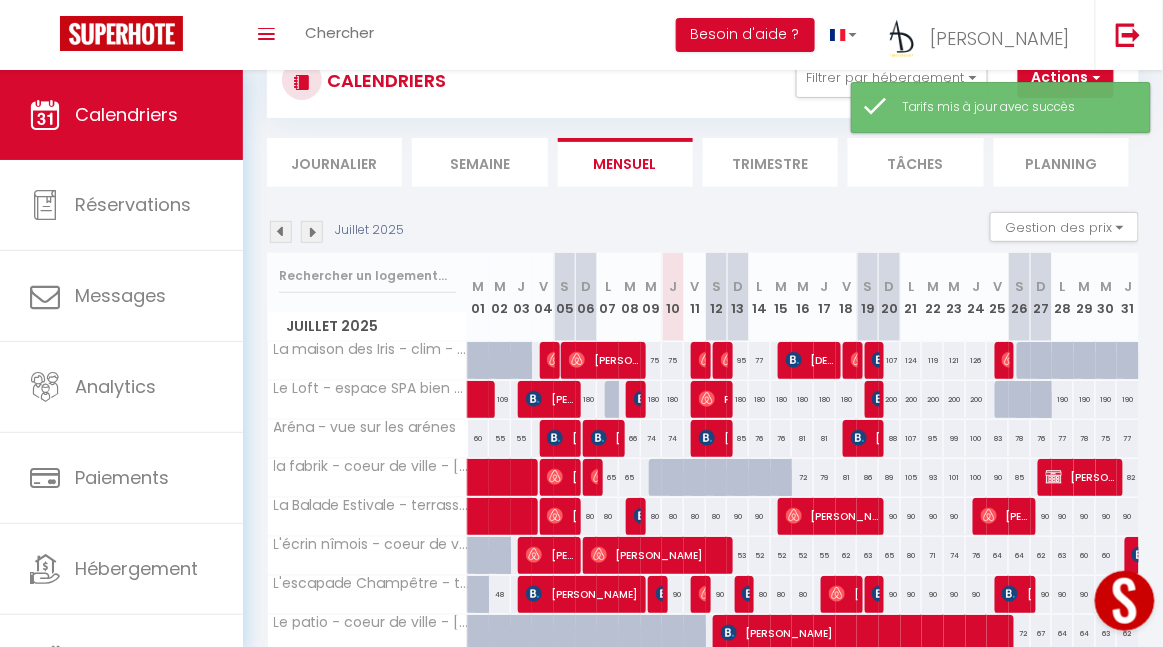 scroll, scrollTop: 284, scrollLeft: 0, axis: vertical 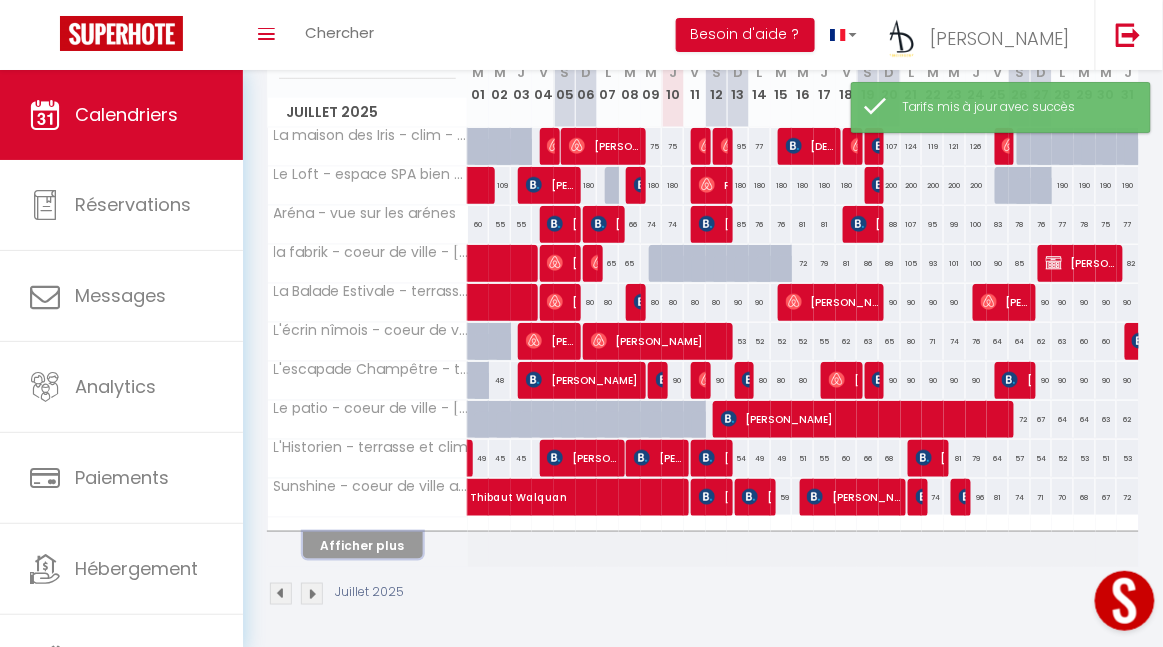 click on "Afficher plus" at bounding box center (363, 545) 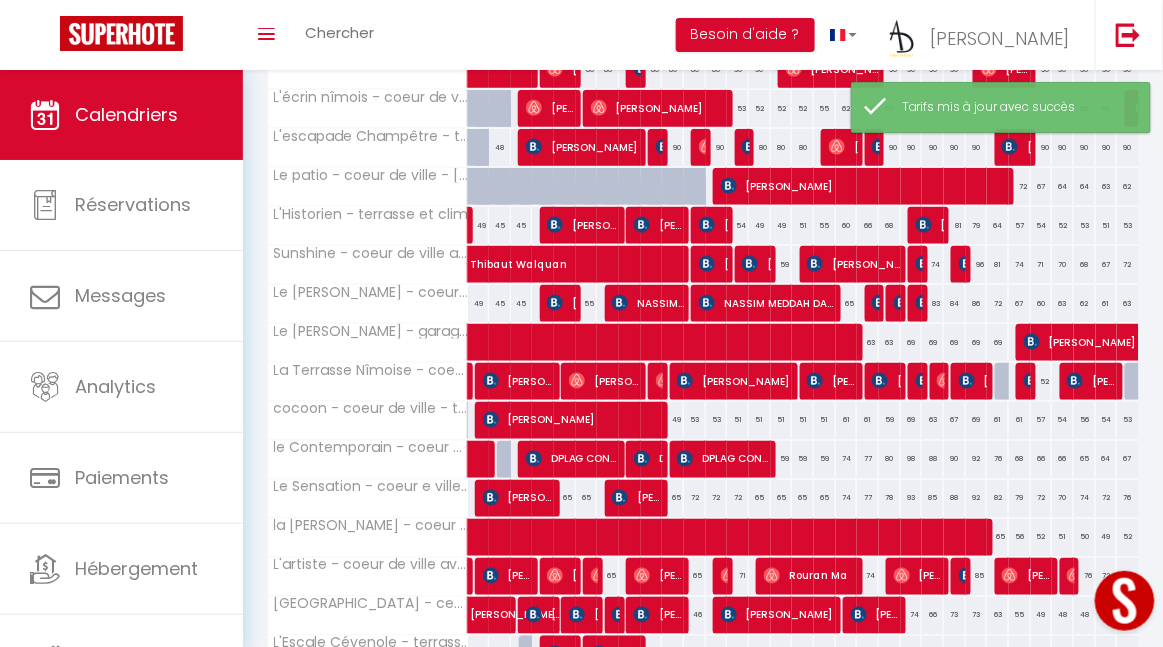 scroll, scrollTop: 673, scrollLeft: 0, axis: vertical 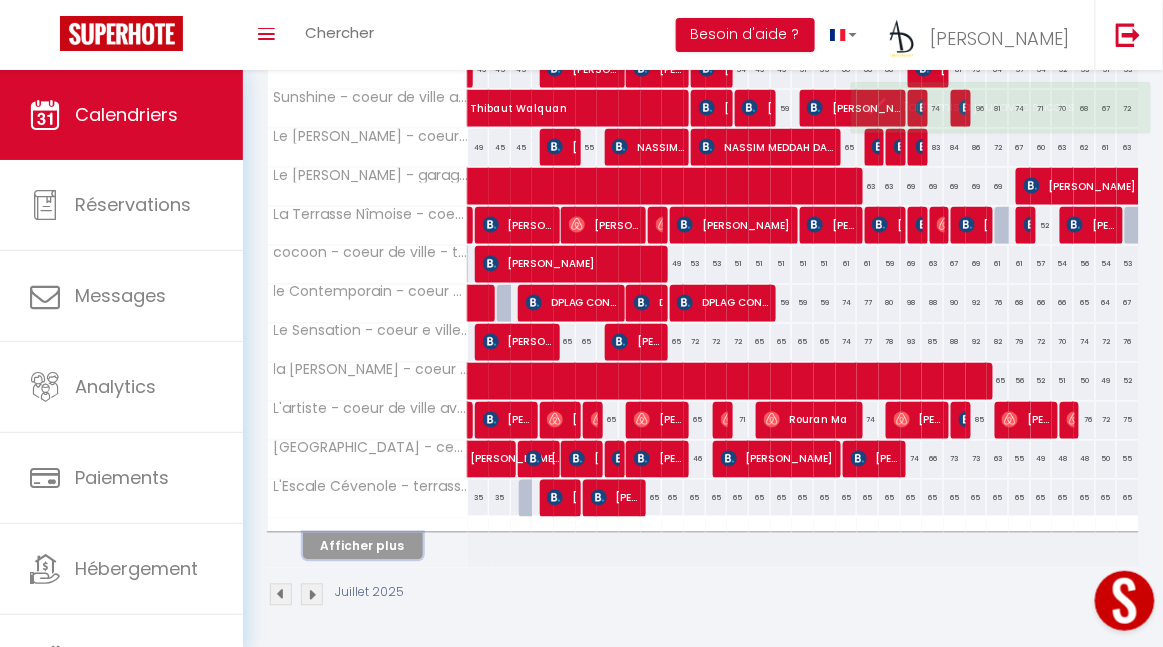 click on "Afficher plus" at bounding box center (363, 546) 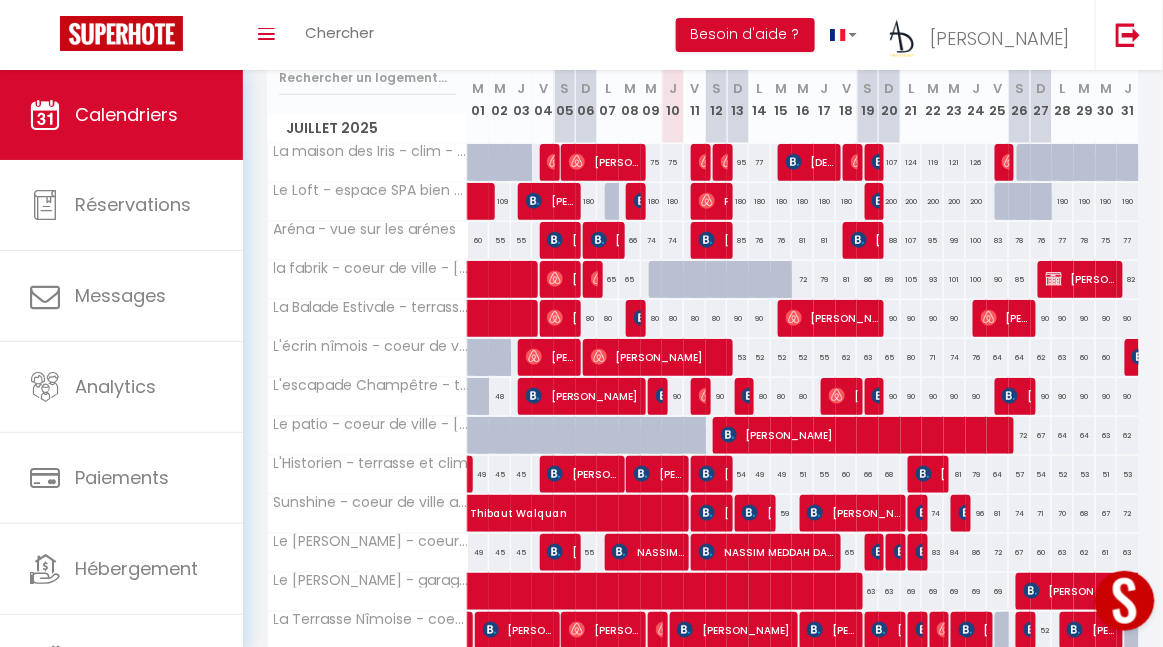 scroll, scrollTop: 0, scrollLeft: 0, axis: both 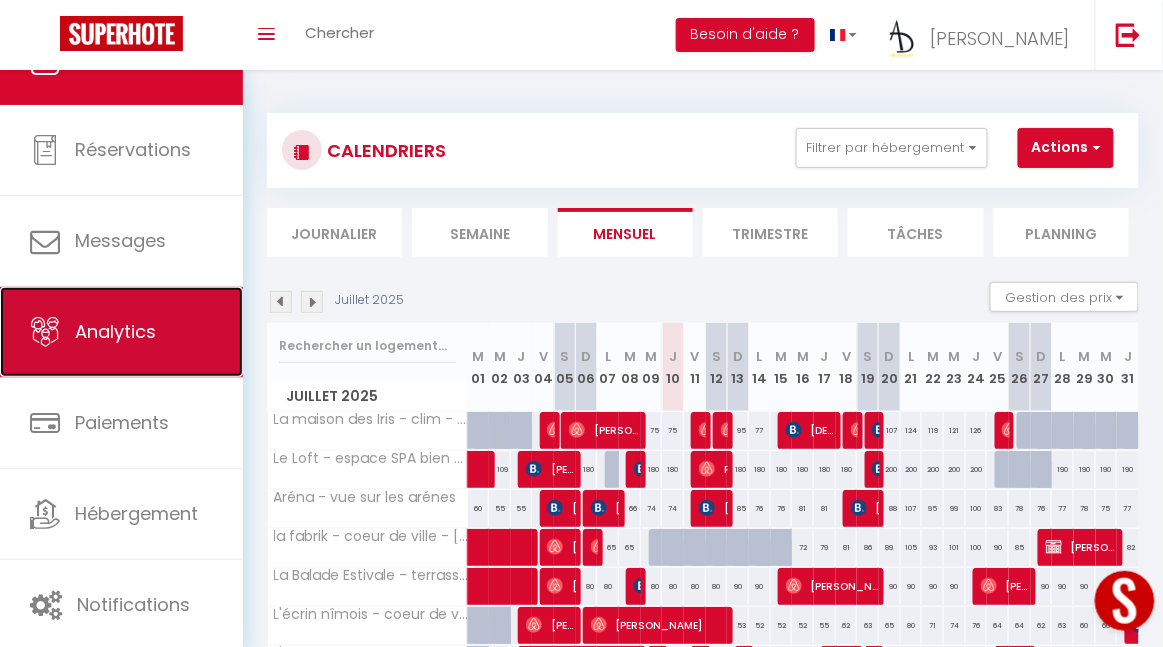 click on "Analytics" at bounding box center (115, 331) 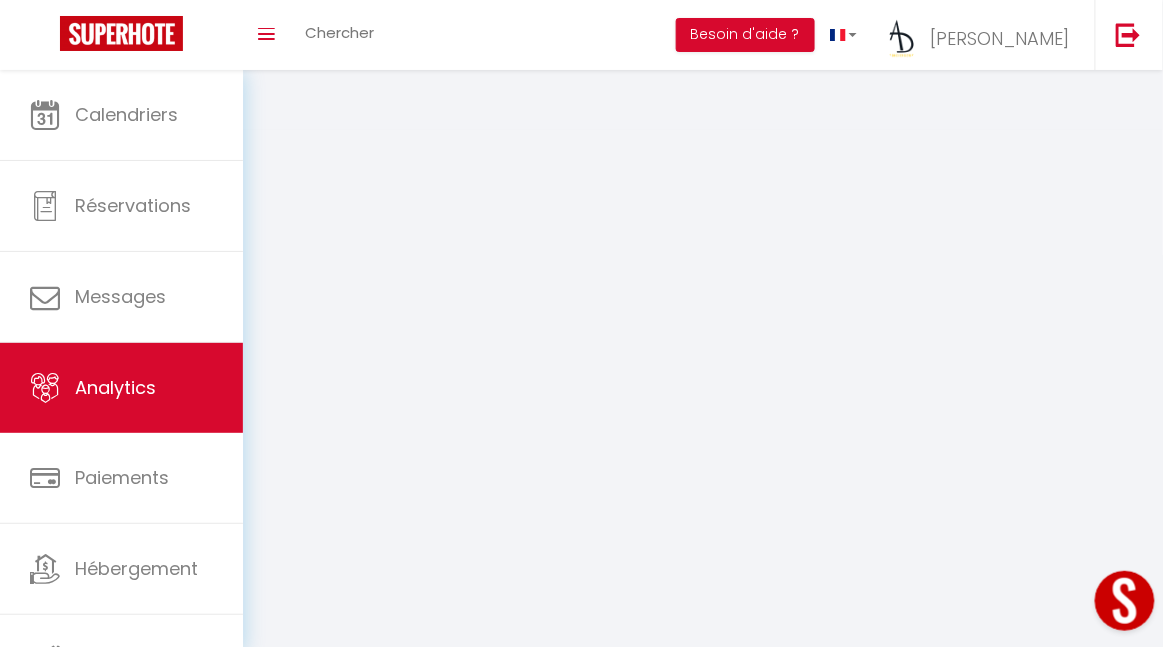 select on "2025" 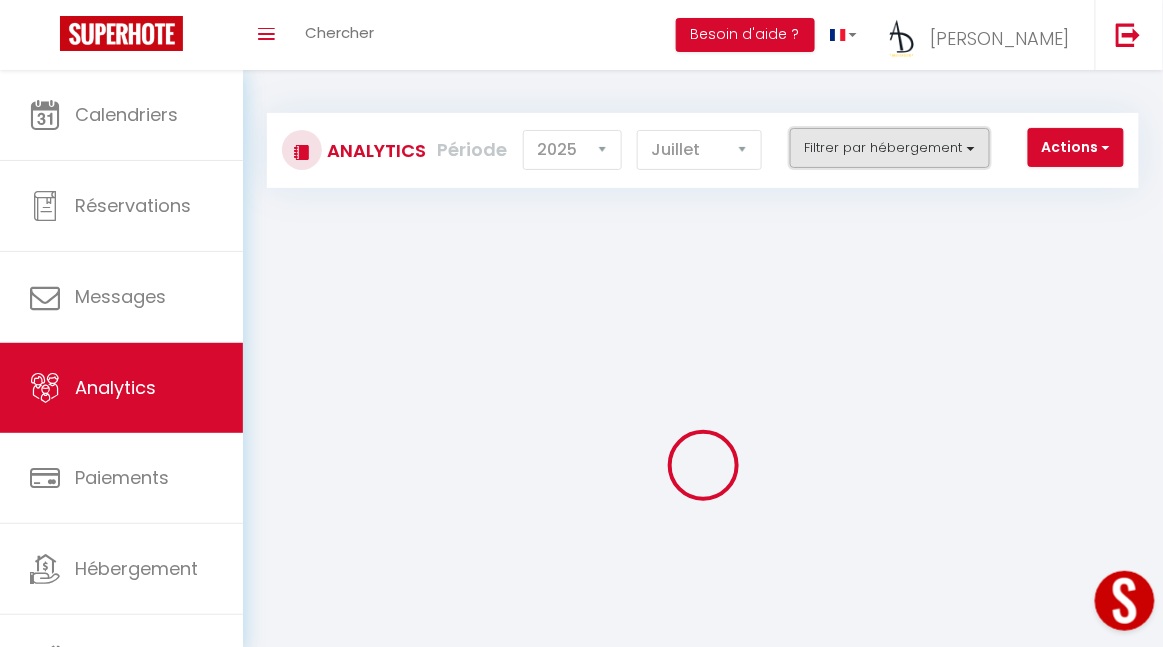 click on "Filtrer par hébergement" at bounding box center [890, 148] 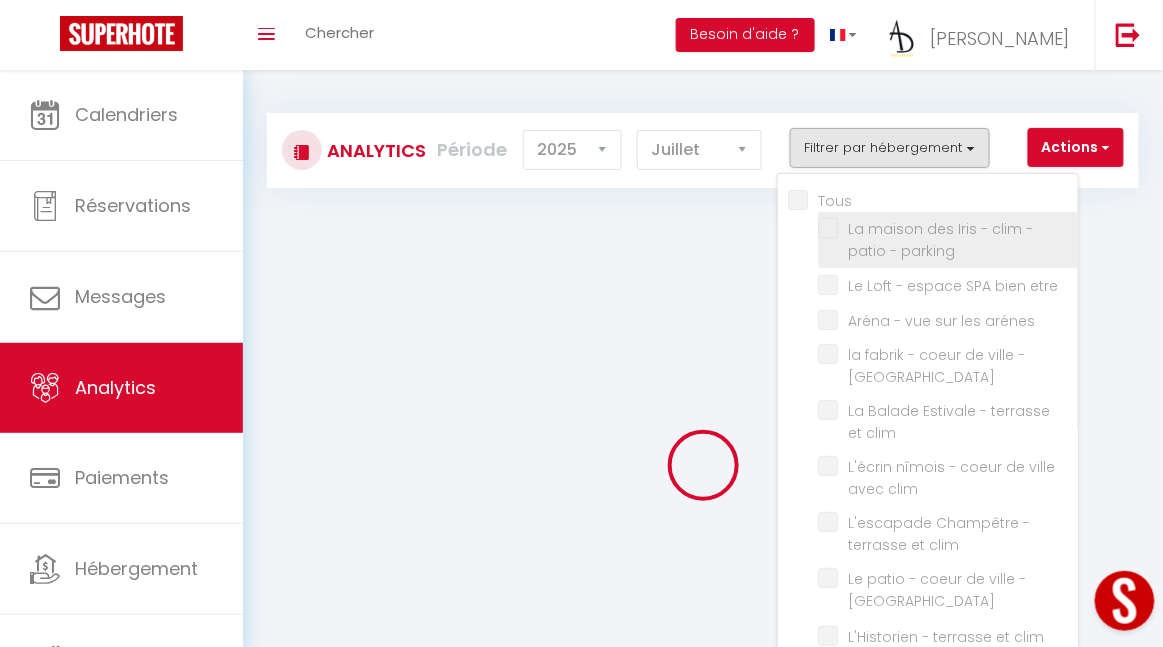 checkbox on "false" 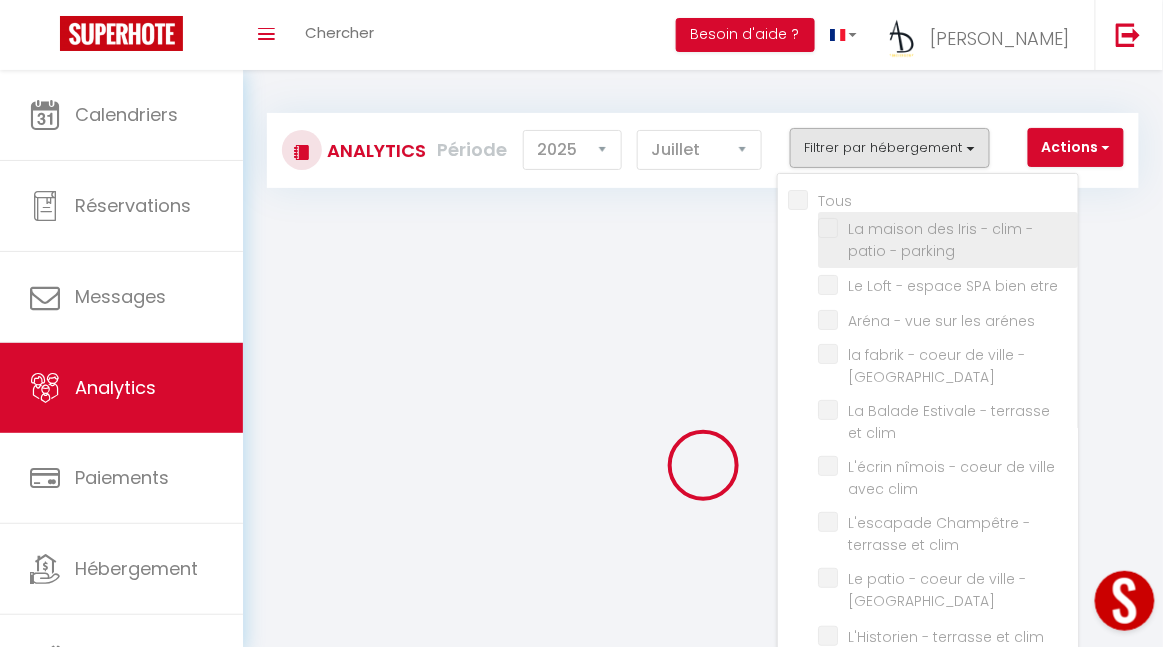 checkbox on "false" 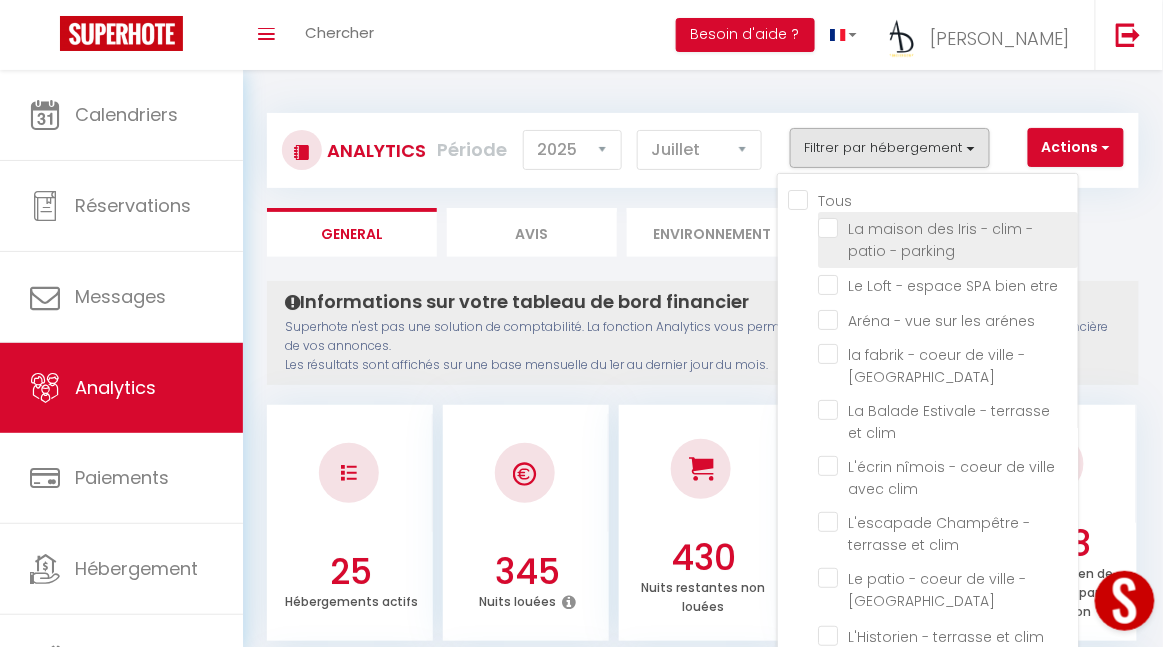 click at bounding box center (948, 228) 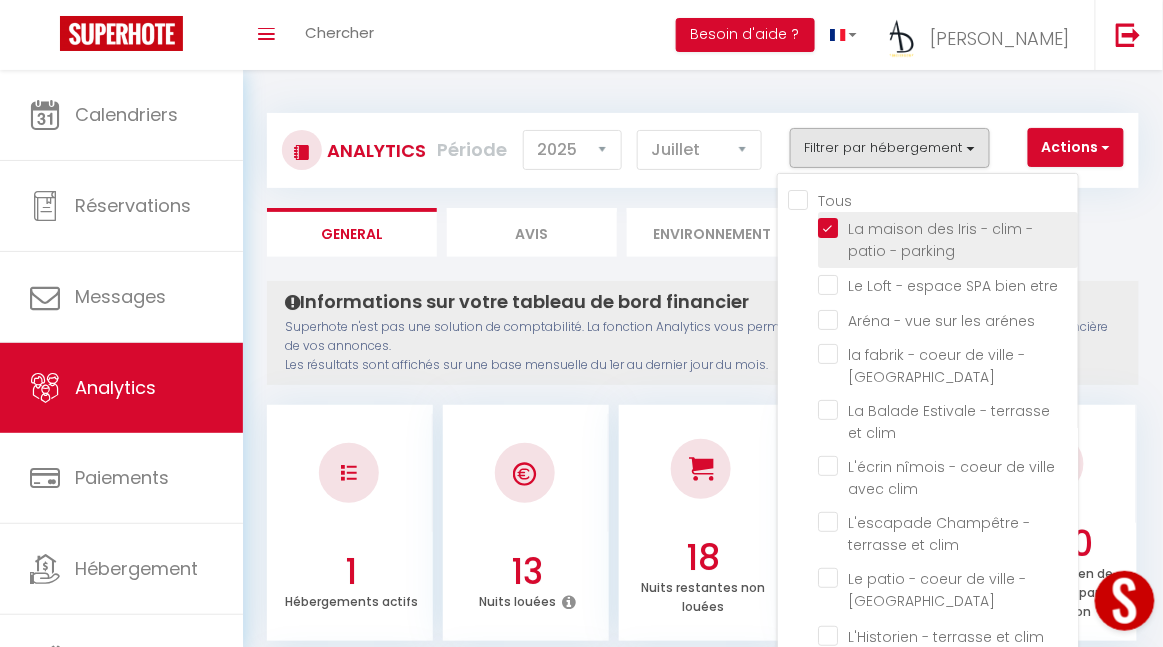 checkbox on "false" 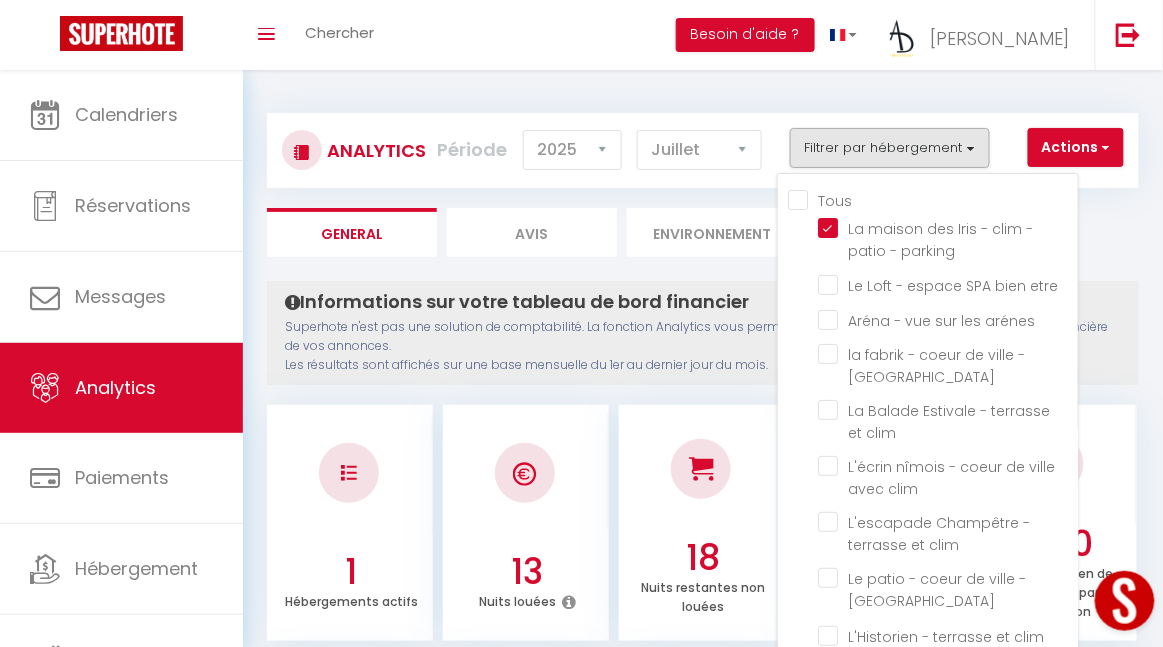 click on "Analytics
Actions
Génération SuperConciergerie   Génération SuperAnalyzer   Génération SuperExtractor   Exporter Taxe de séjour
Filtrer par hébergement
Tous
La maison  des Iris - clim - patio - parking
Le Loft - espace SPA bien etre
[GEOGRAPHIC_DATA] sur les arénes
la fabrik - coeur de [GEOGRAPHIC_DATA]
La Balade Estivale - terrasse et clim
L'écrin nîmois -  coeur de ville avec clim
L'escapade Champêtre - terrasse et clim
Le patio - coeur de ville - clim" at bounding box center (703, 141) 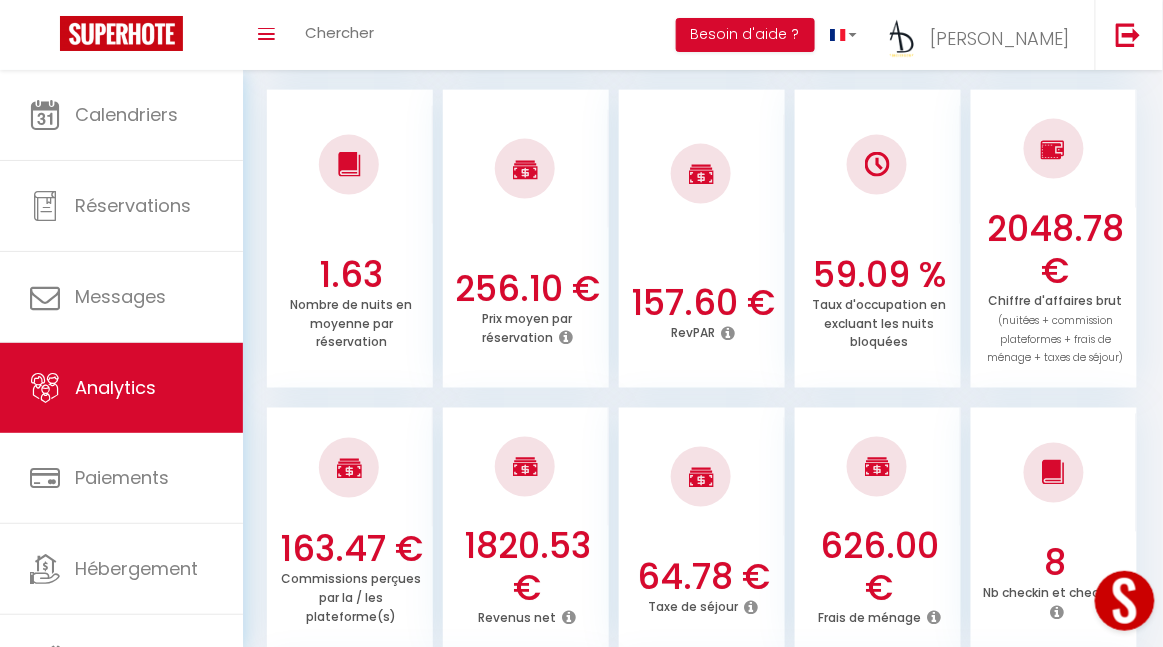 scroll, scrollTop: 569, scrollLeft: 0, axis: vertical 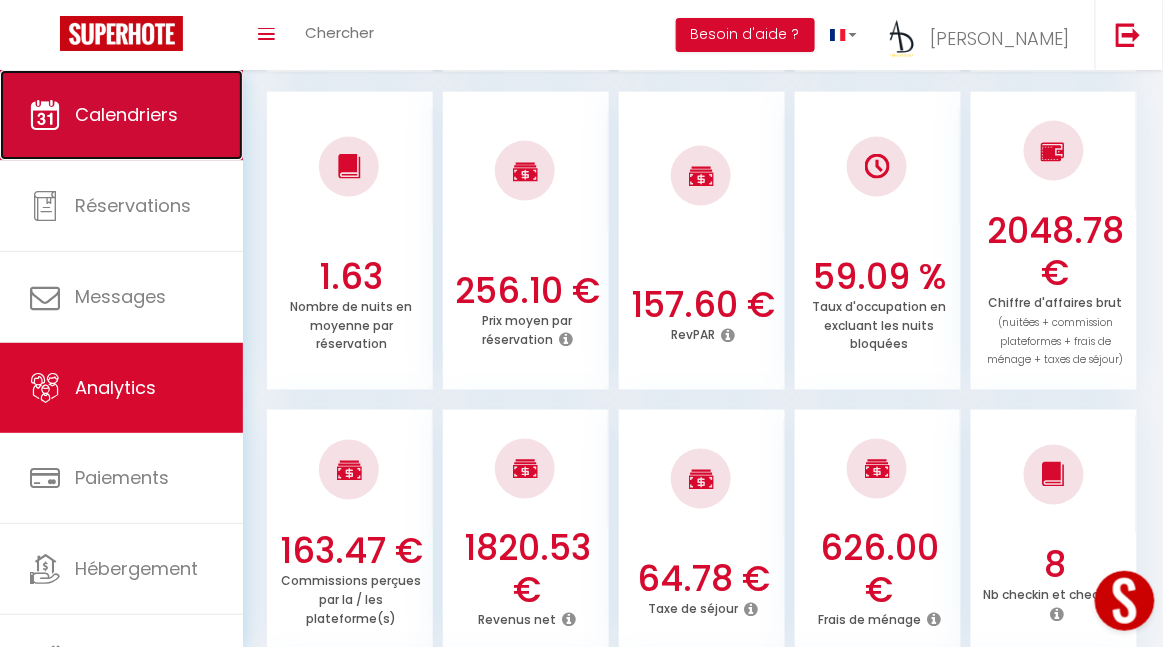 click on "Calendriers" at bounding box center (126, 114) 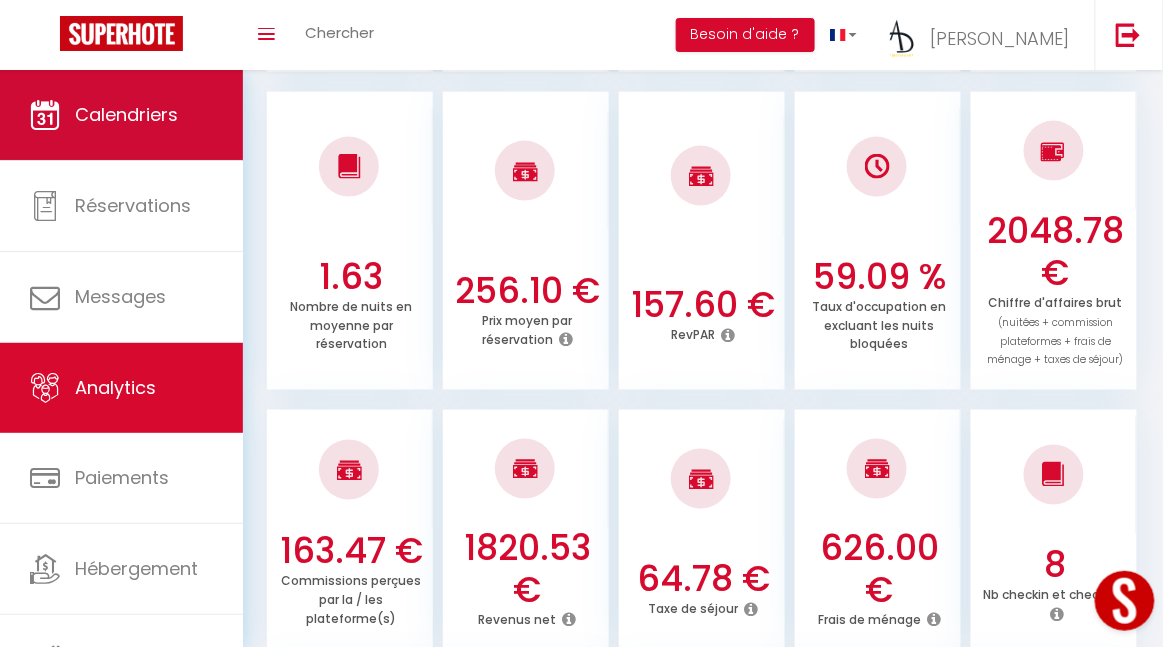 scroll, scrollTop: 0, scrollLeft: 0, axis: both 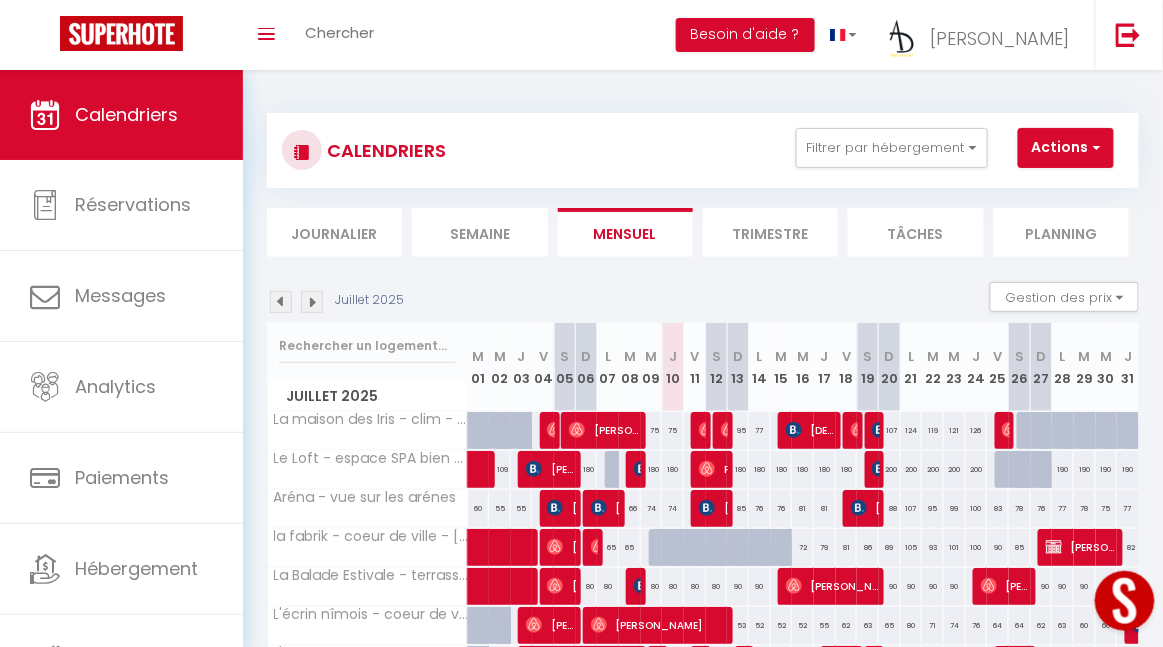 click at bounding box center (312, 302) 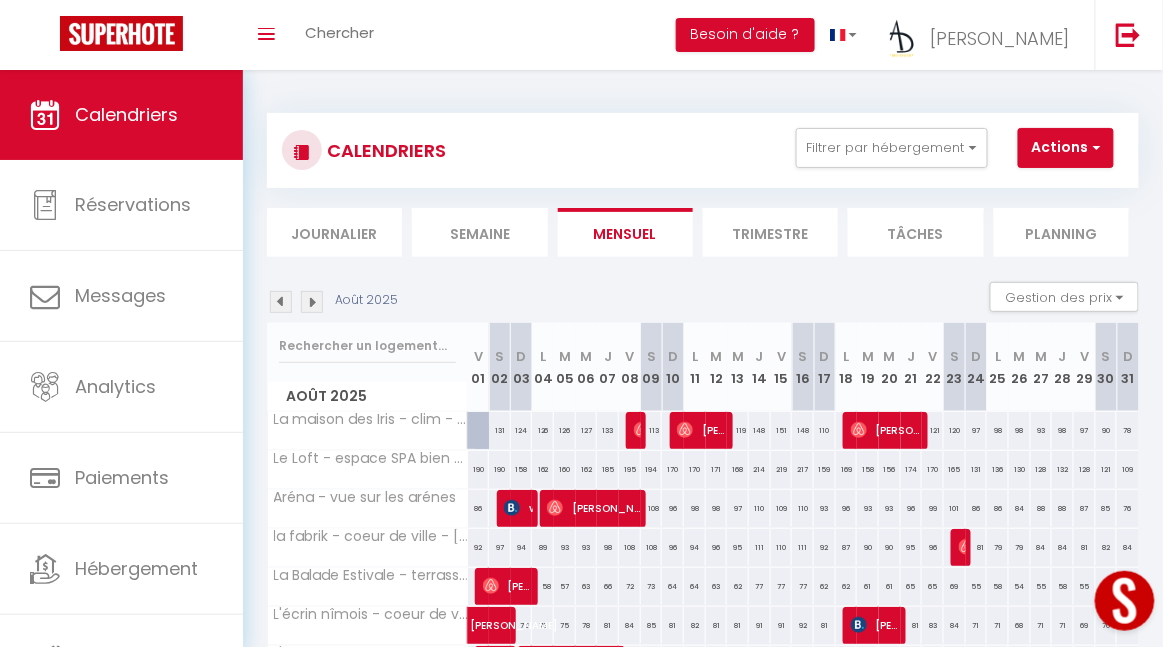 click at bounding box center (281, 302) 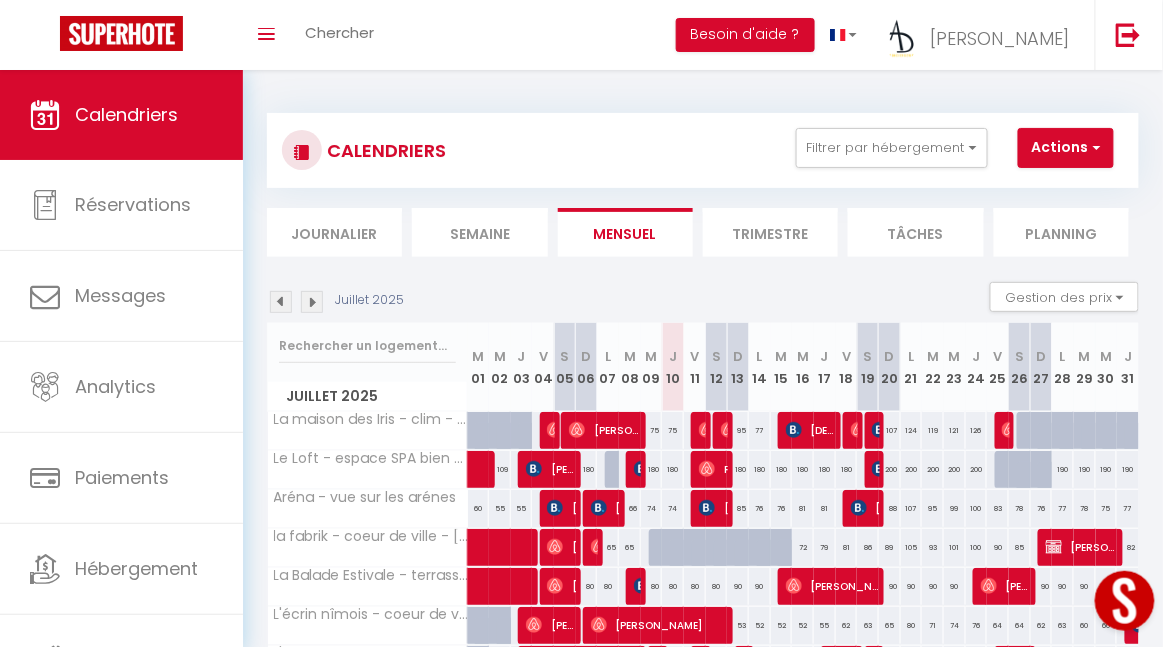 click at bounding box center [312, 302] 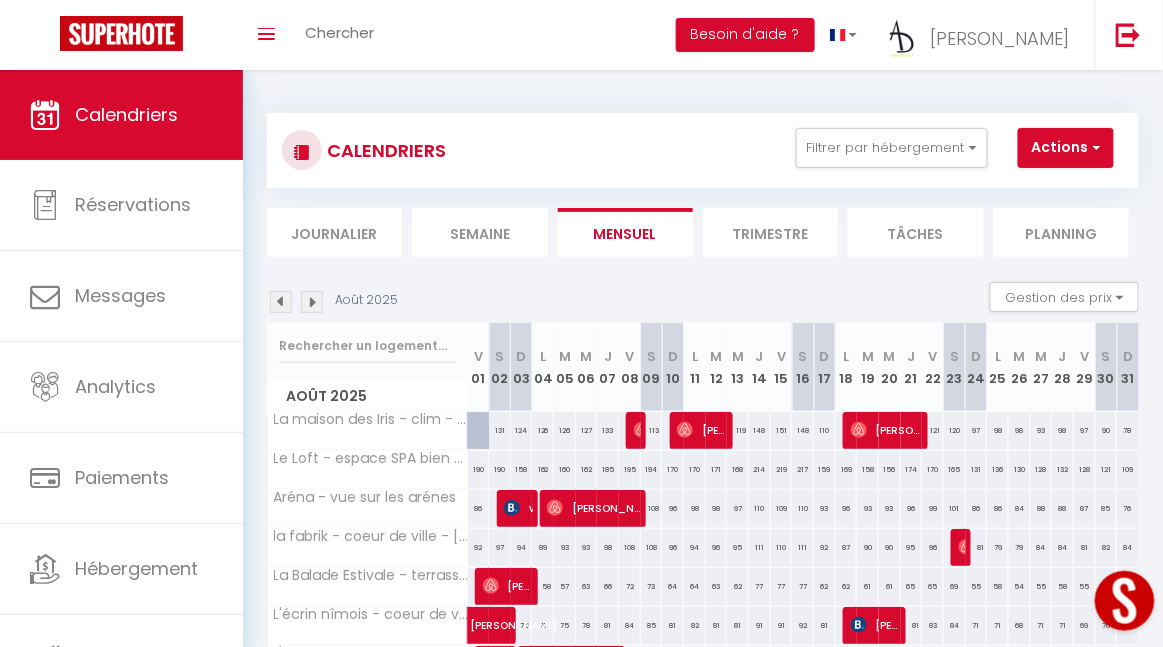 click at bounding box center [312, 302] 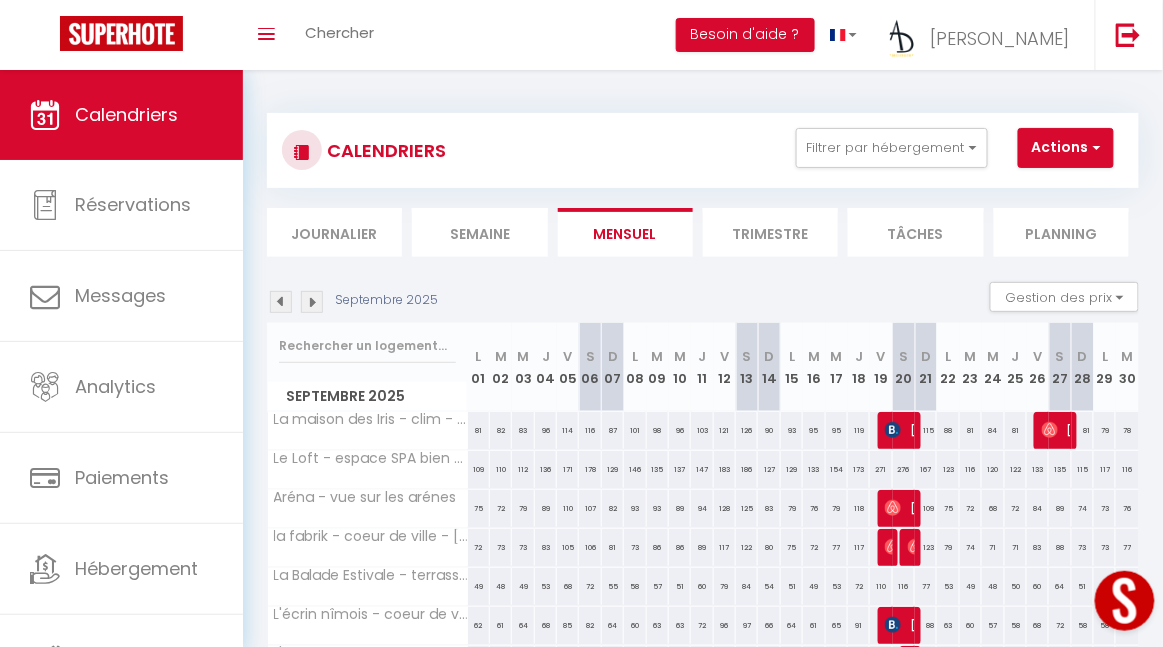 click at bounding box center [312, 302] 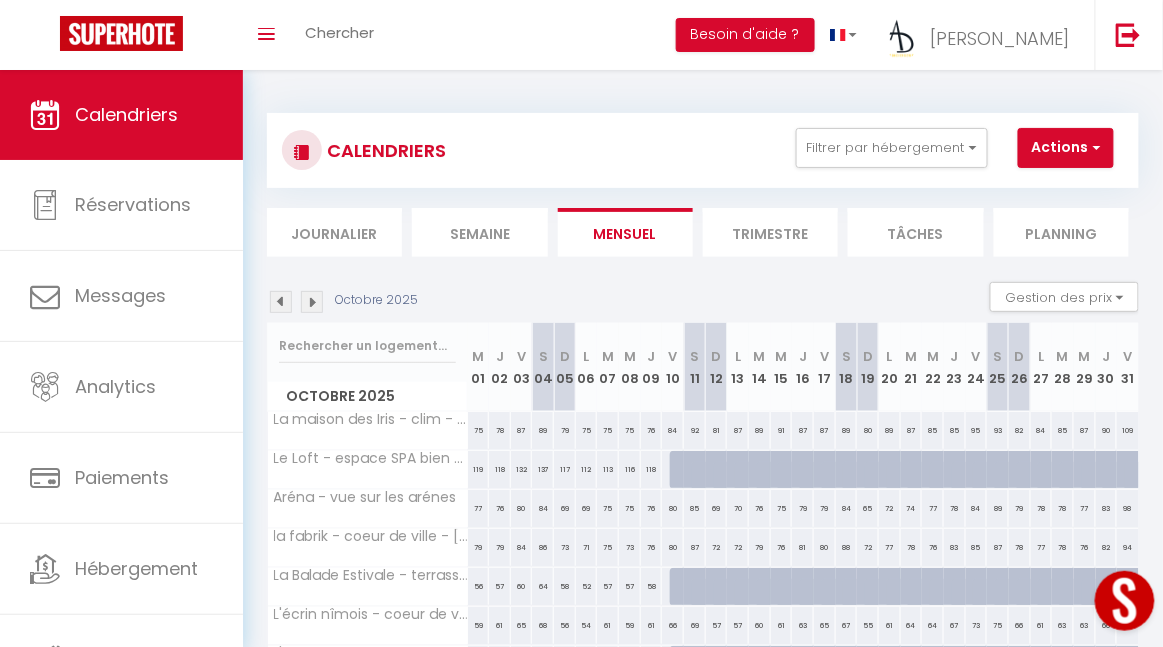 click at bounding box center (312, 302) 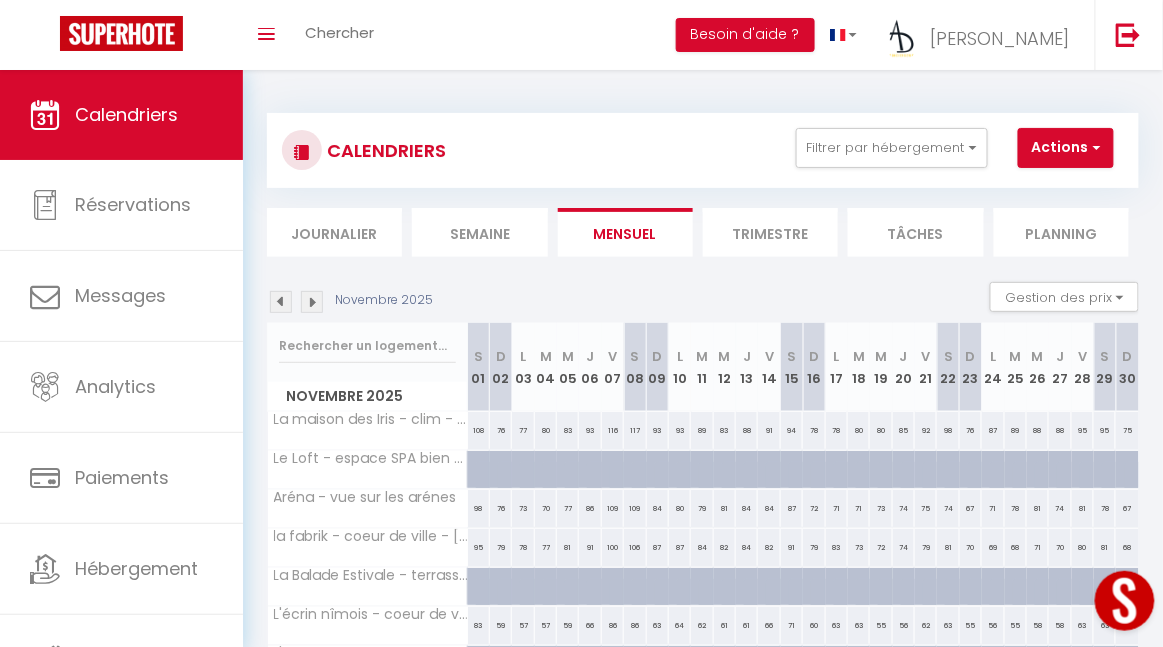 click at bounding box center (281, 302) 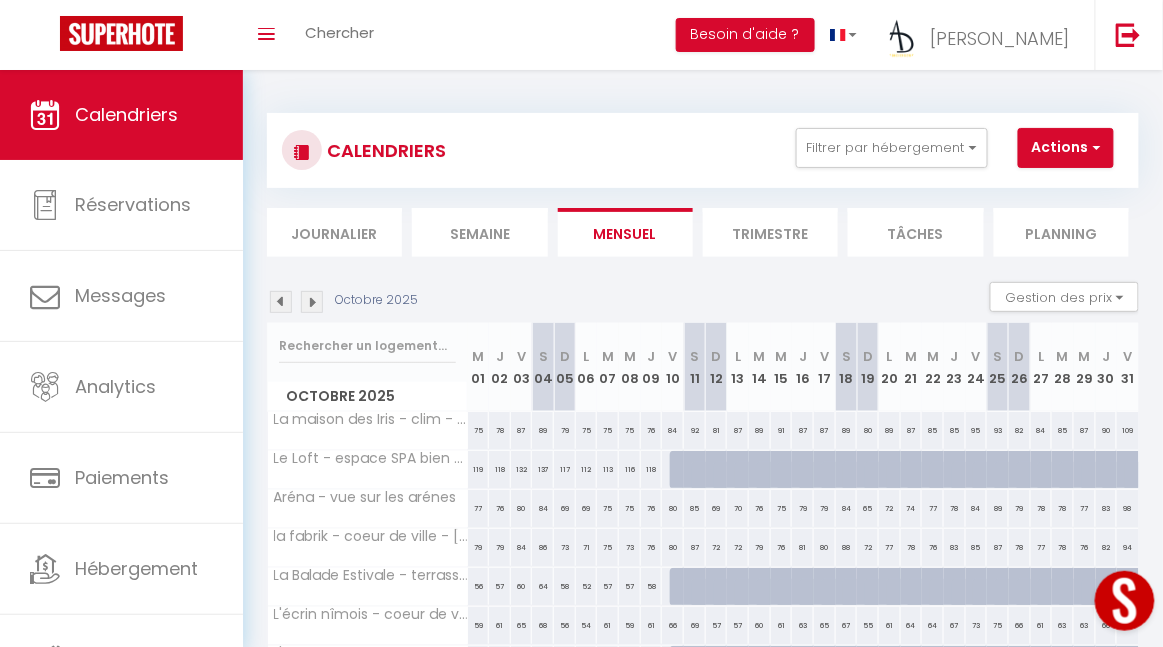 click at bounding box center [281, 302] 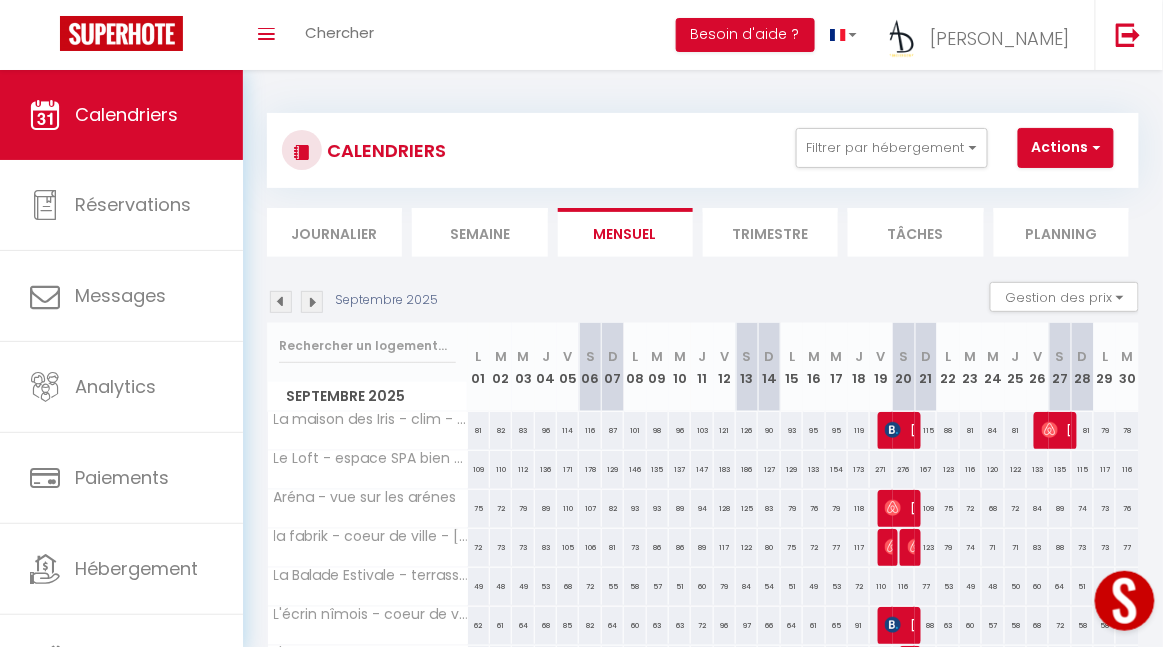 click at bounding box center [281, 302] 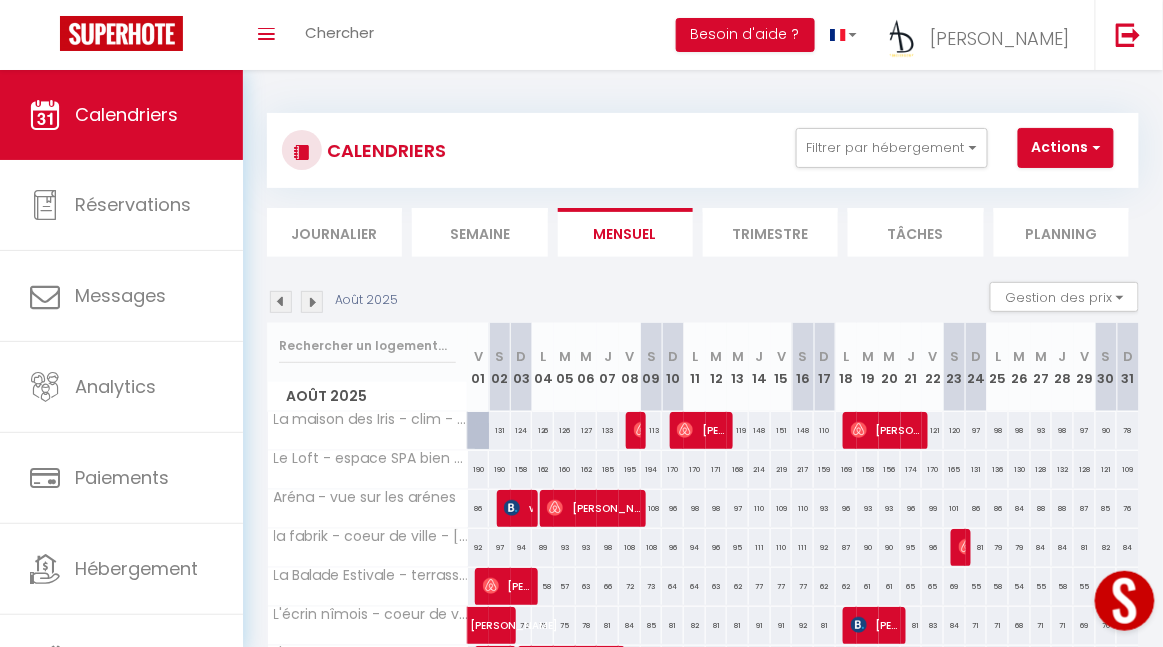 click at bounding box center [281, 302] 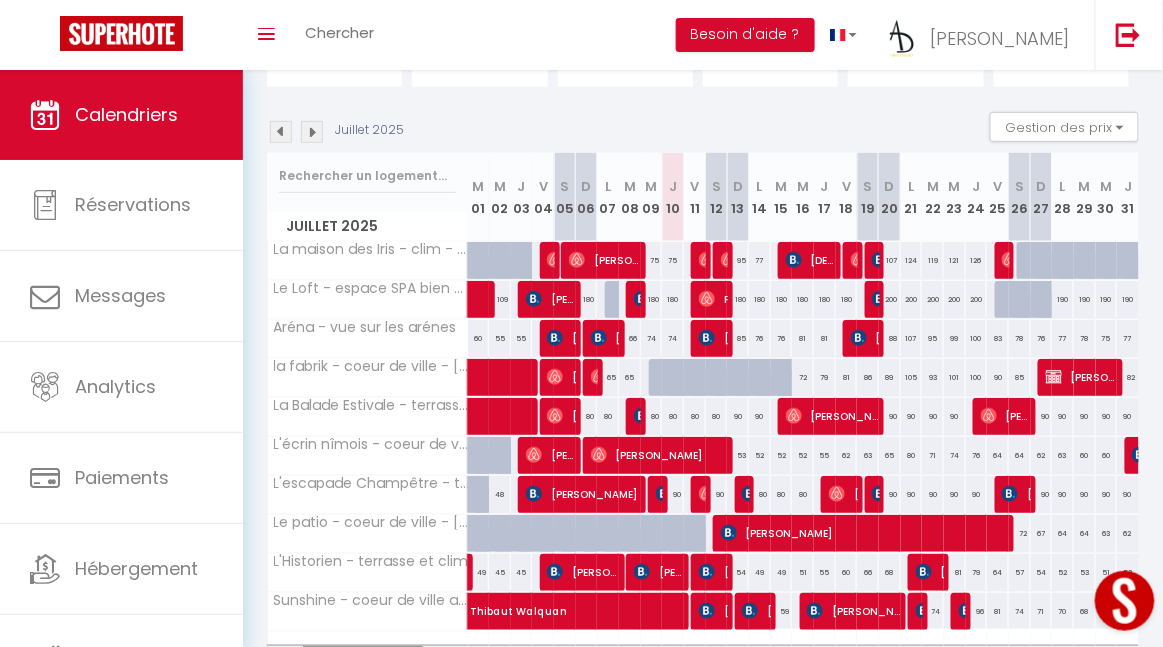 scroll, scrollTop: 284, scrollLeft: 0, axis: vertical 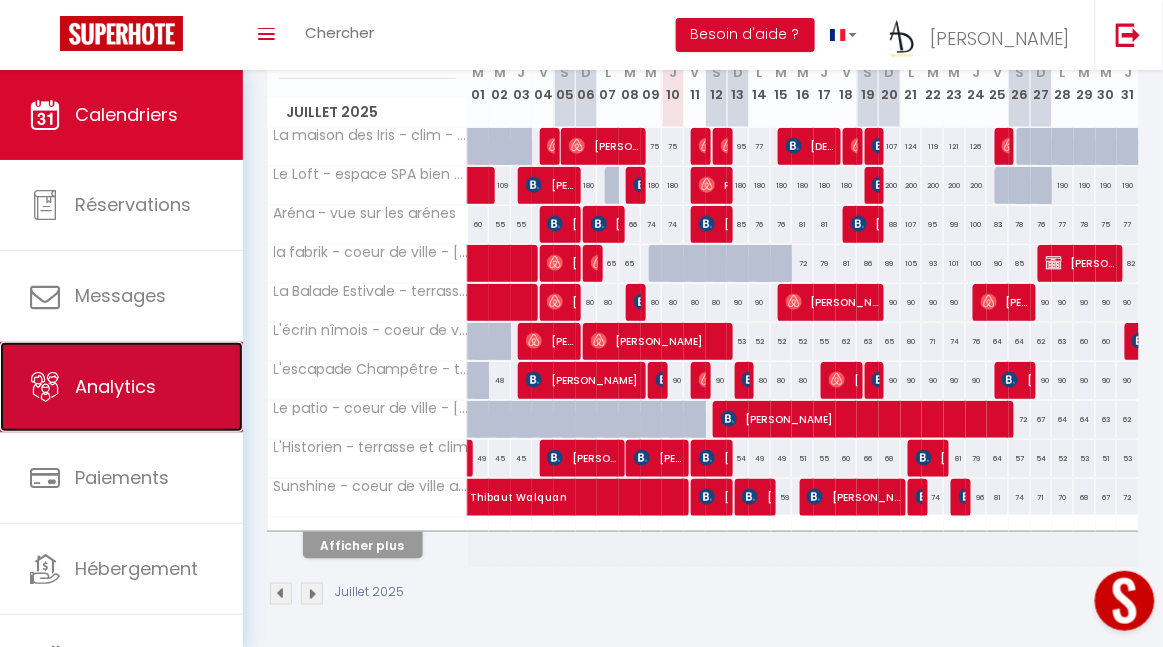 click on "Analytics" at bounding box center [121, 387] 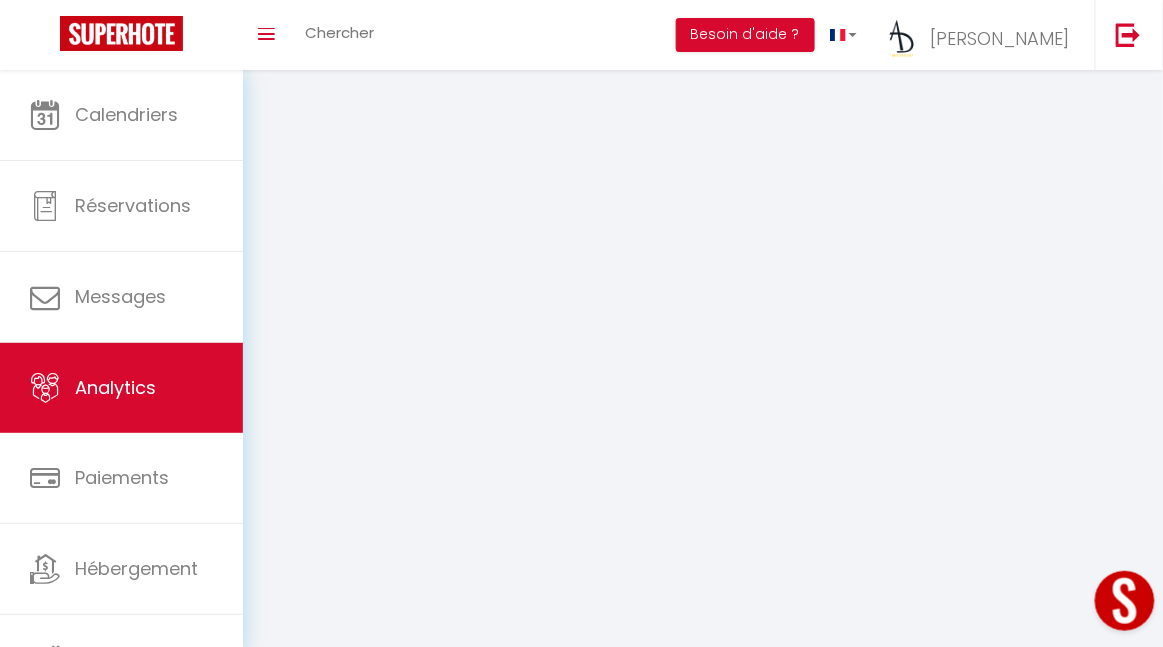 scroll, scrollTop: 0, scrollLeft: 0, axis: both 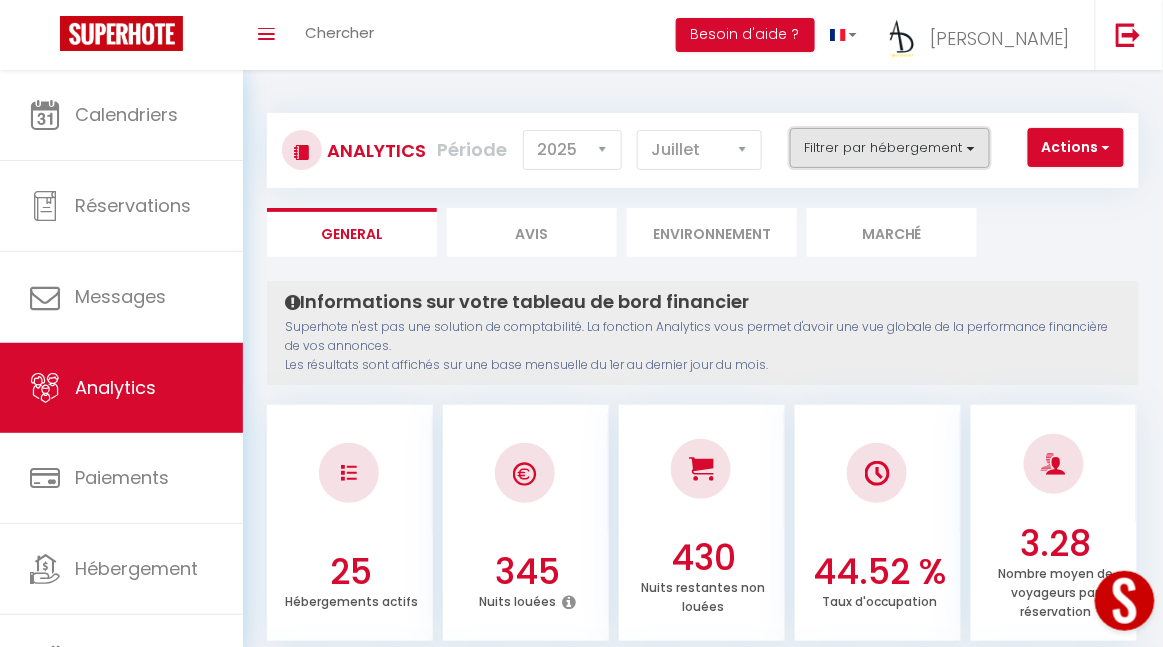 click on "Filtrer par hébergement" at bounding box center [890, 148] 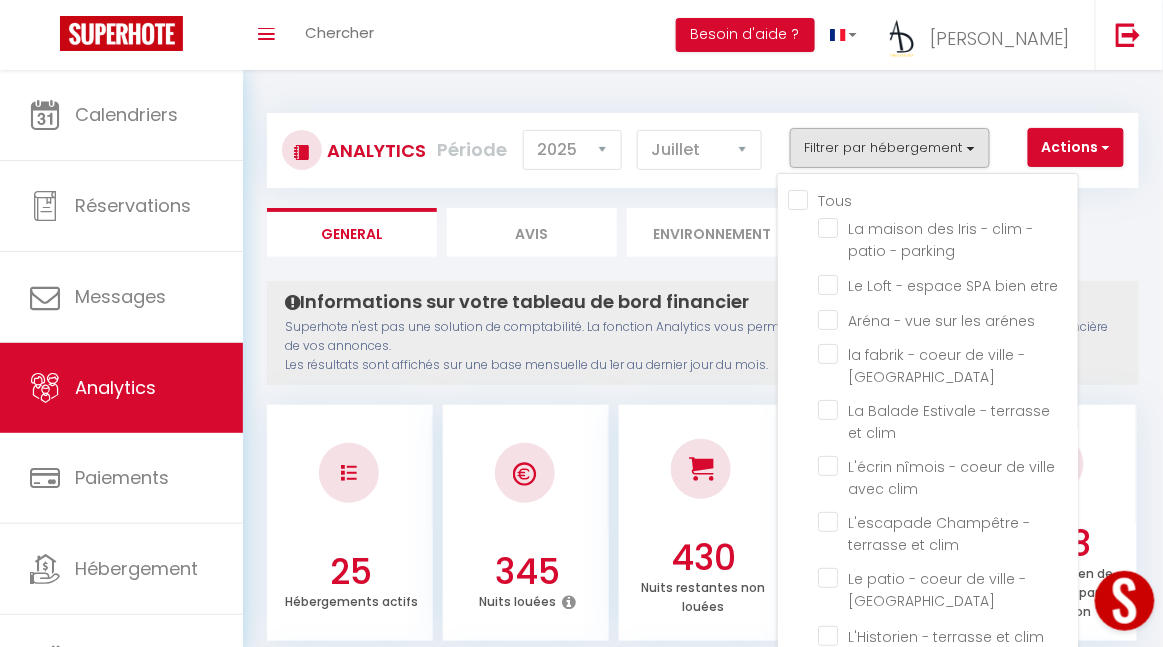click on "Tous" at bounding box center (933, 199) 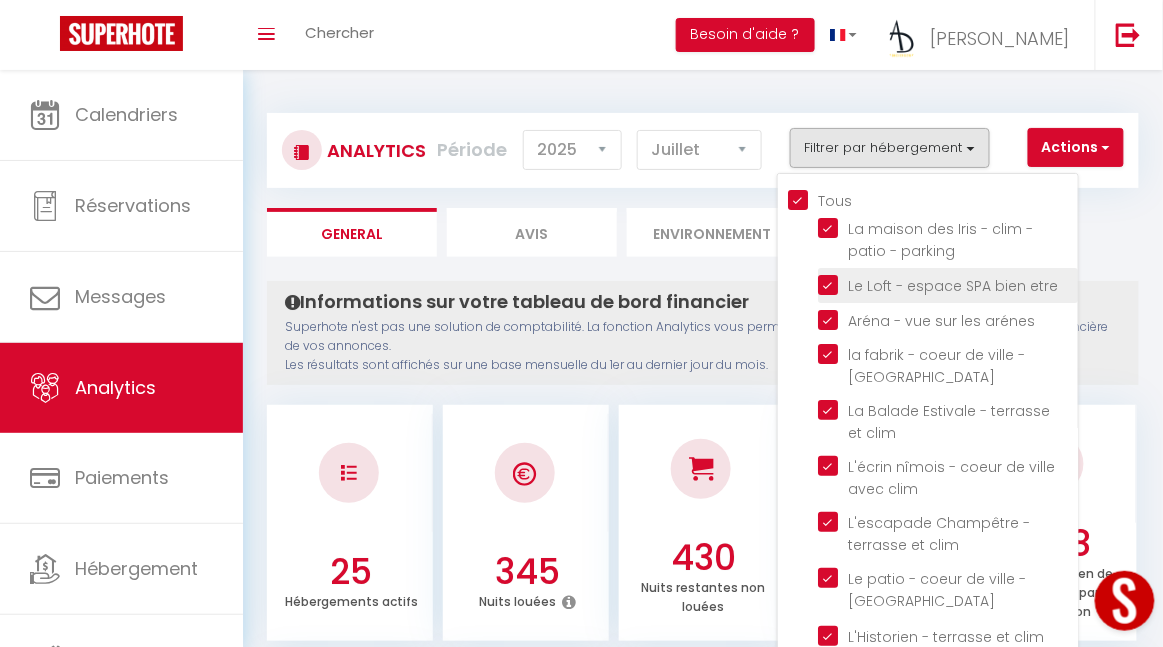 click at bounding box center [948, 284] 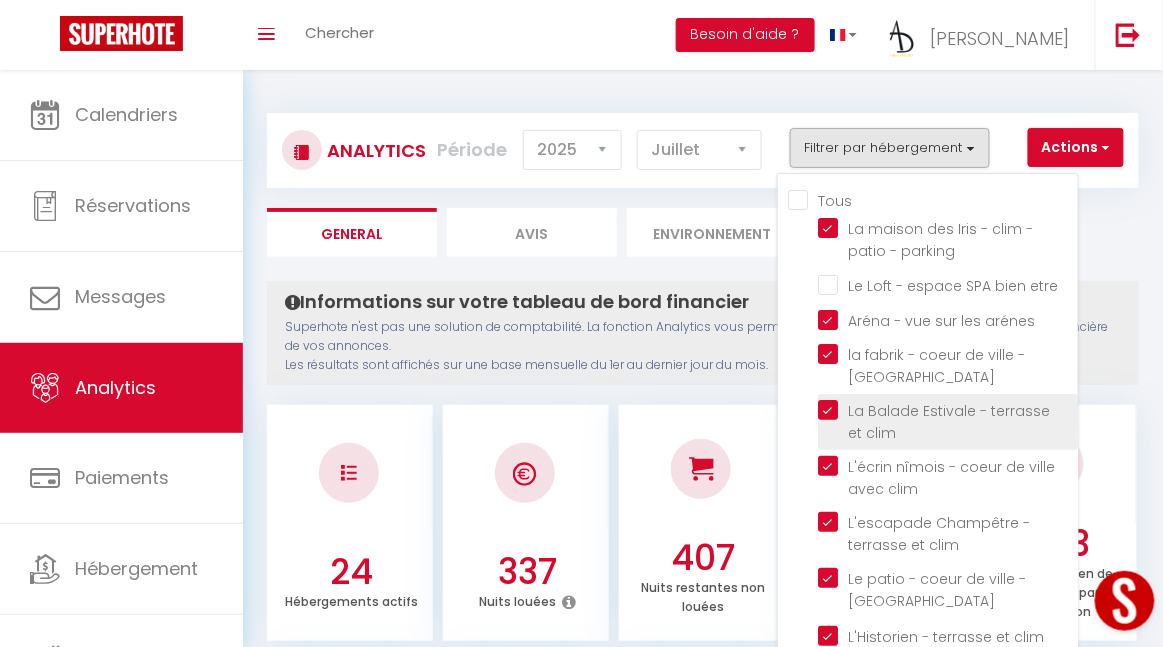 click at bounding box center (948, 410) 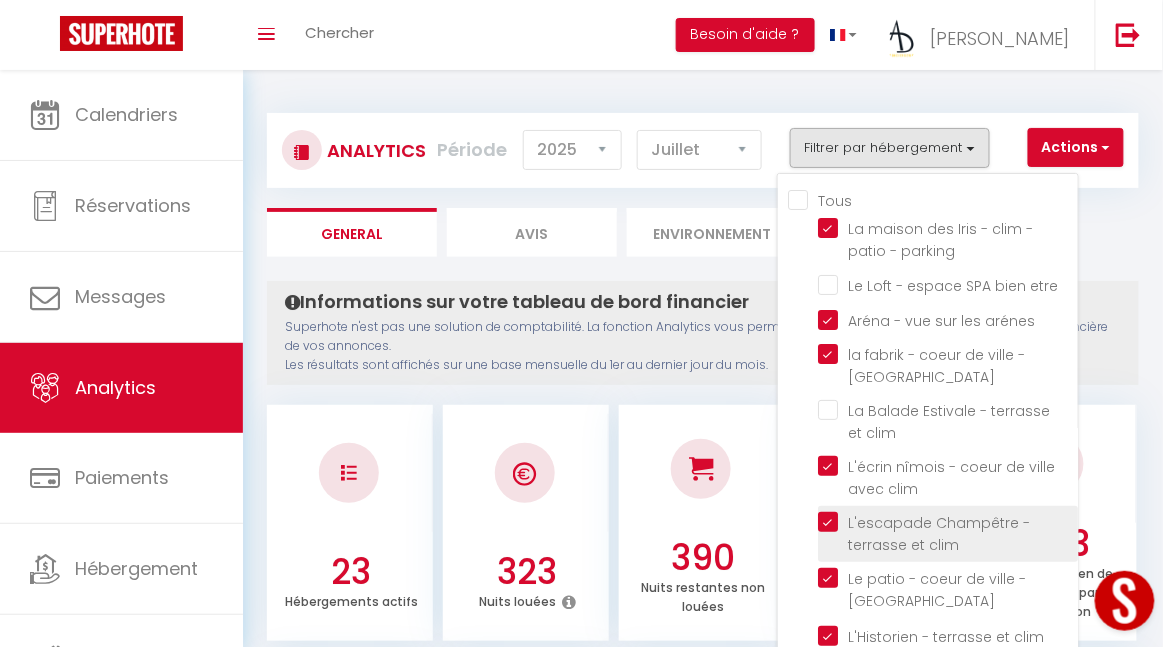 click at bounding box center (948, 522) 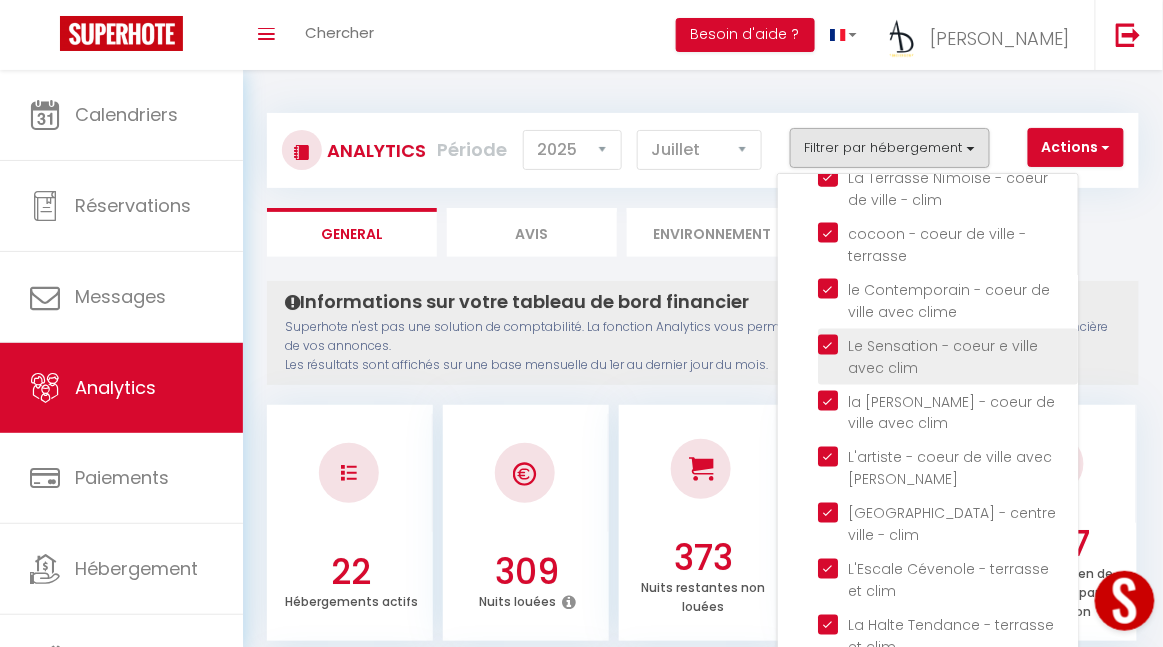 scroll, scrollTop: 665, scrollLeft: 0, axis: vertical 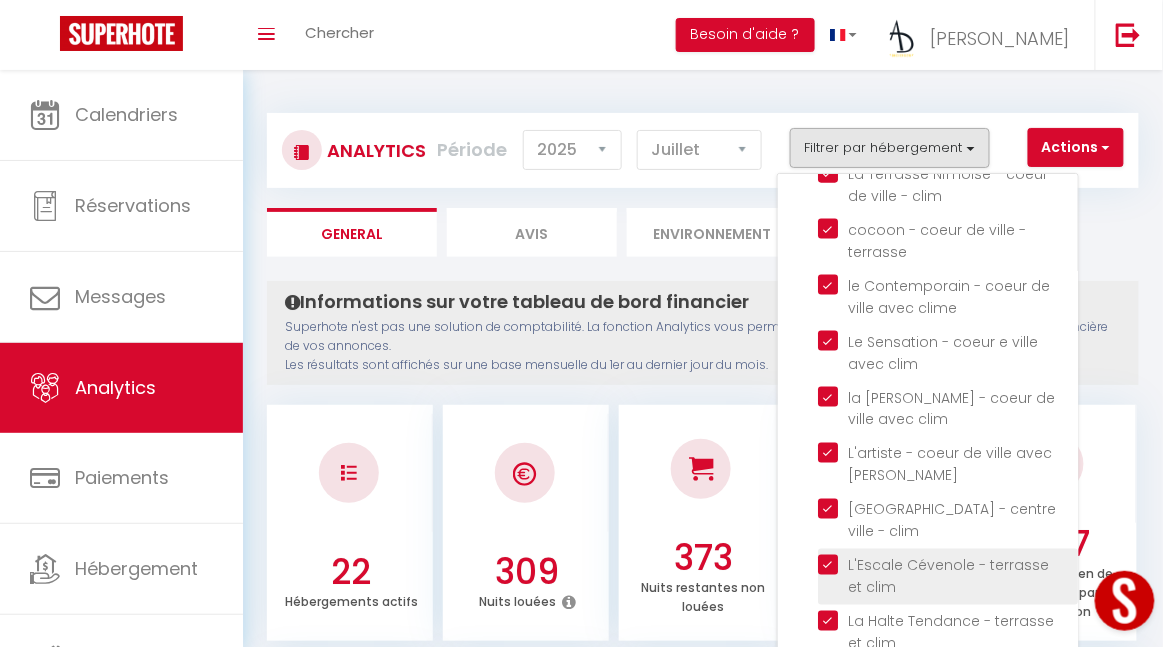 click at bounding box center [948, 565] 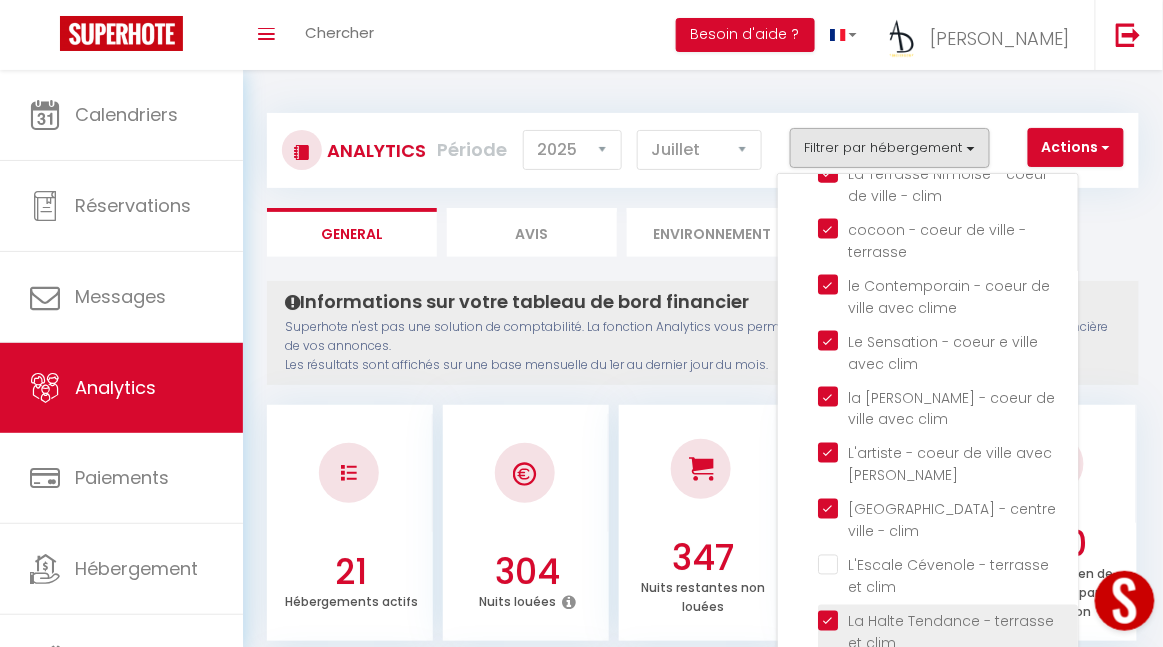 click at bounding box center (948, 621) 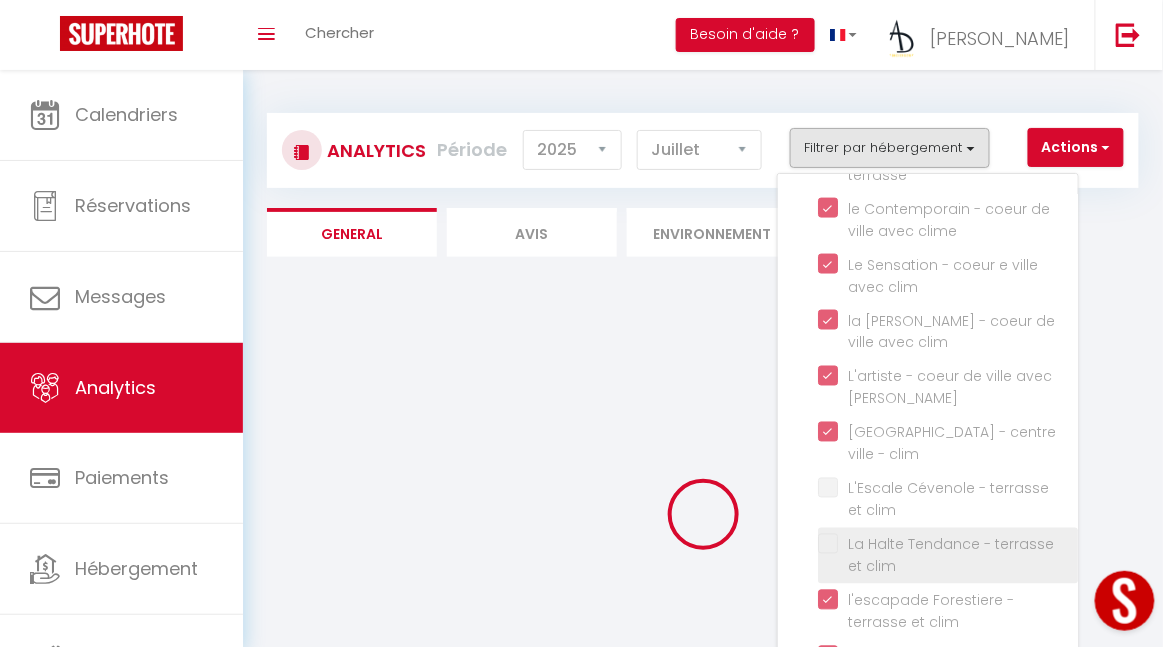 scroll, scrollTop: 775, scrollLeft: 0, axis: vertical 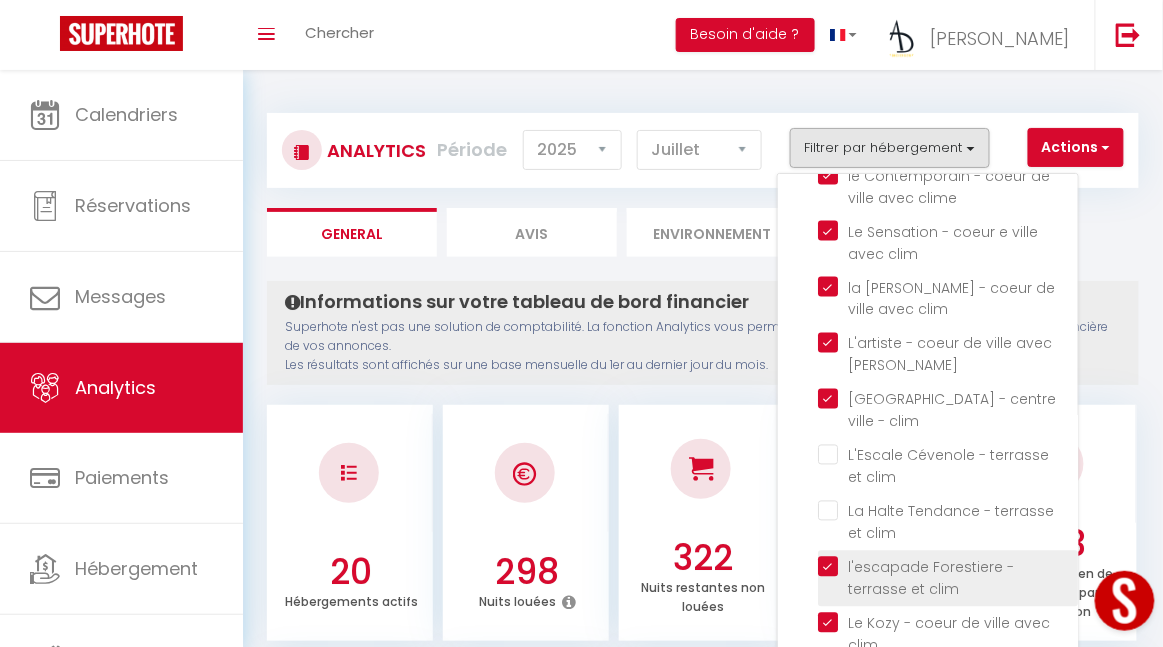 click at bounding box center [948, 567] 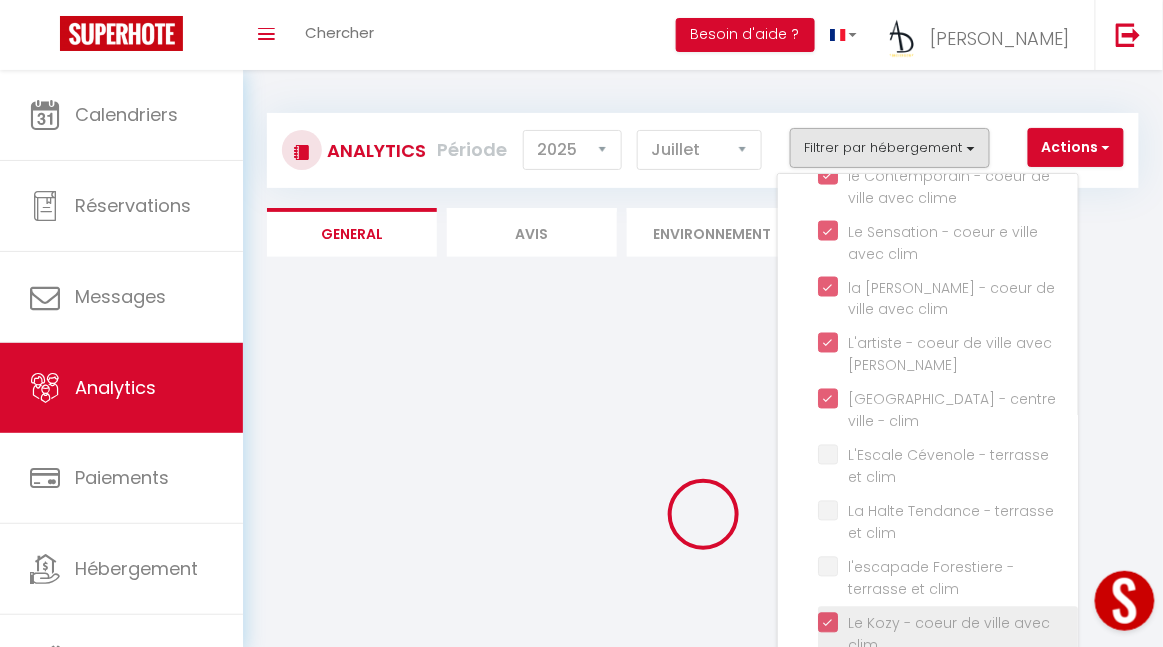 scroll, scrollTop: 783, scrollLeft: 0, axis: vertical 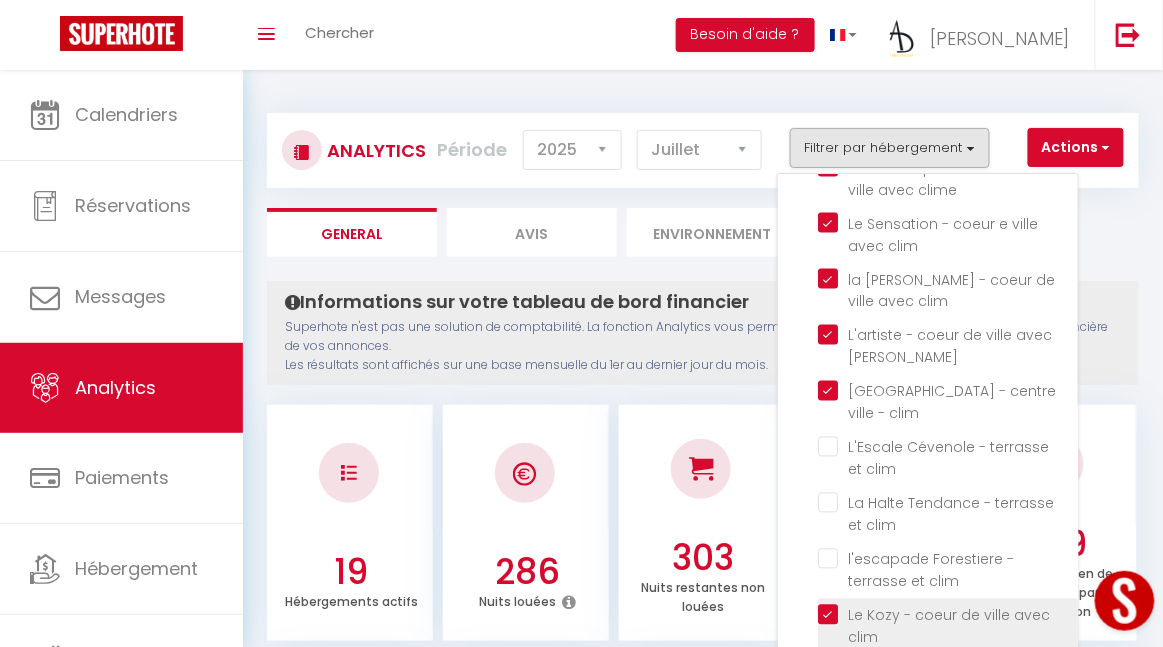 click at bounding box center [948, 615] 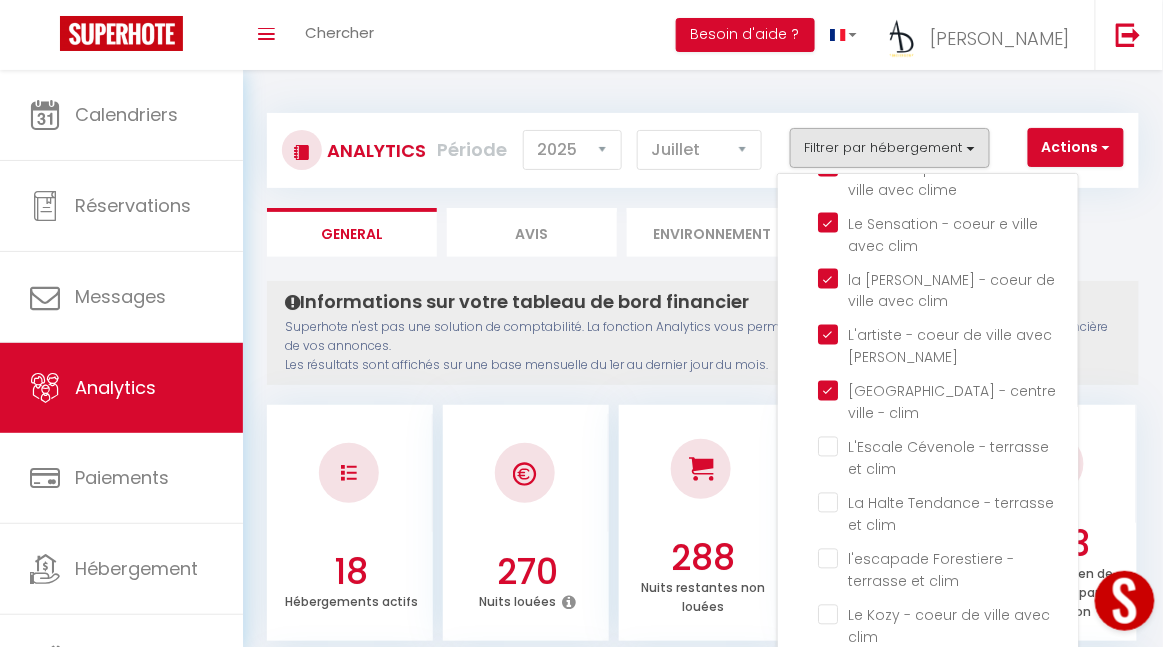 click on "Analytics
Actions
Génération SuperConciergerie   Génération SuperAnalyzer   Génération SuperExtractor   Exporter Taxe de séjour
Filtrer par hébergement
Tous
La maison  des Iris - clim - patio - parking
Le Loft - espace SPA bien etre
[GEOGRAPHIC_DATA] sur les arénes
la fabrik - coeur de [GEOGRAPHIC_DATA]
La Balade Estivale - terrasse et clim
L'écrin nîmois -  coeur de ville avec clim
L'escapade Champêtre - terrasse et clim
Le patio - coeur de ville - clim" at bounding box center [703, 1669] 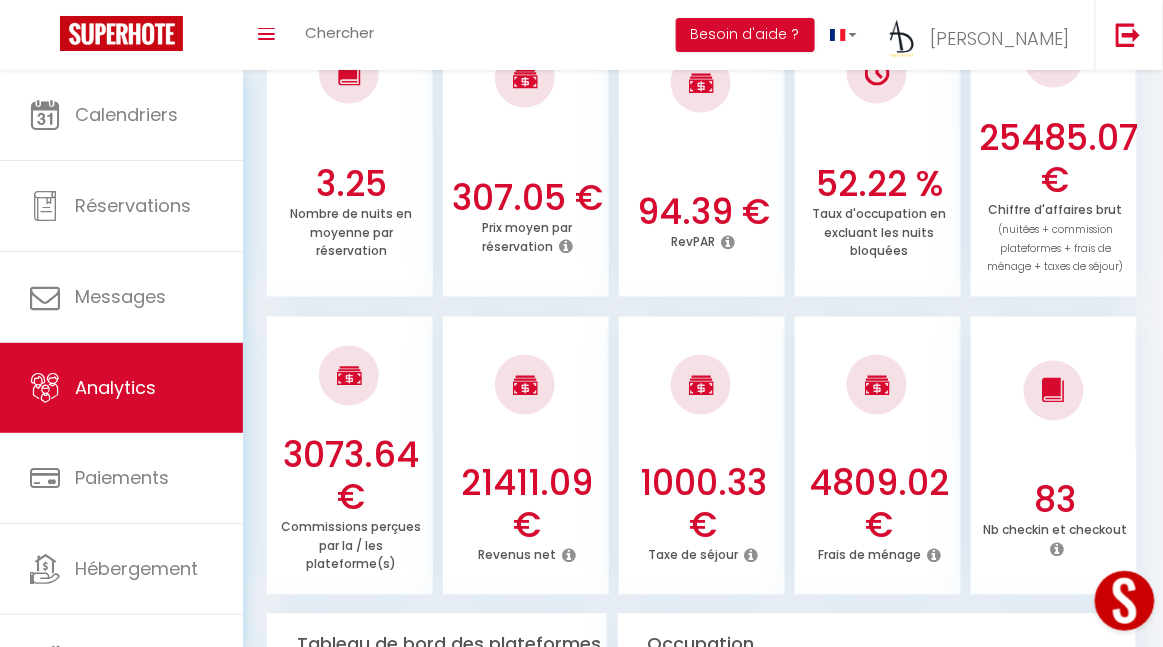 scroll, scrollTop: 644, scrollLeft: 0, axis: vertical 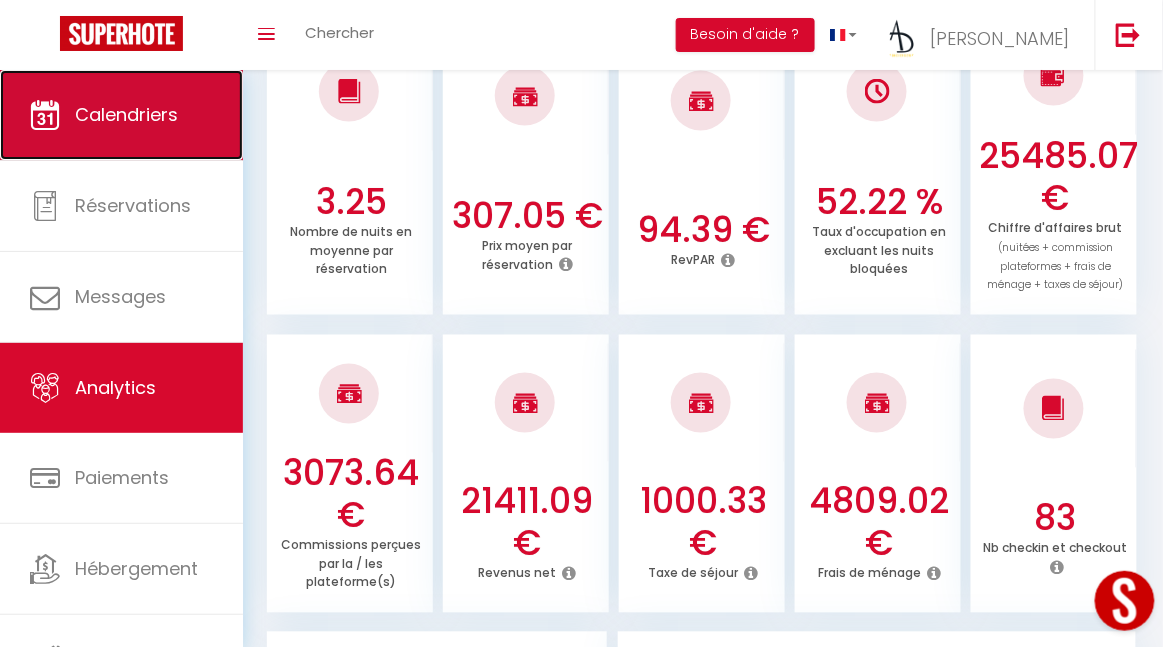 click on "Calendriers" at bounding box center (121, 115) 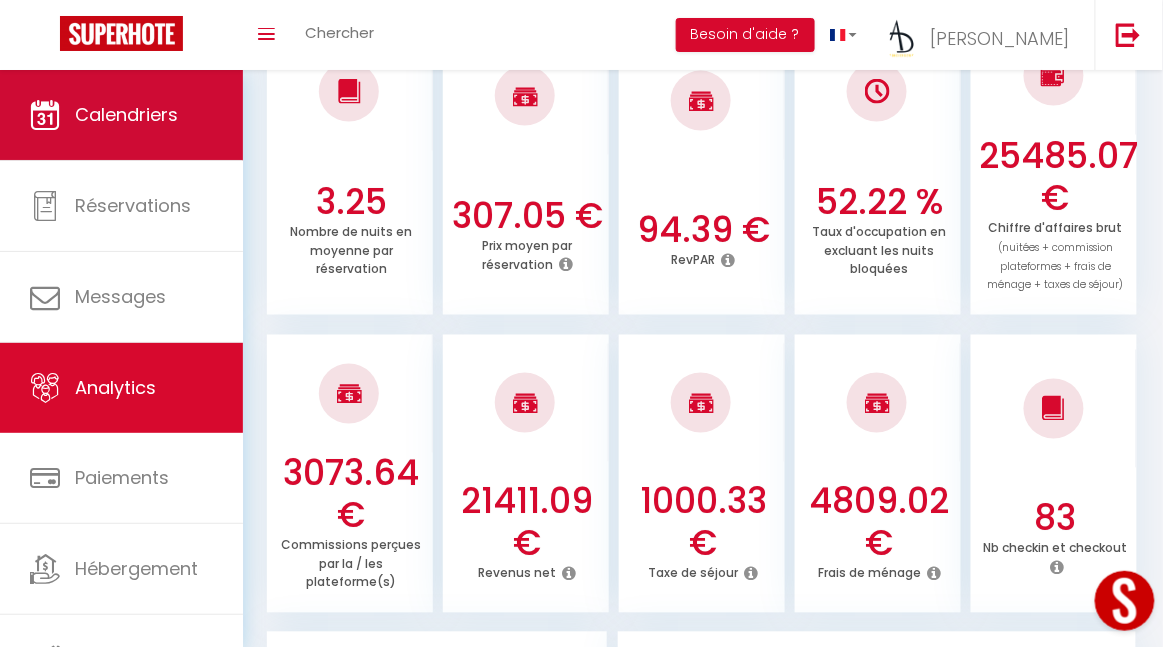 scroll, scrollTop: 0, scrollLeft: 0, axis: both 